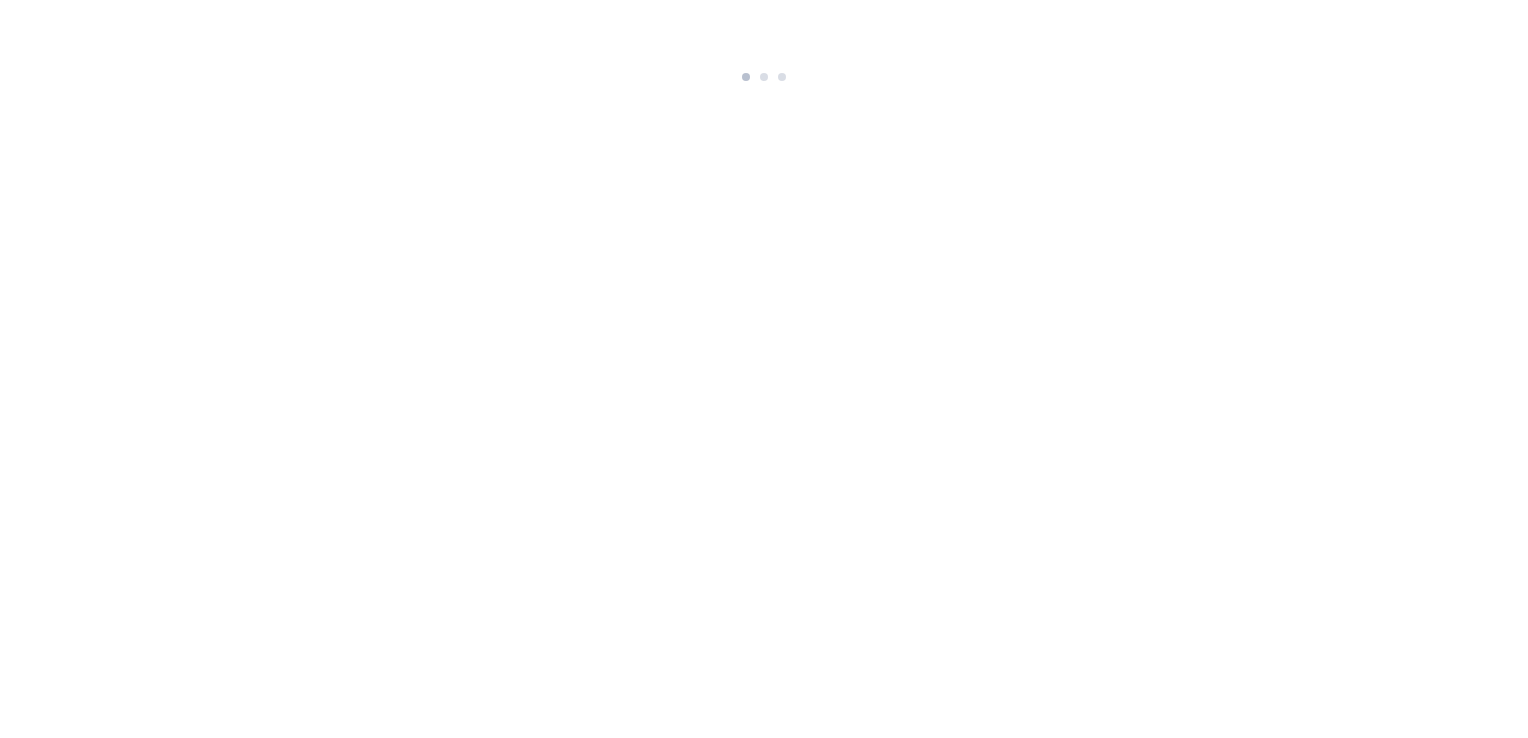 scroll, scrollTop: 0, scrollLeft: 0, axis: both 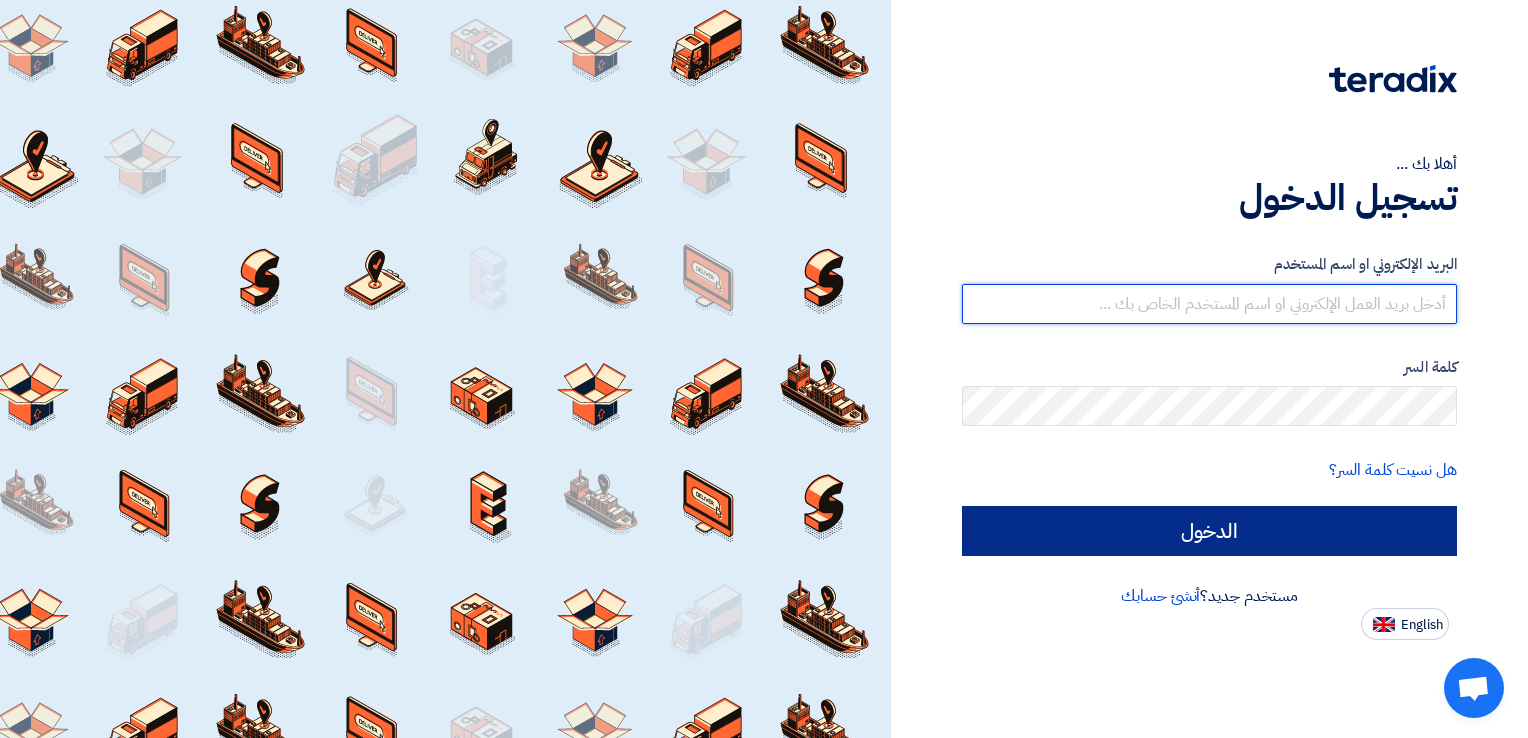 type on "[PERSON_NAME][EMAIL_ADDRESS][DOMAIN_NAME]" 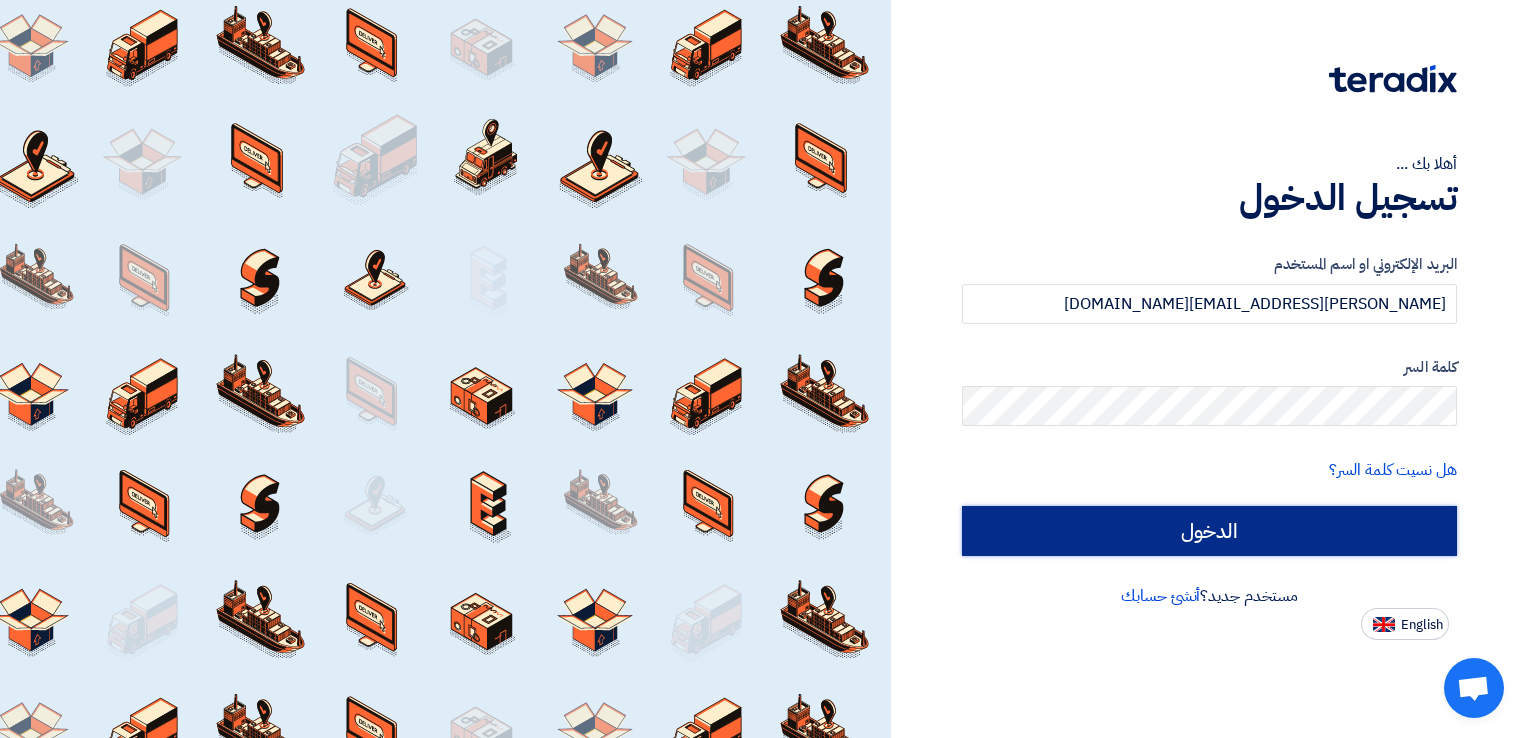 click on "الدخول" 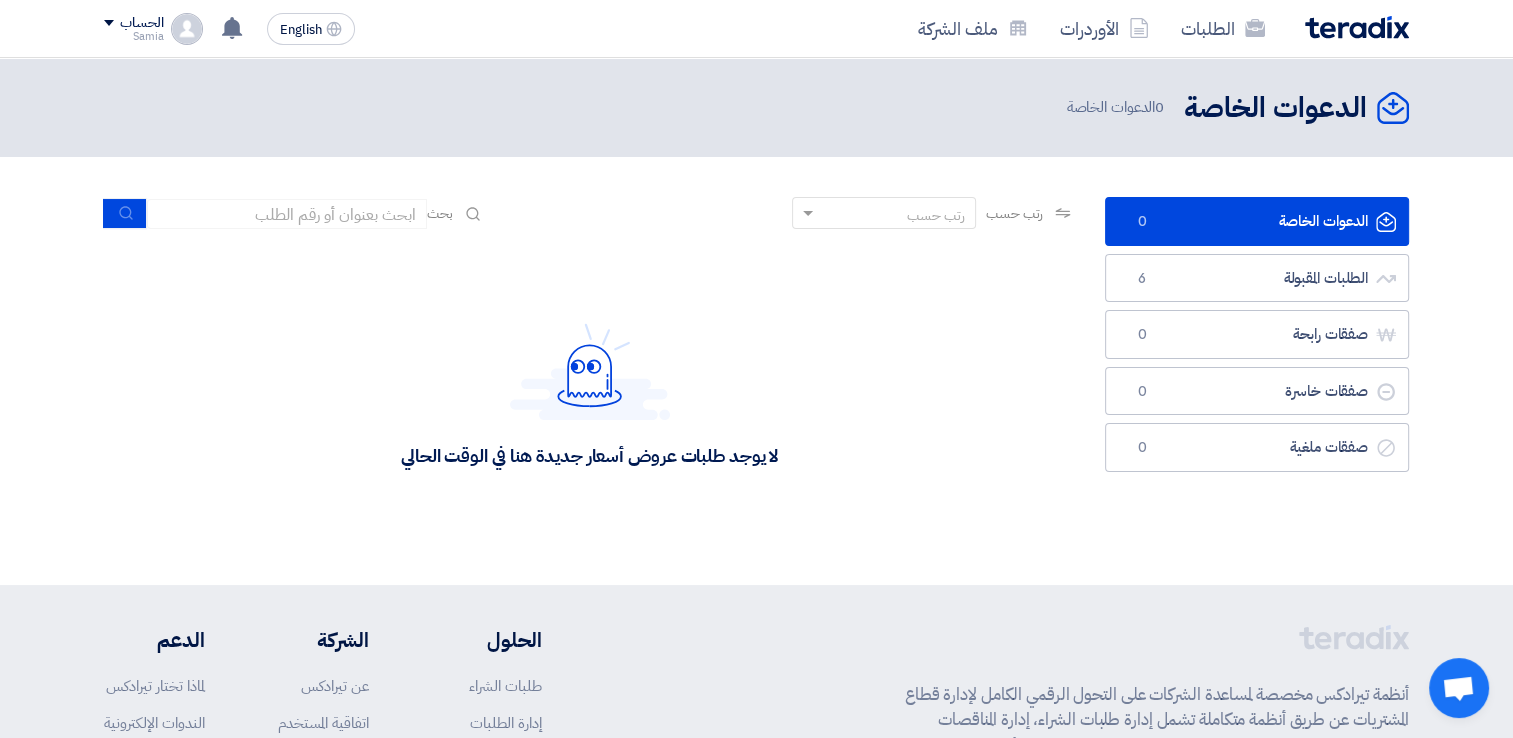 click on "لا يوجد طلبات عروض أسعار جديدة هنا في الوقت الحالي" 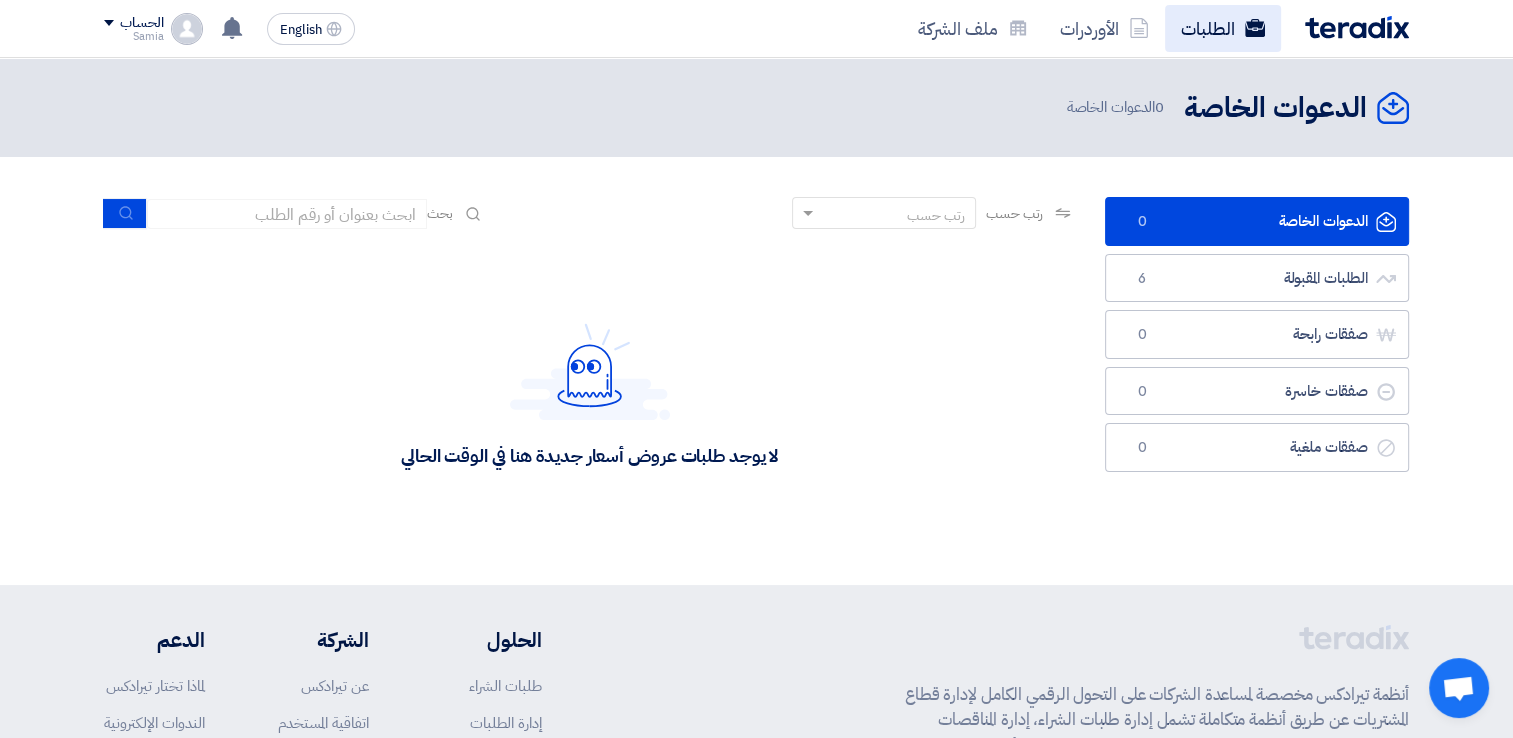 click on "الطلبات" 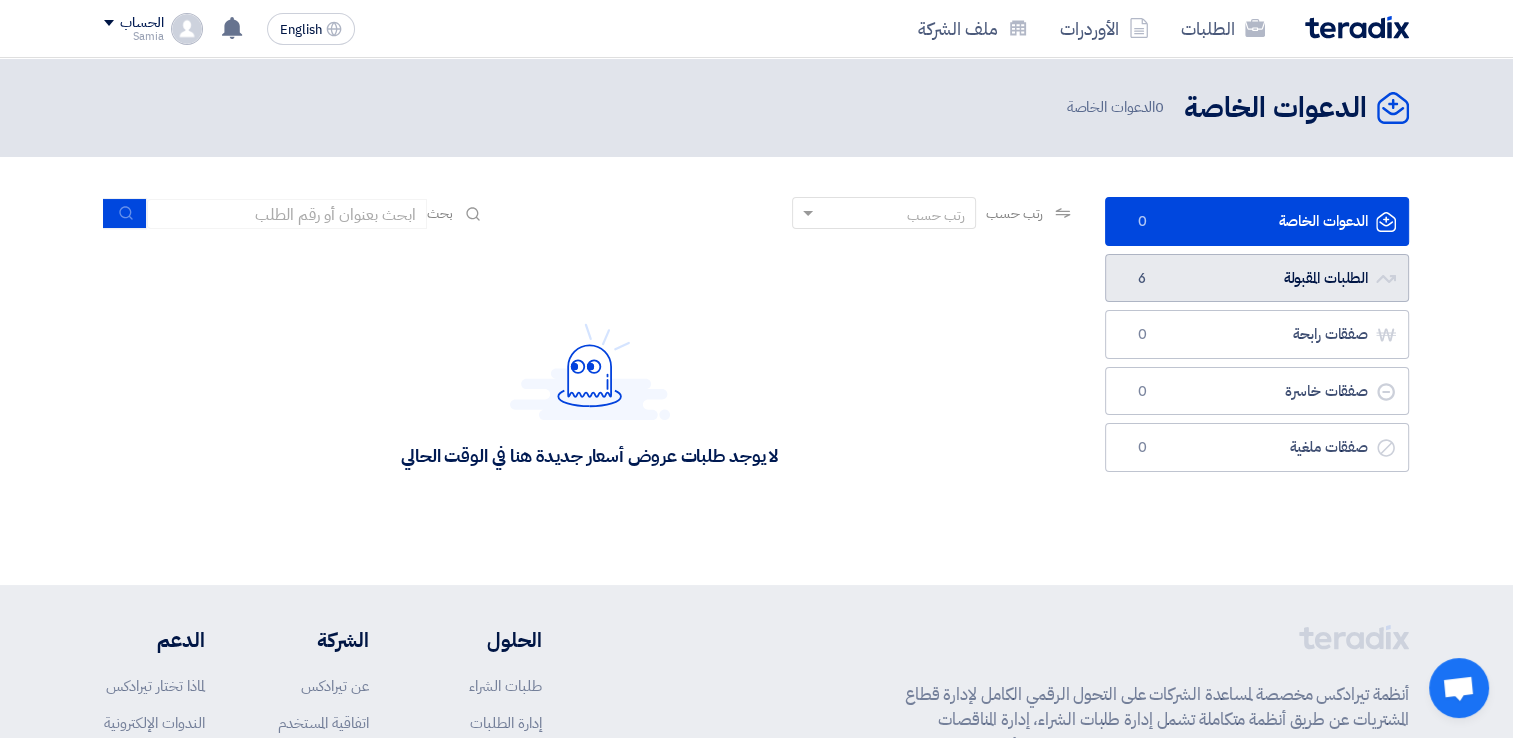 click on "الطلبات المقبولة
الطلبات المقبولة
6" 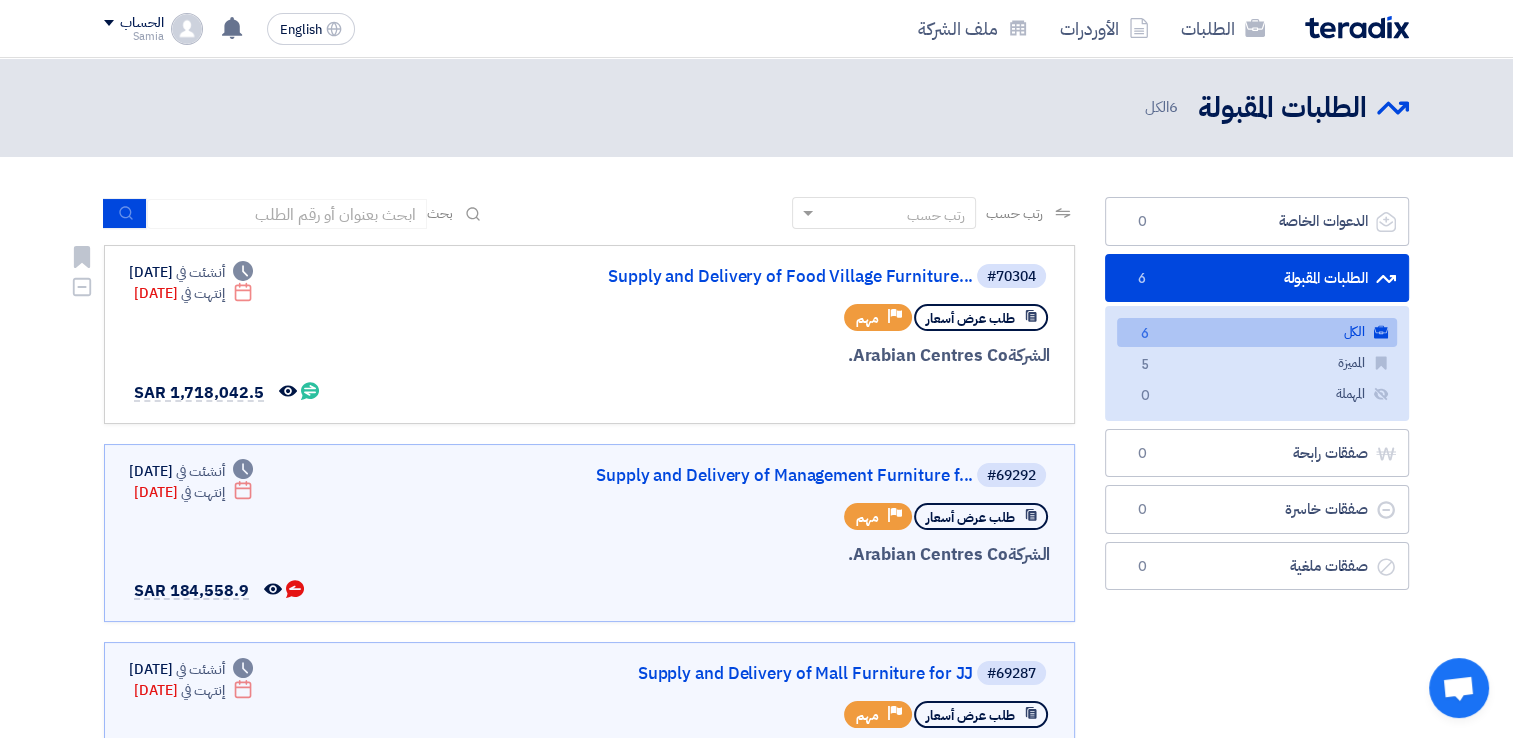 click on "#70304
Supply and Delivery of Food Village Furniture...
طلب عرض أسعار
Priority
مهم
[GEOGRAPHIC_DATA] Co.
Deadline
أنشئت في" 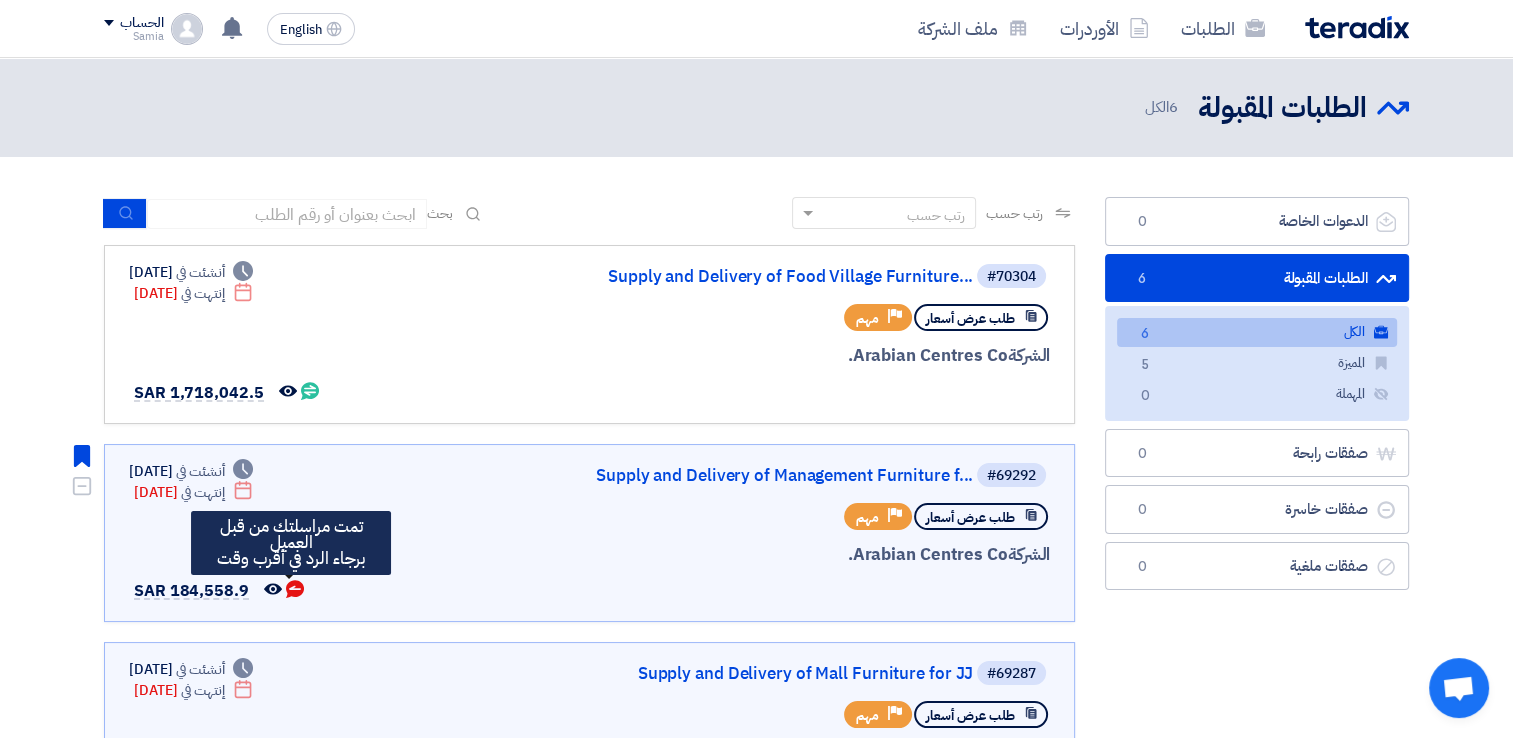 click 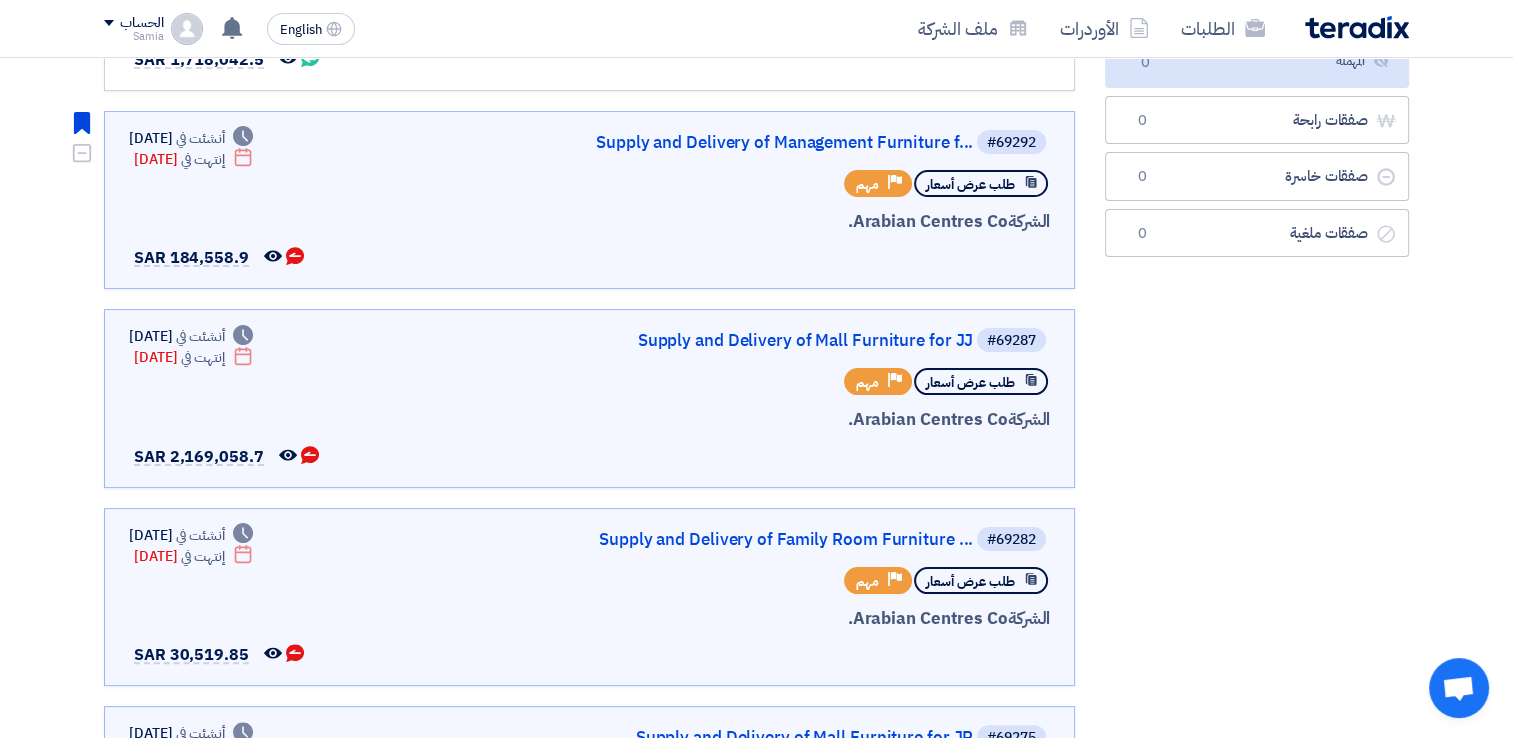 scroll, scrollTop: 400, scrollLeft: 0, axis: vertical 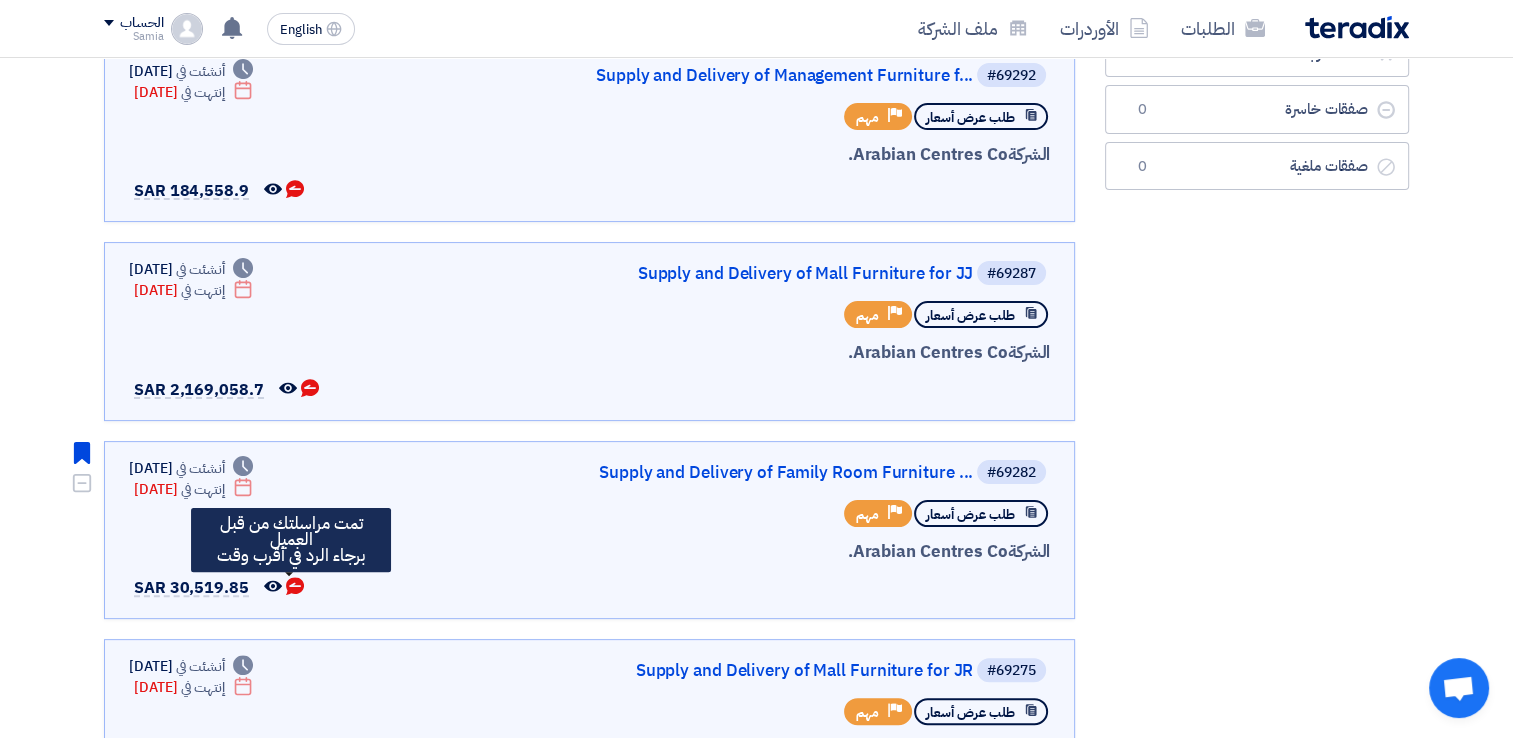 click 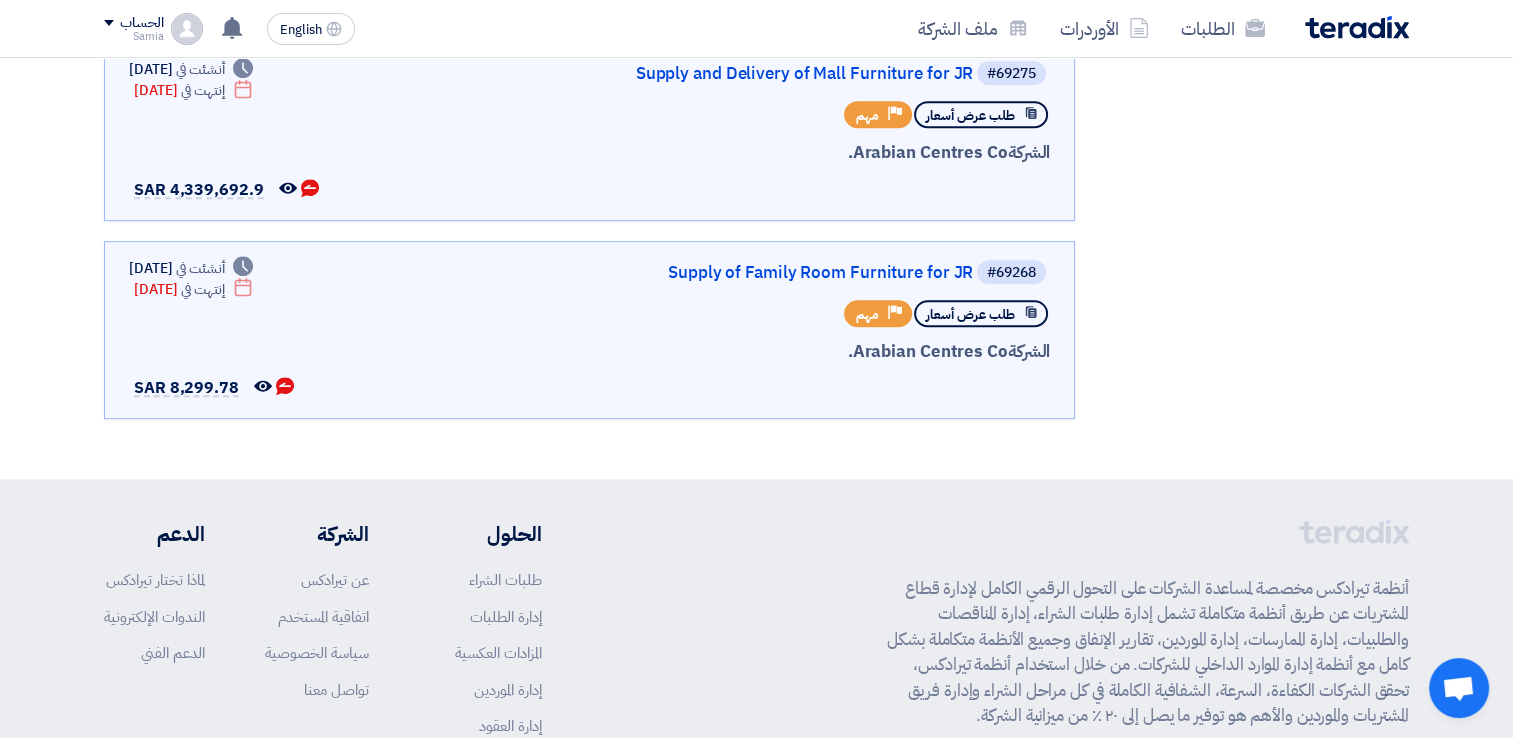 scroll, scrollTop: 1000, scrollLeft: 0, axis: vertical 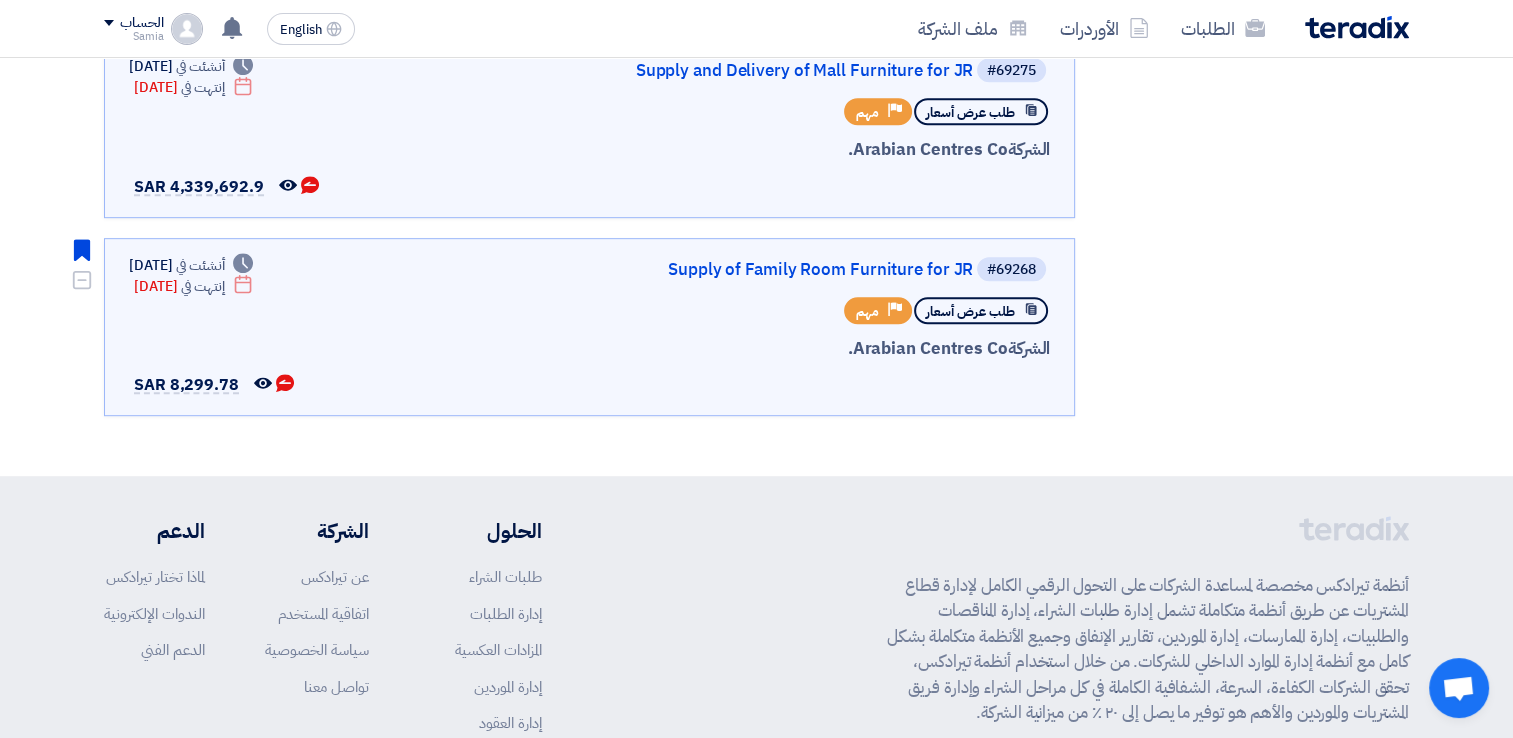 click 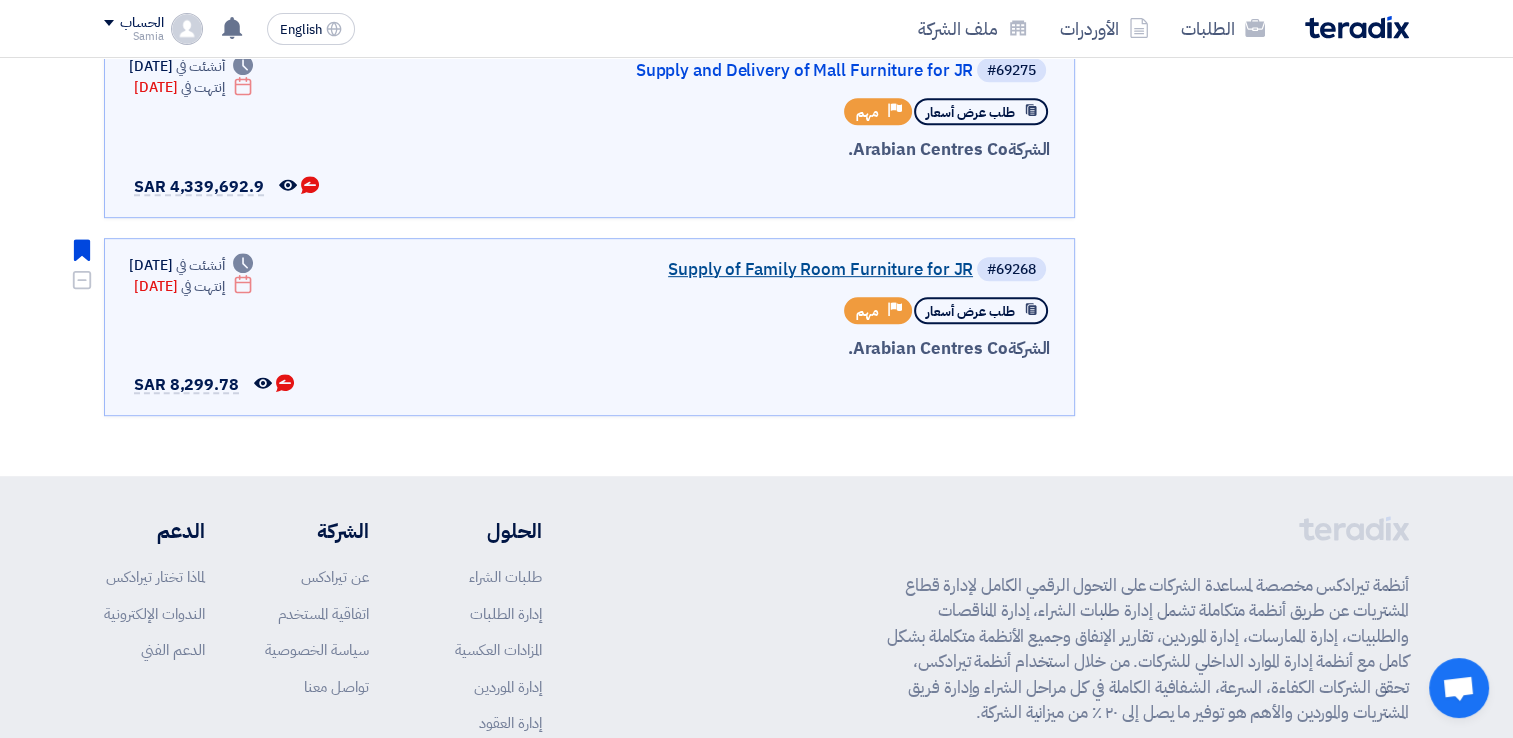 click on "Supply of Family Room Furniture for JR" 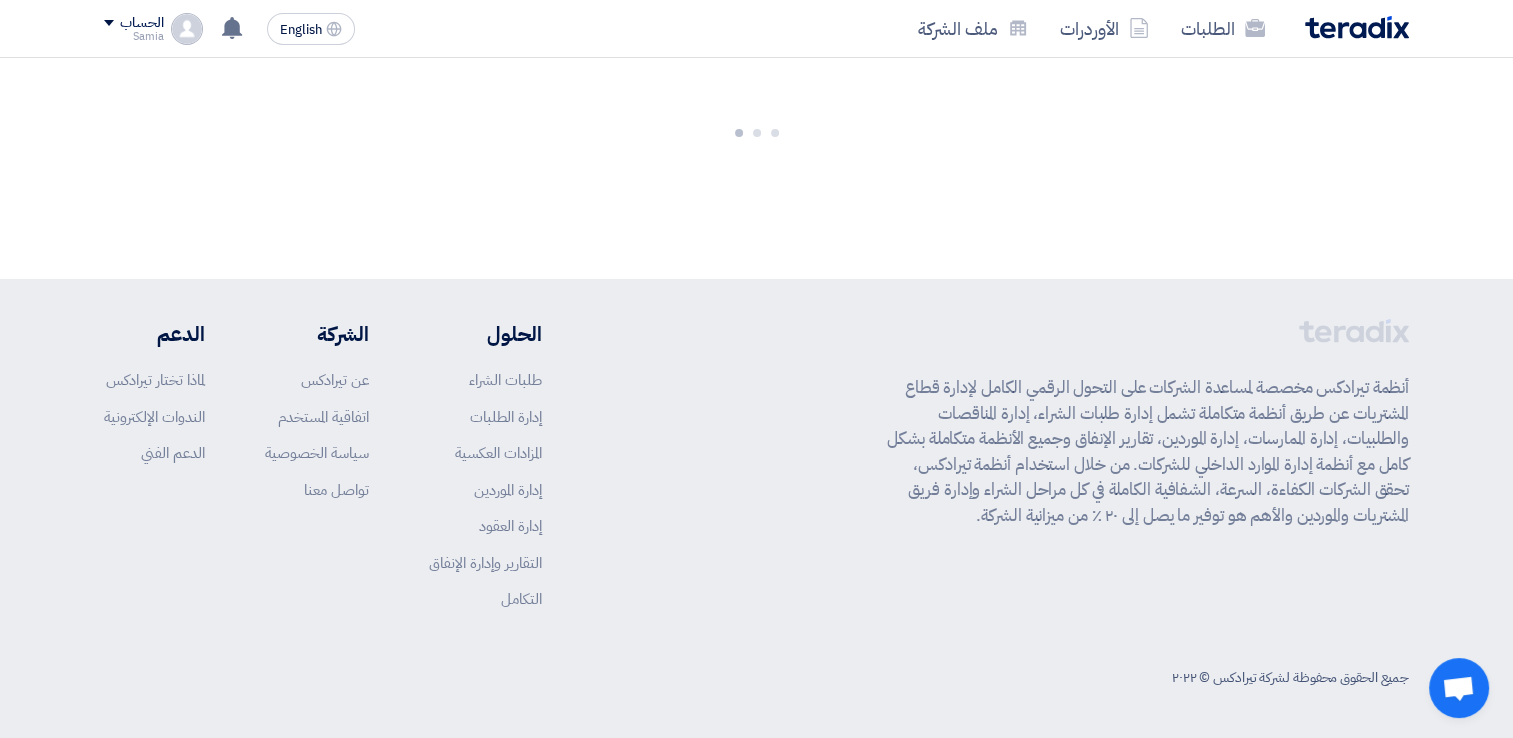 scroll, scrollTop: 0, scrollLeft: 0, axis: both 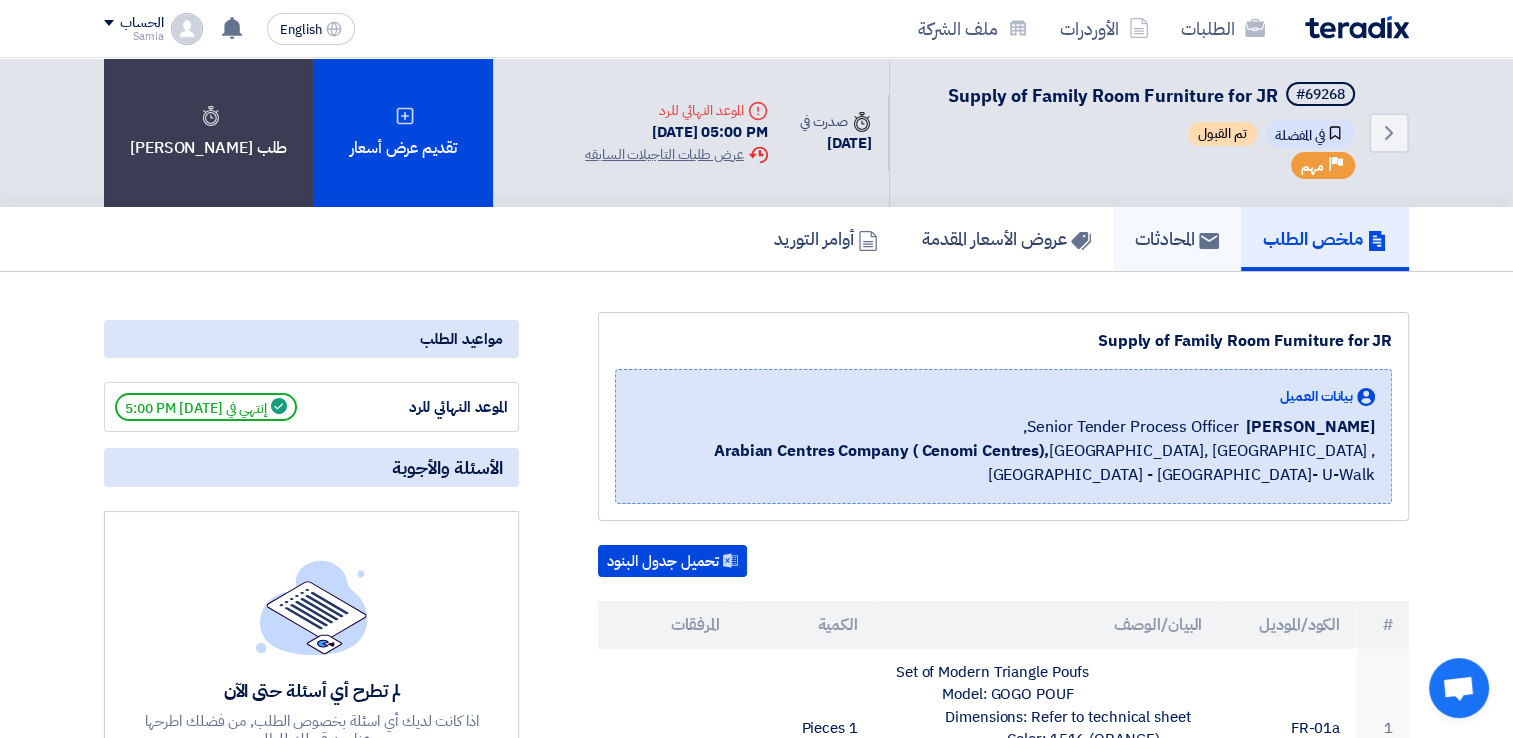click on "المحادثات" 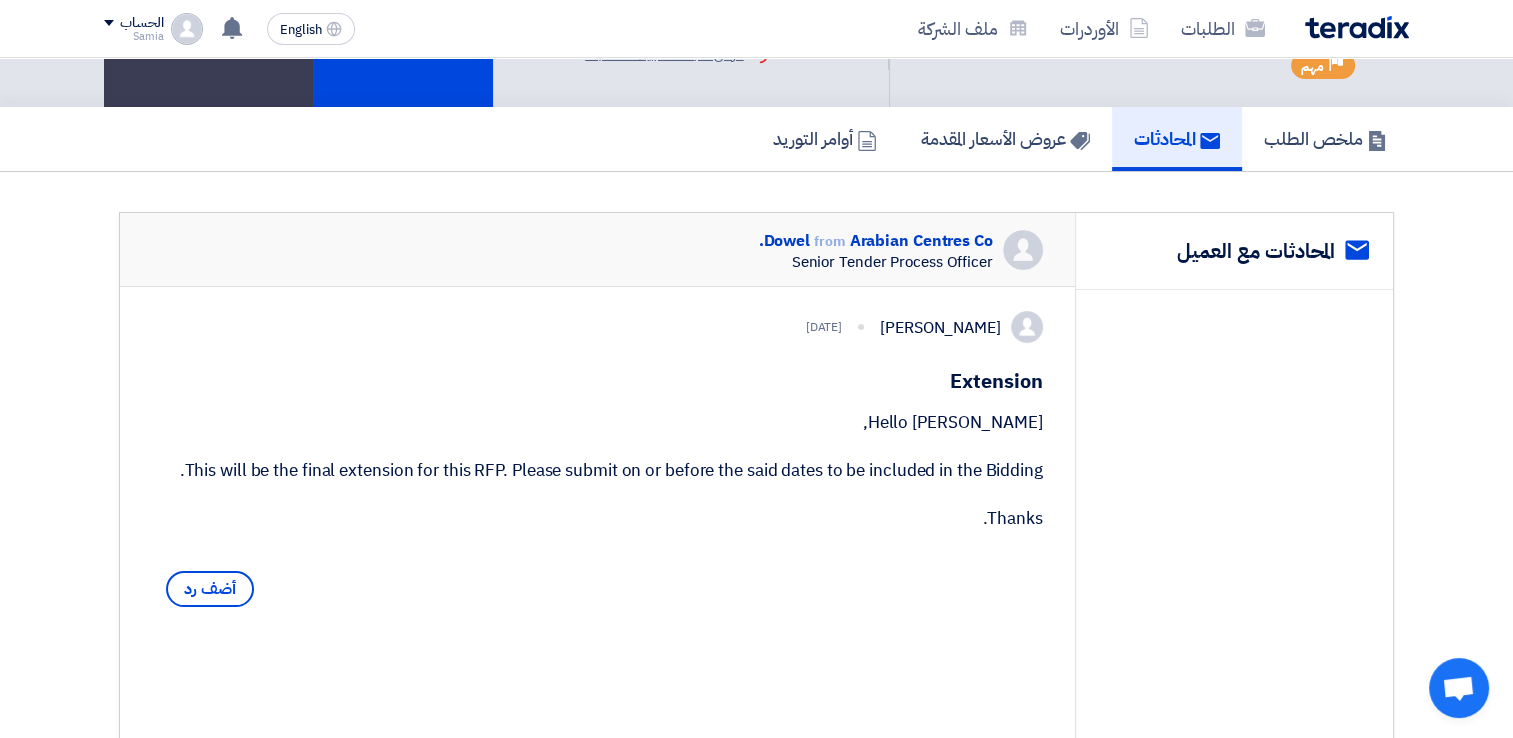 scroll, scrollTop: 0, scrollLeft: 0, axis: both 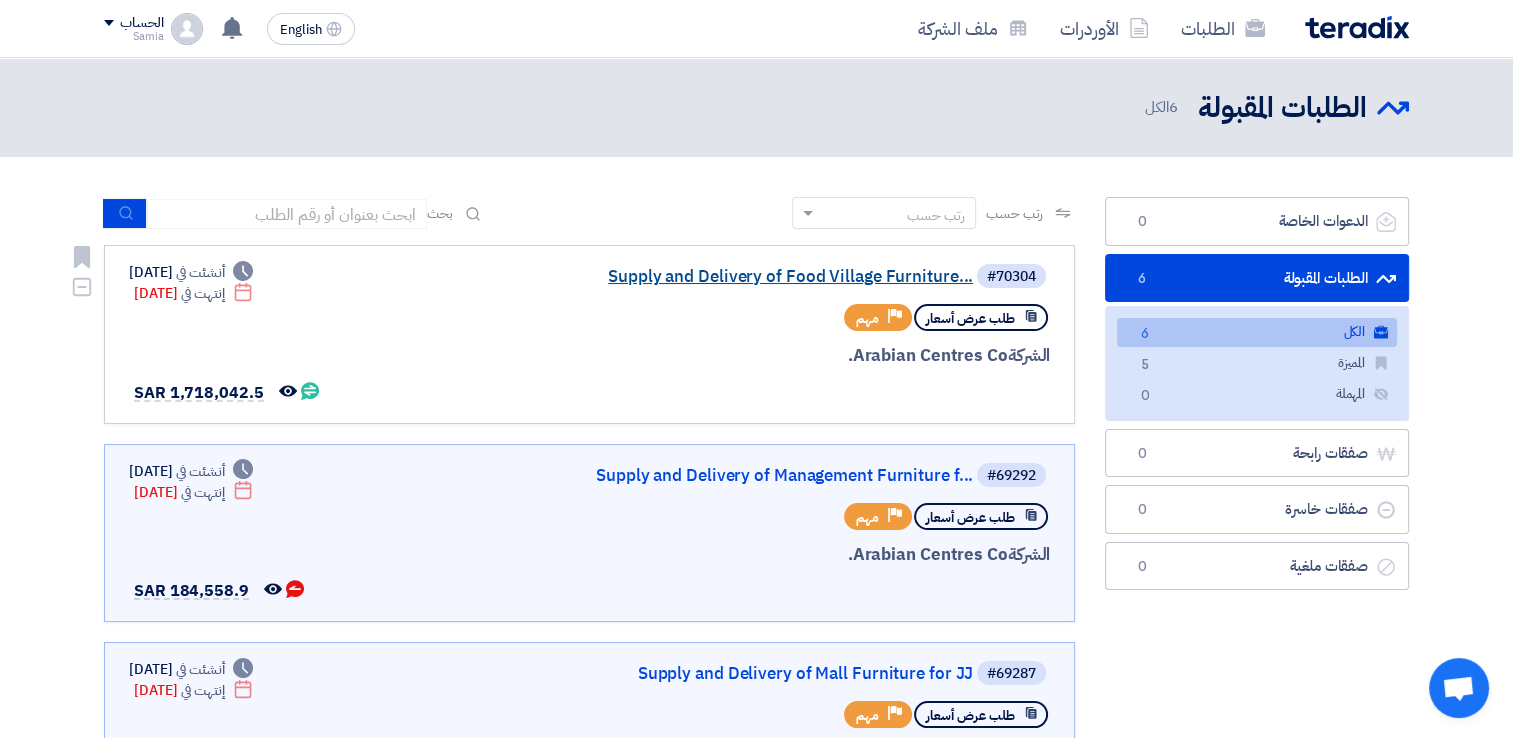 click on "Supply and Delivery of Food Village Furniture..." 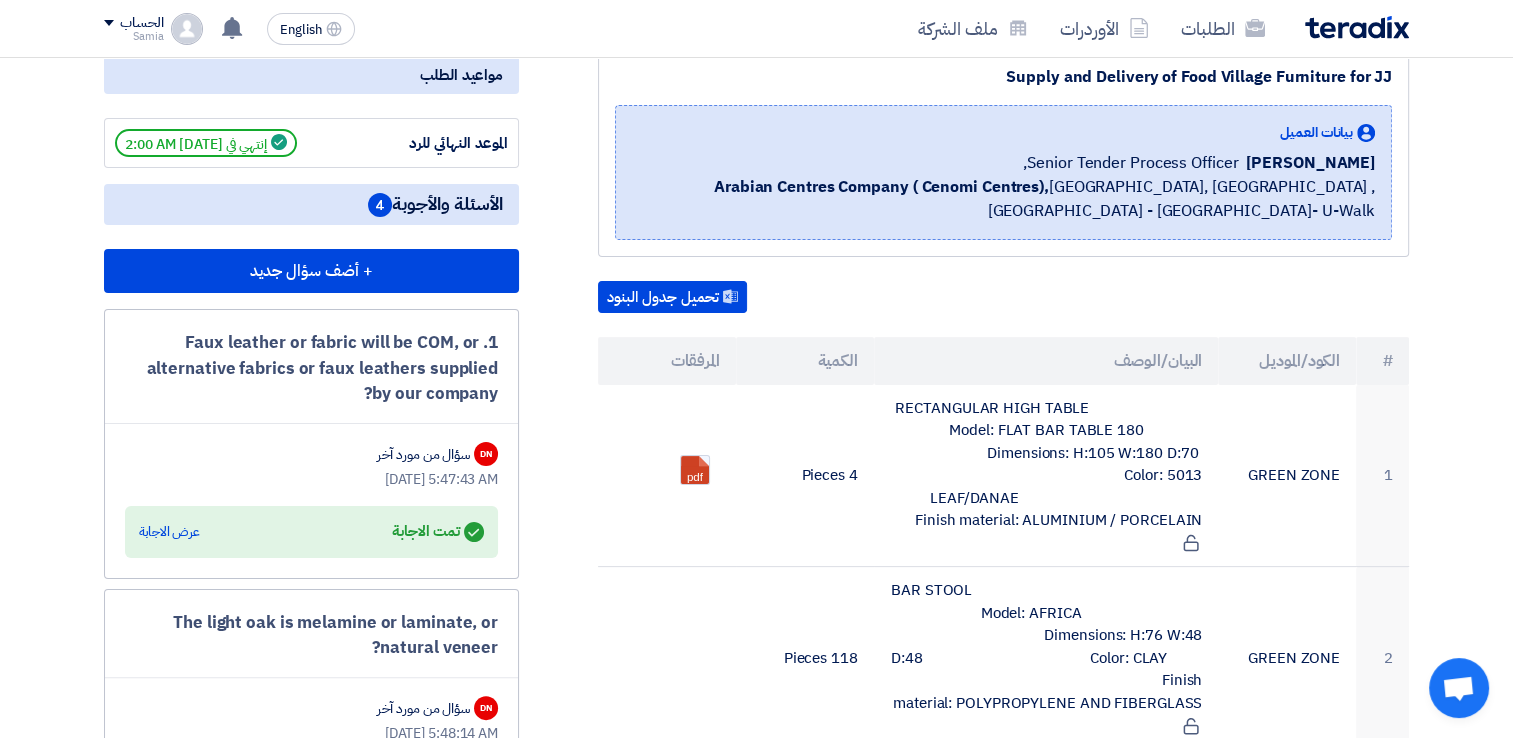 scroll, scrollTop: 300, scrollLeft: 0, axis: vertical 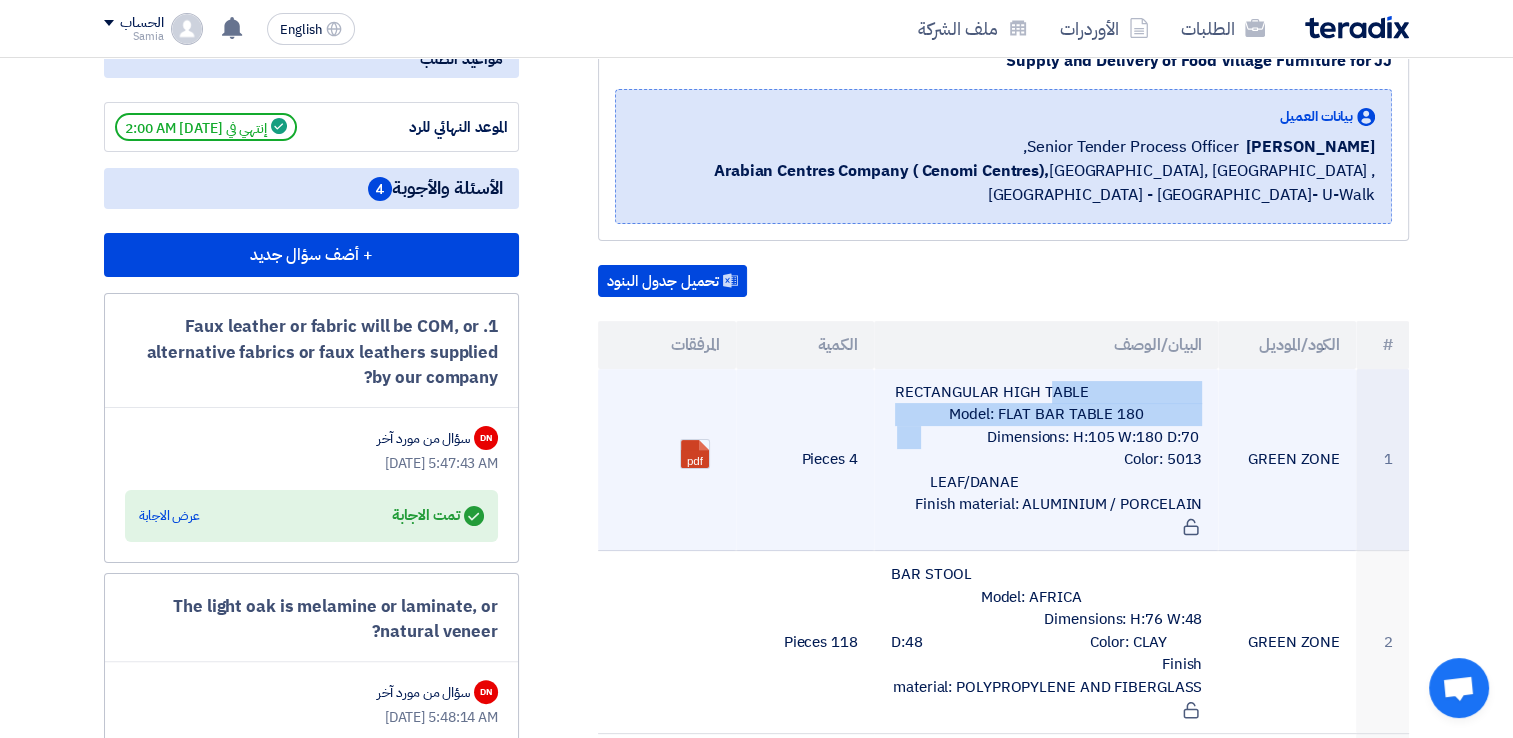 drag, startPoint x: 899, startPoint y: 382, endPoint x: 1124, endPoint y: 403, distance: 225.97787 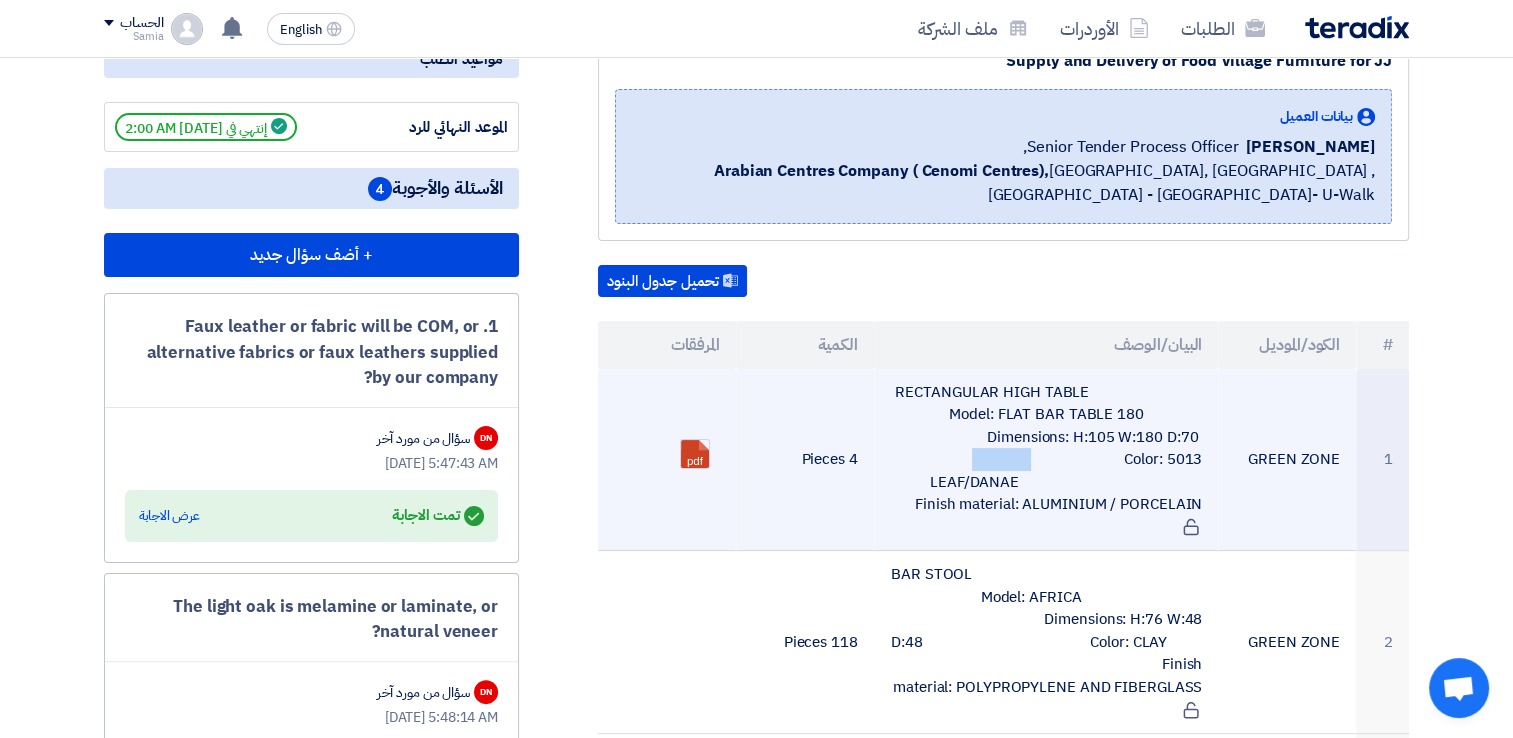drag, startPoint x: 1017, startPoint y: 426, endPoint x: 1144, endPoint y: 428, distance: 127.01575 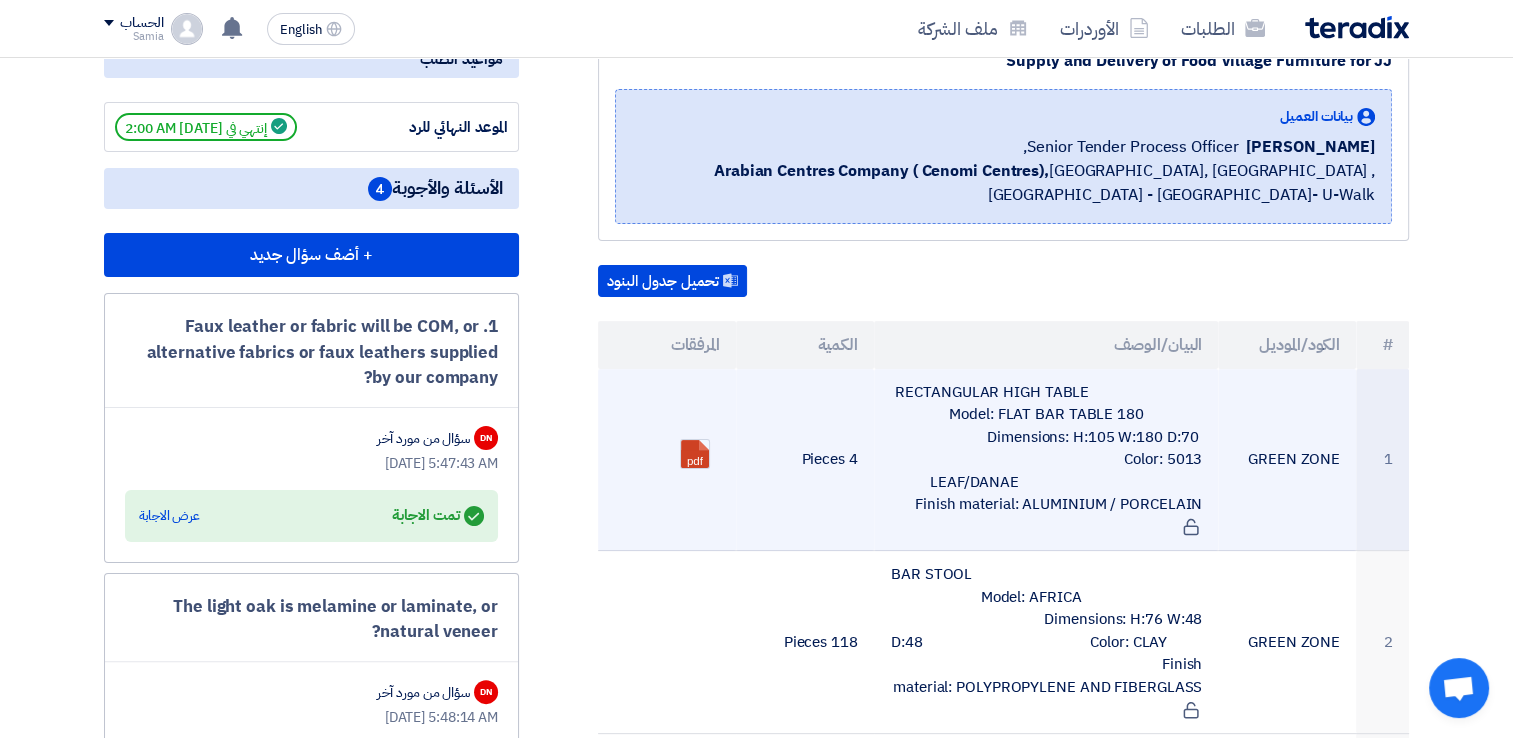 drag, startPoint x: 1162, startPoint y: 477, endPoint x: 1018, endPoint y: 452, distance: 146.15402 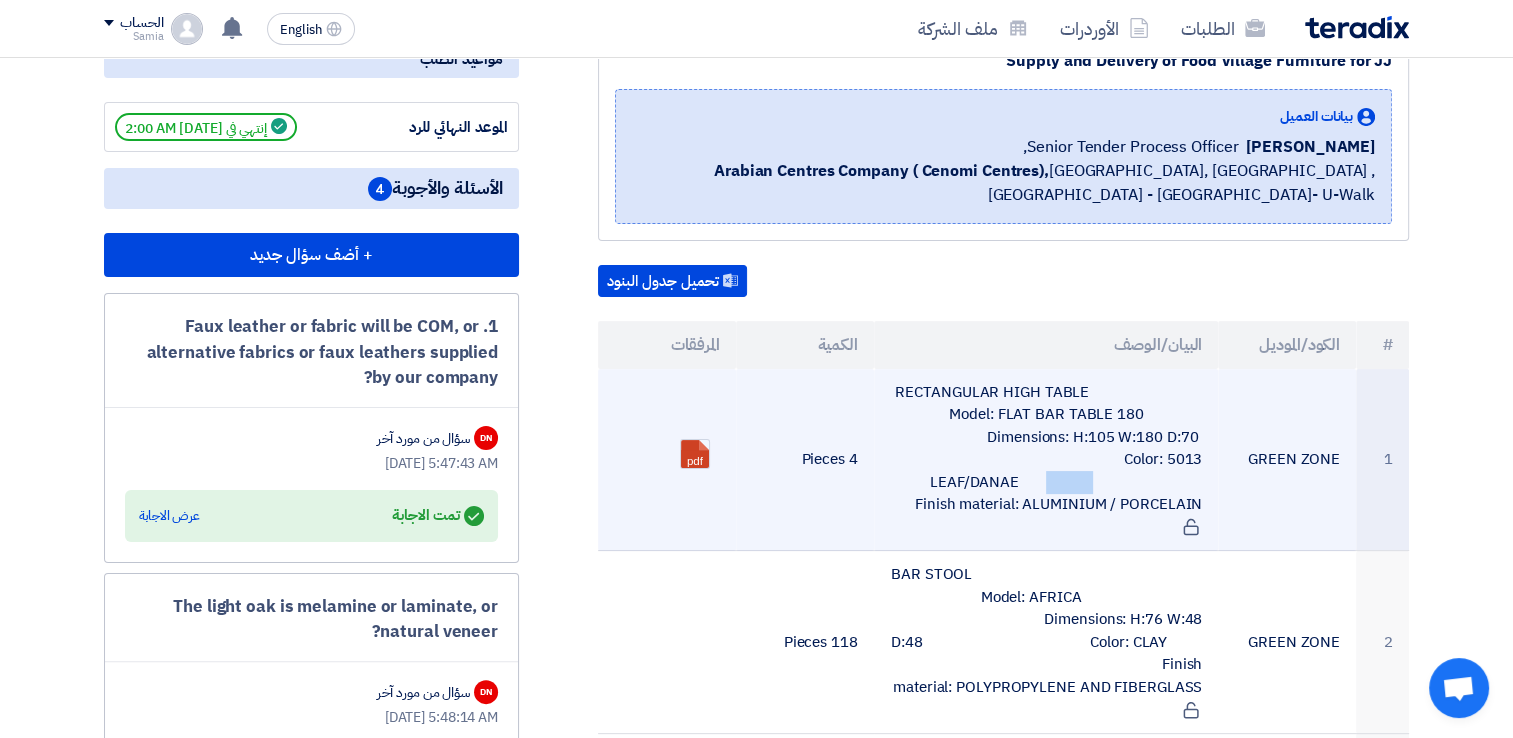 drag, startPoint x: 1058, startPoint y: 452, endPoint x: 1148, endPoint y: 454, distance: 90.02222 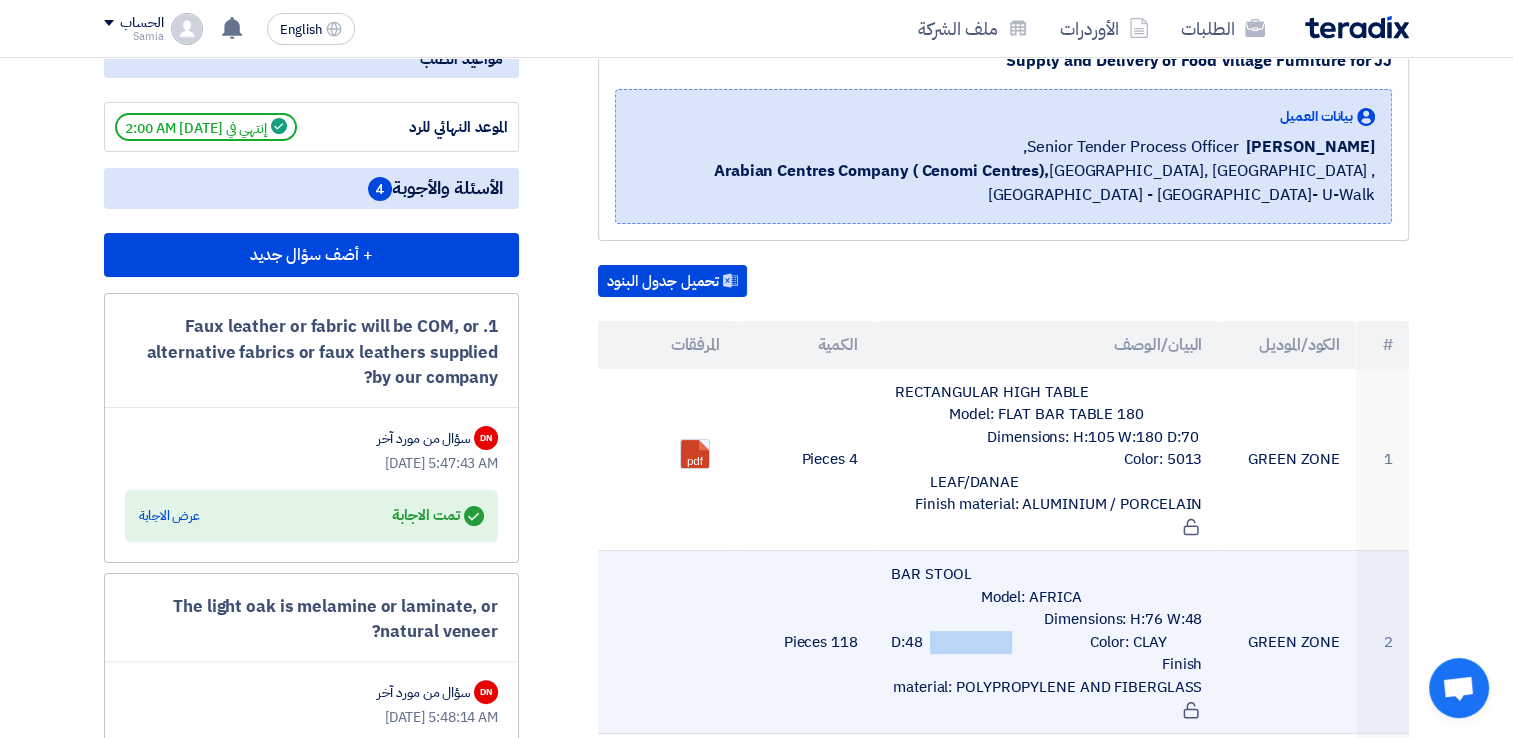drag, startPoint x: 1040, startPoint y: 582, endPoint x: 1171, endPoint y: 591, distance: 131.30879 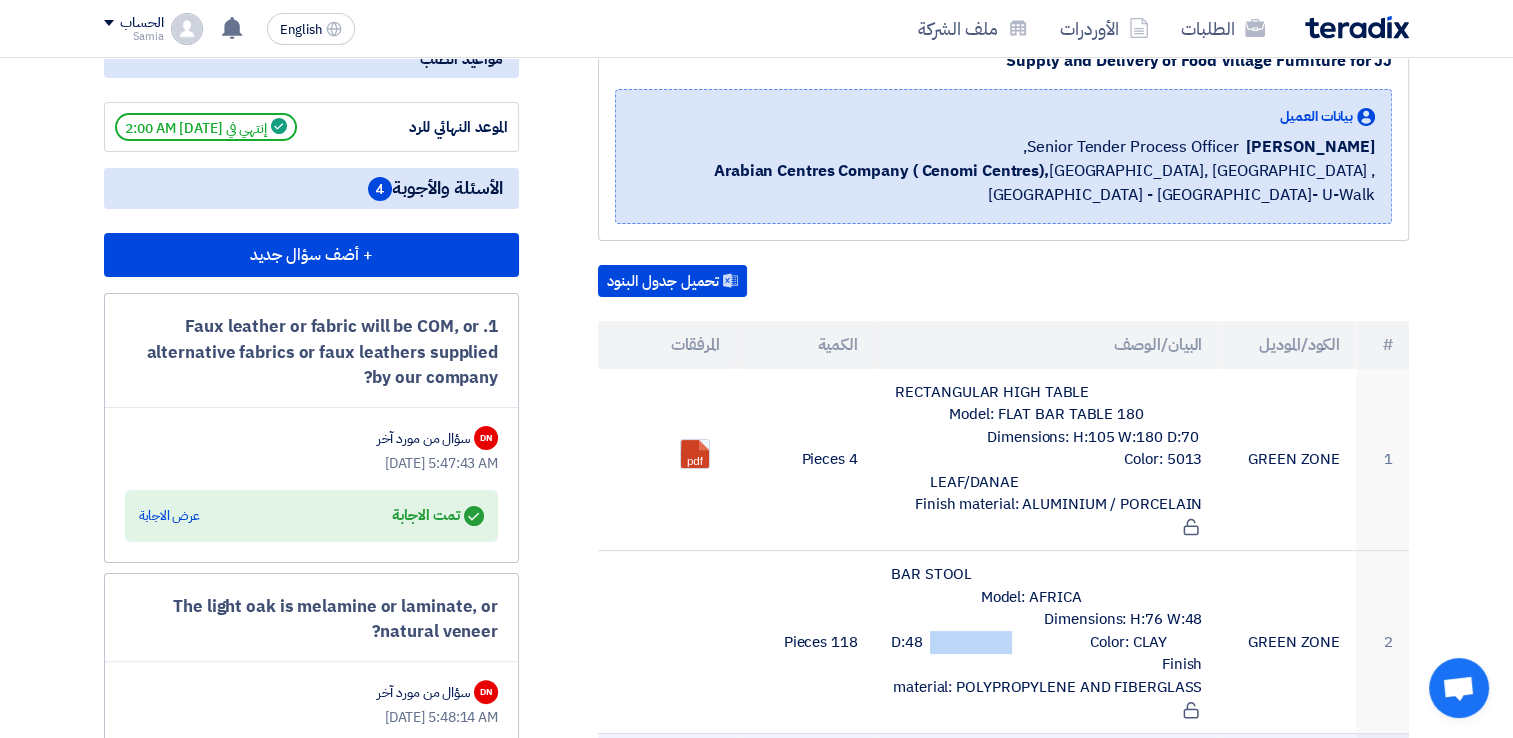 copy on "H:76 W:48 D:48" 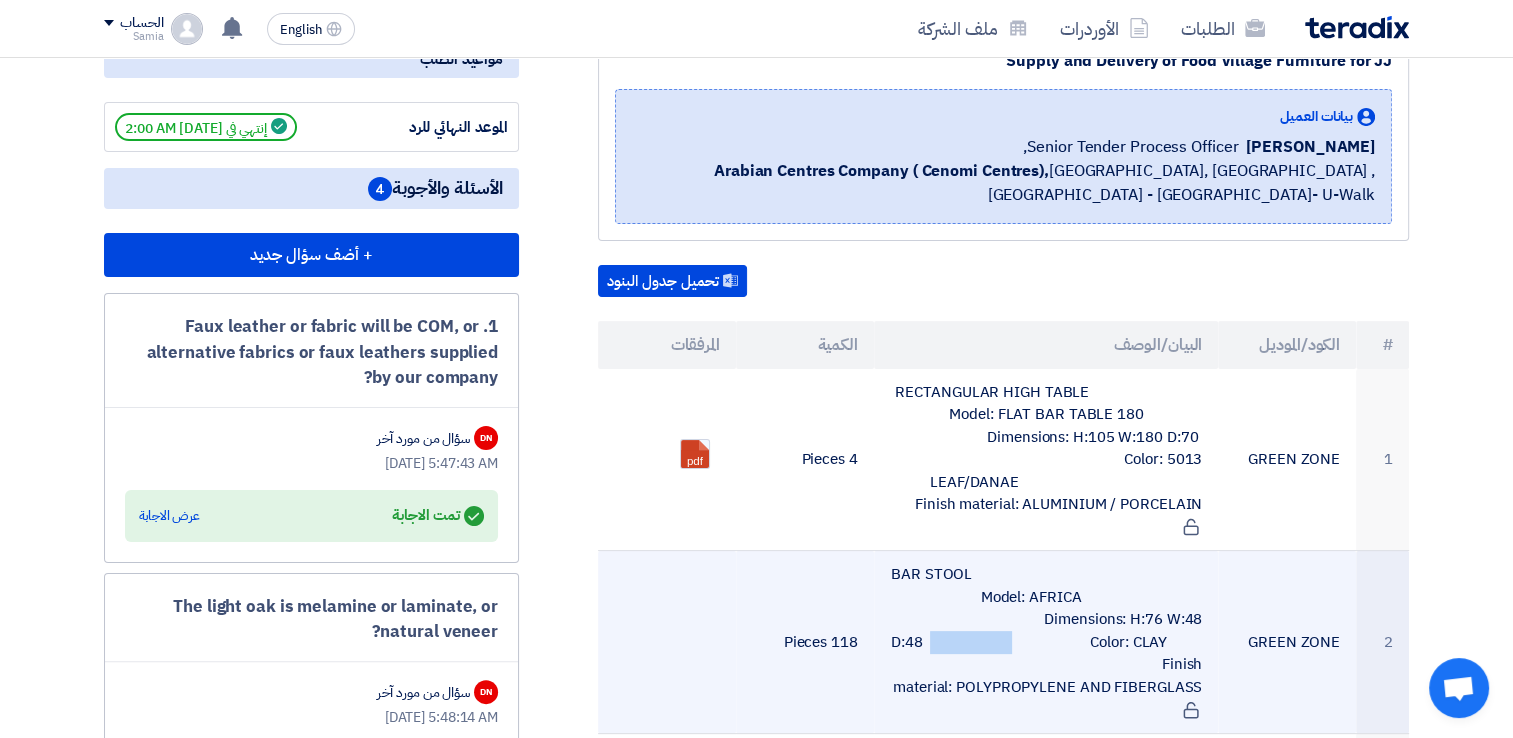 drag, startPoint x: 969, startPoint y: 652, endPoint x: 1210, endPoint y: 654, distance: 241.0083 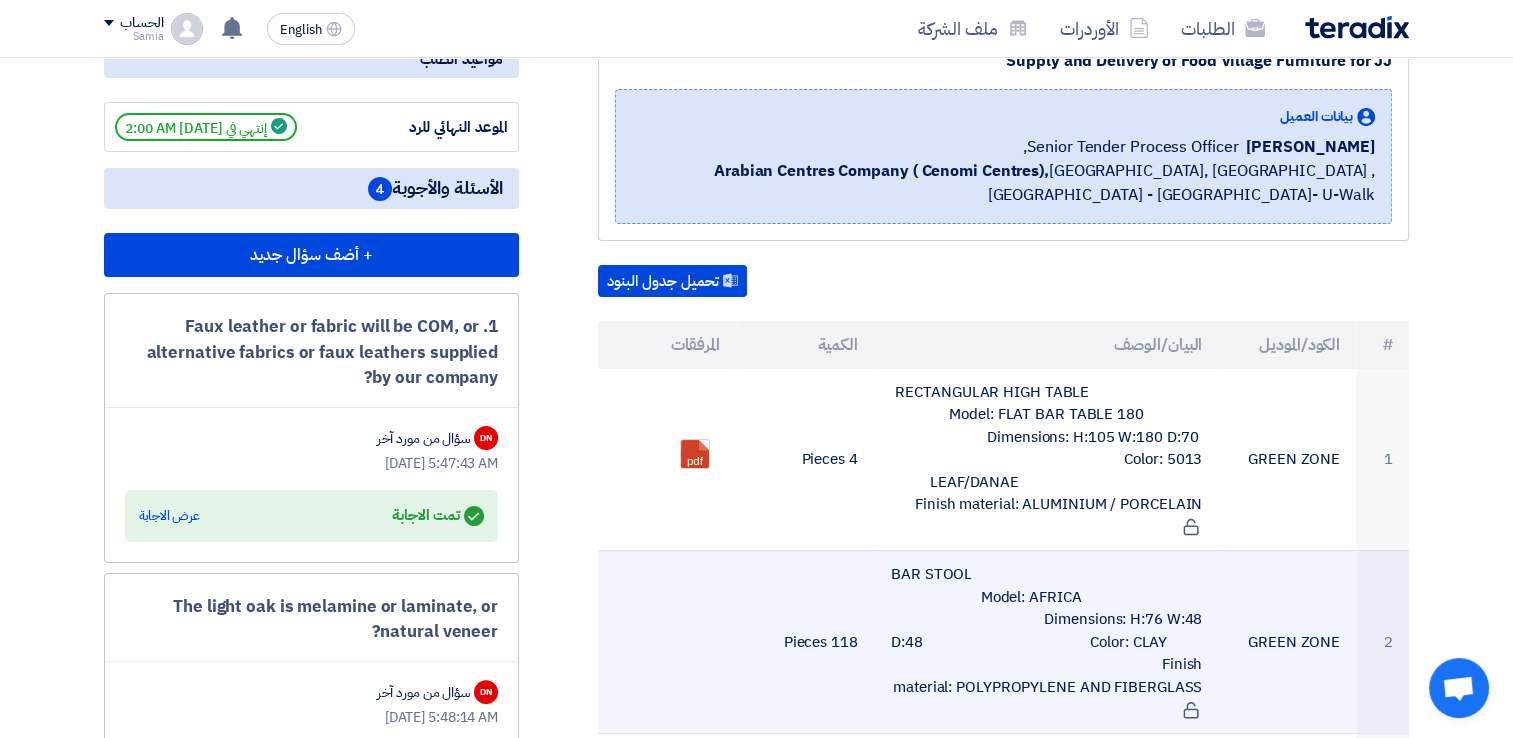 click on "BAR STOOL                                                                                  Model: AFRICA                                                                  Dimensions: H:76 W:48 D:48                                           Color: CLAY                                                                             Finish material: POLYPROPYLENE AND FIBERGLASS" 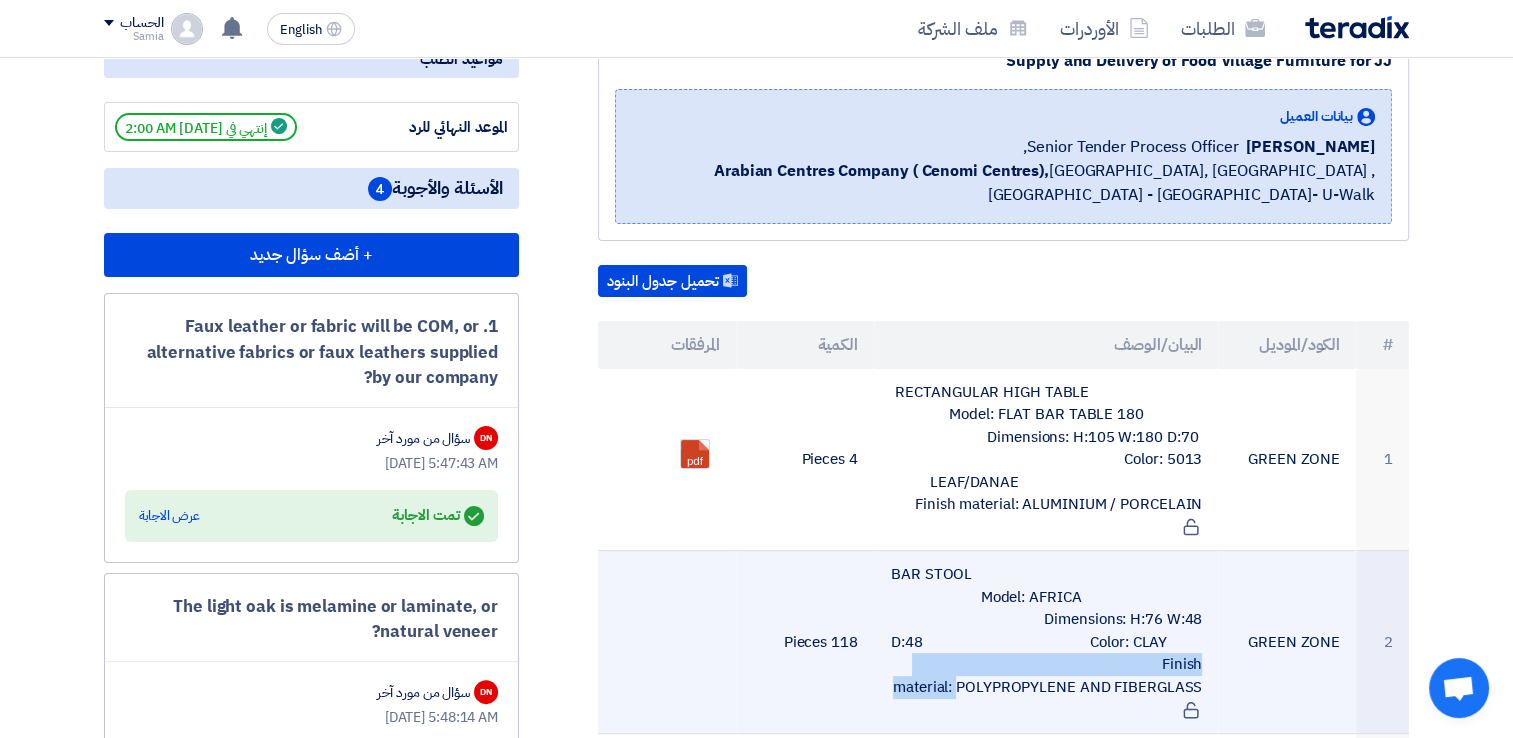 click on "BAR STOOL                                                                                  Model: AFRICA                                                                  Dimensions: H:76 W:48 D:48                                           Color: CLAY                                                                             Finish material: POLYPROPYLENE AND FIBERGLASS" 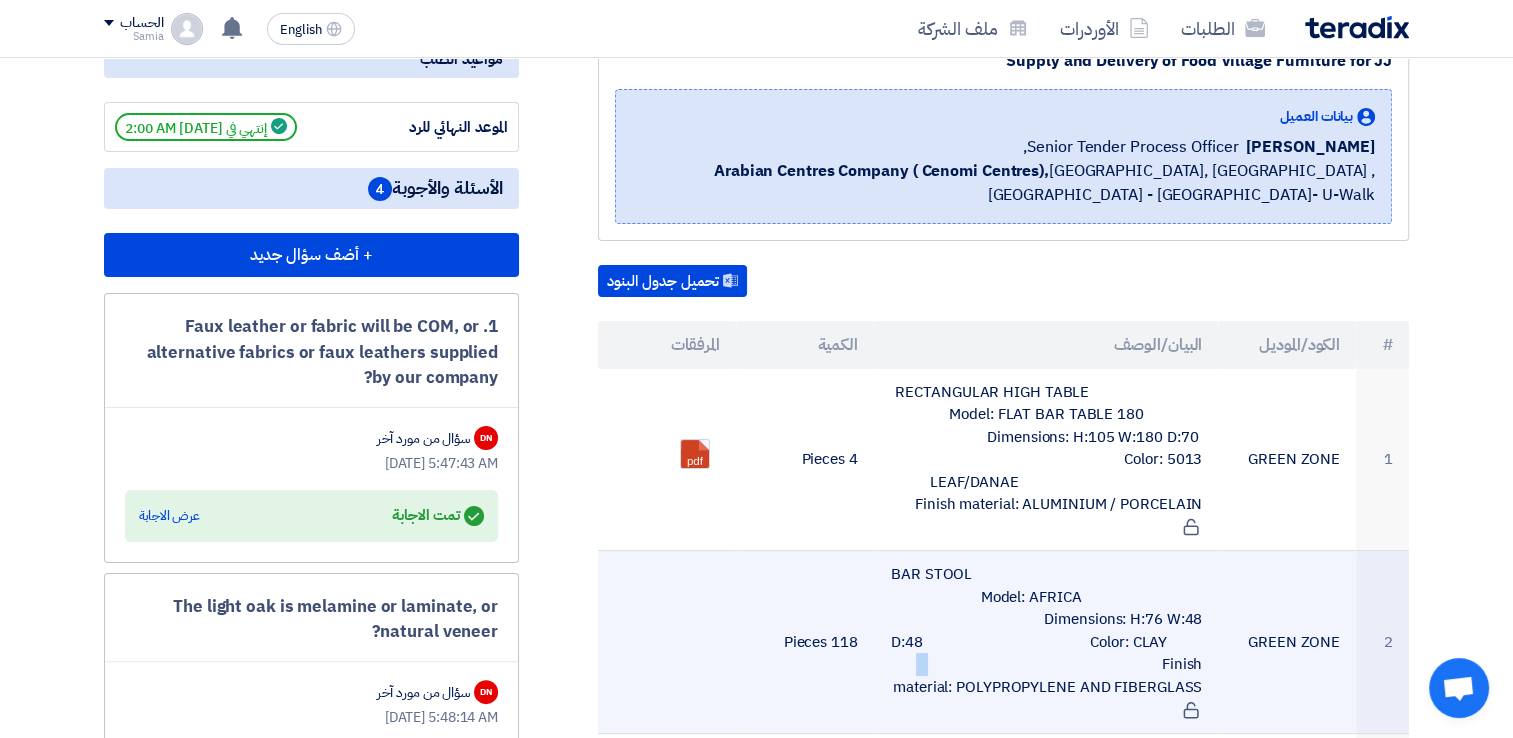 drag, startPoint x: 1062, startPoint y: 614, endPoint x: 1036, endPoint y: 613, distance: 26.019224 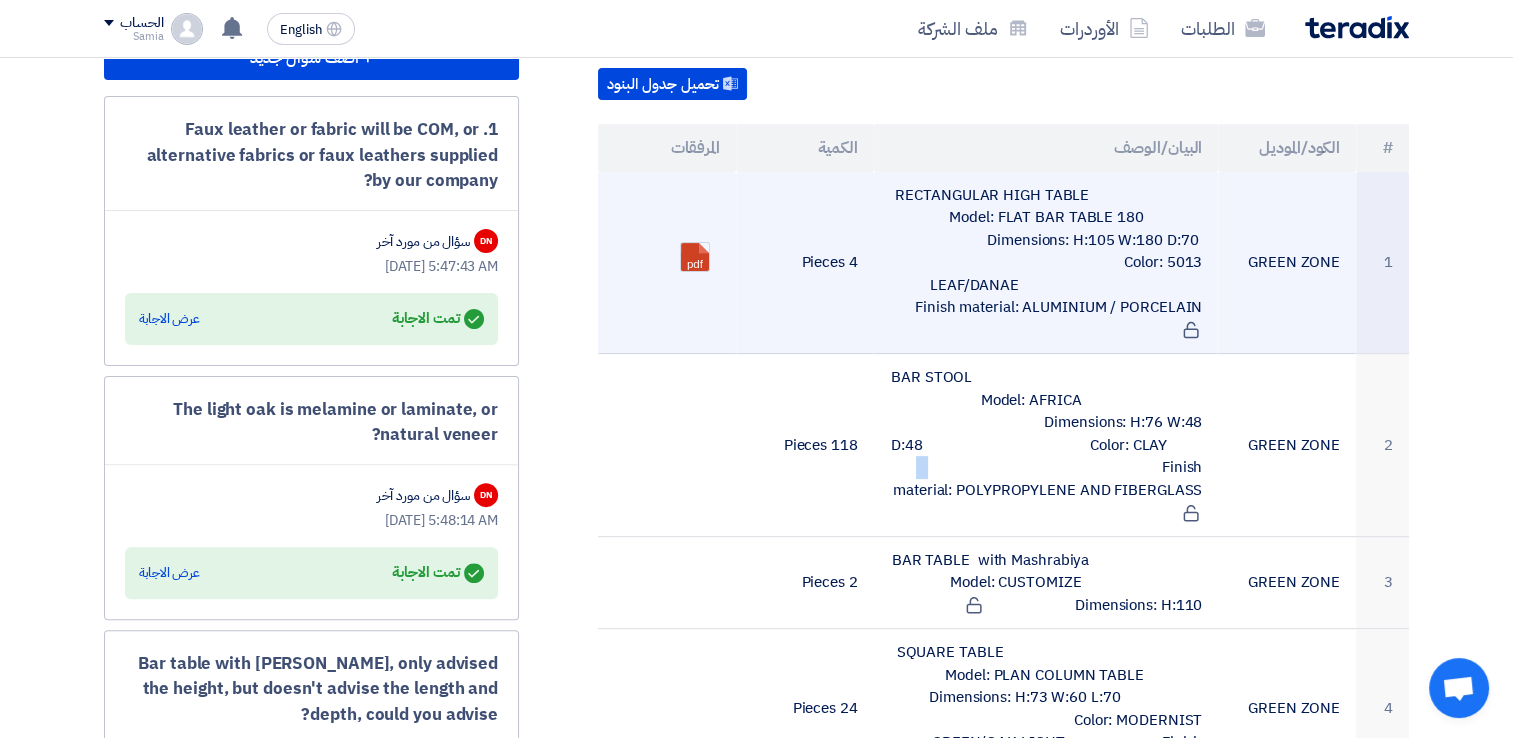 scroll, scrollTop: 500, scrollLeft: 0, axis: vertical 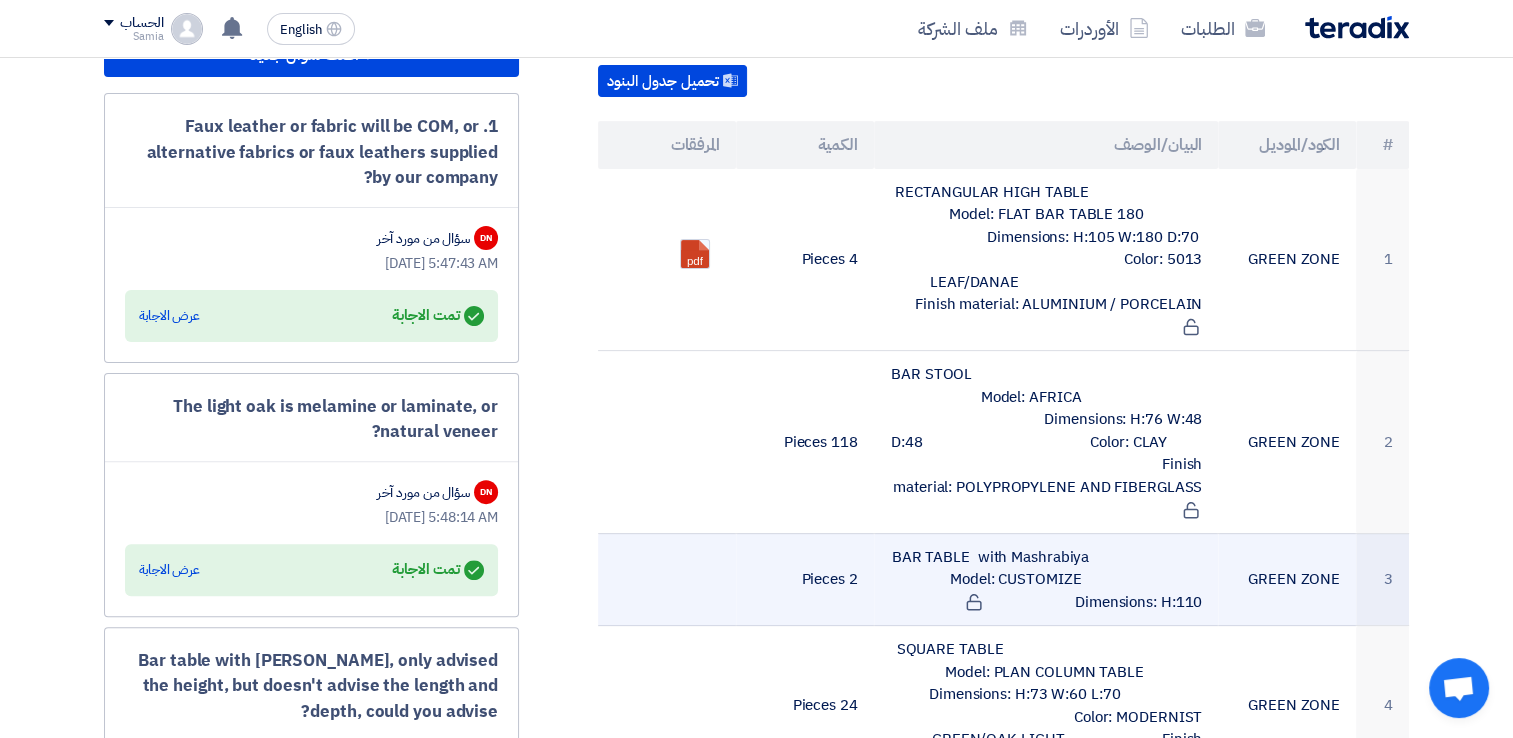 click on "BAR TABLE  with Mashrabiya                                            Model: CUSTOMIZE                                                      Dimensions: H:110" 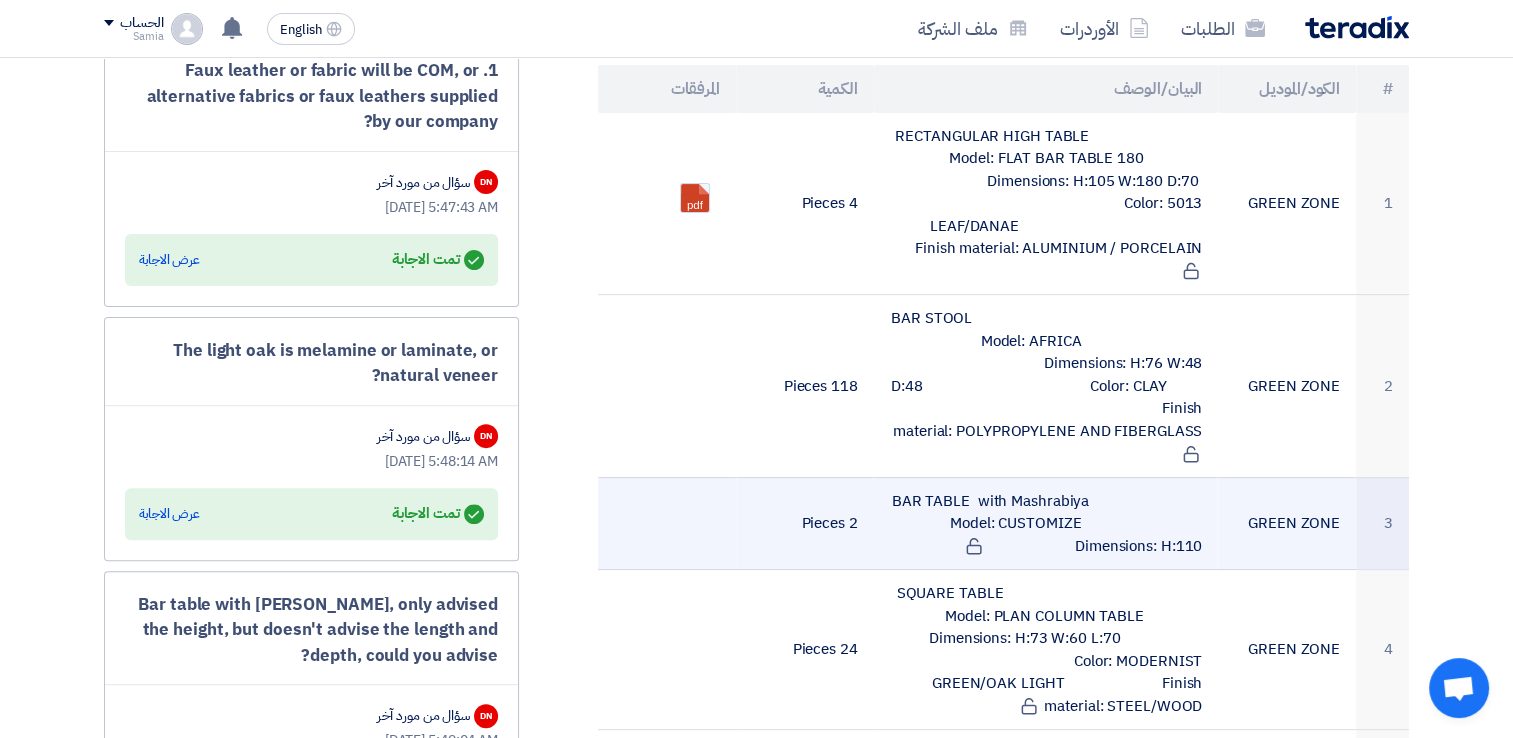 scroll, scrollTop: 600, scrollLeft: 0, axis: vertical 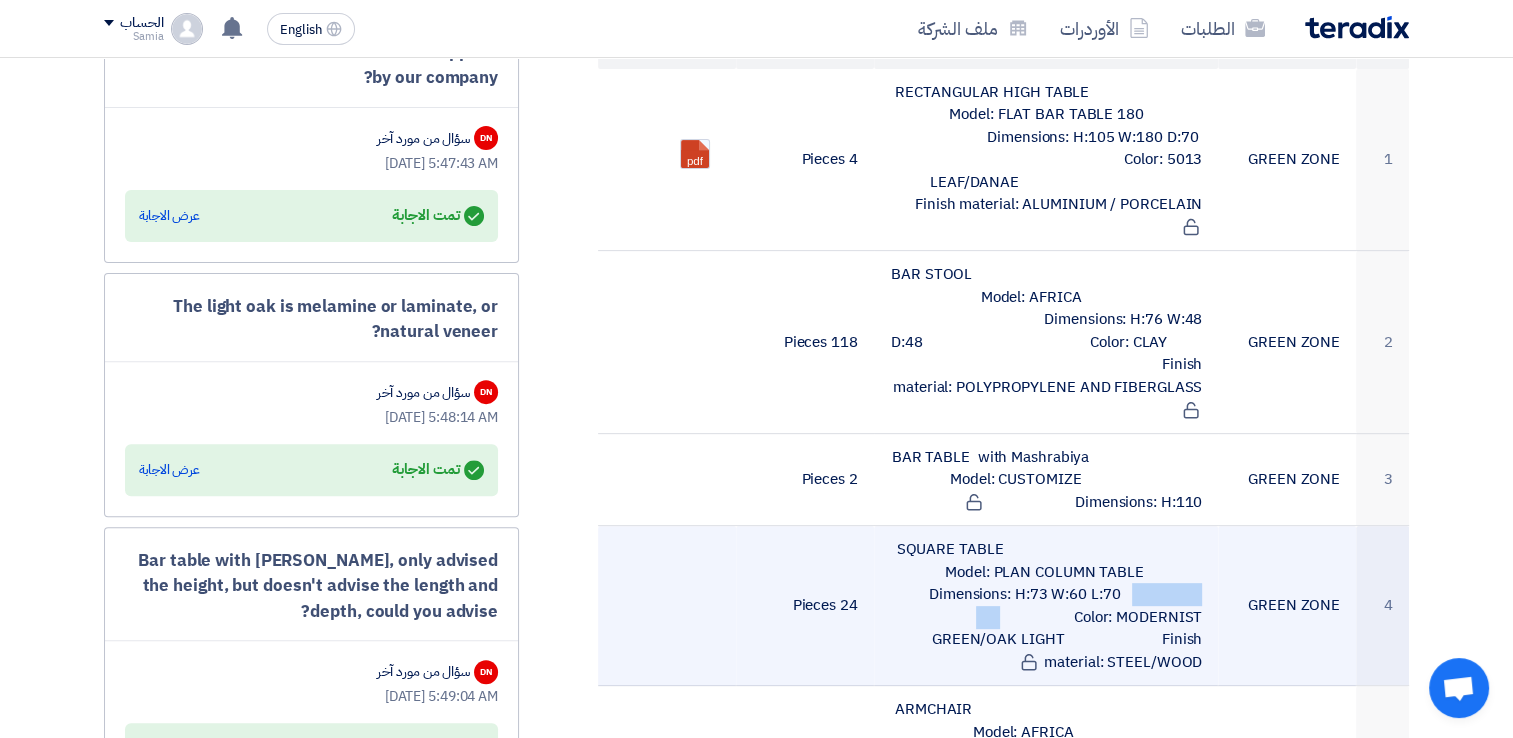 drag, startPoint x: 977, startPoint y: 539, endPoint x: 1120, endPoint y: 540, distance: 143.0035 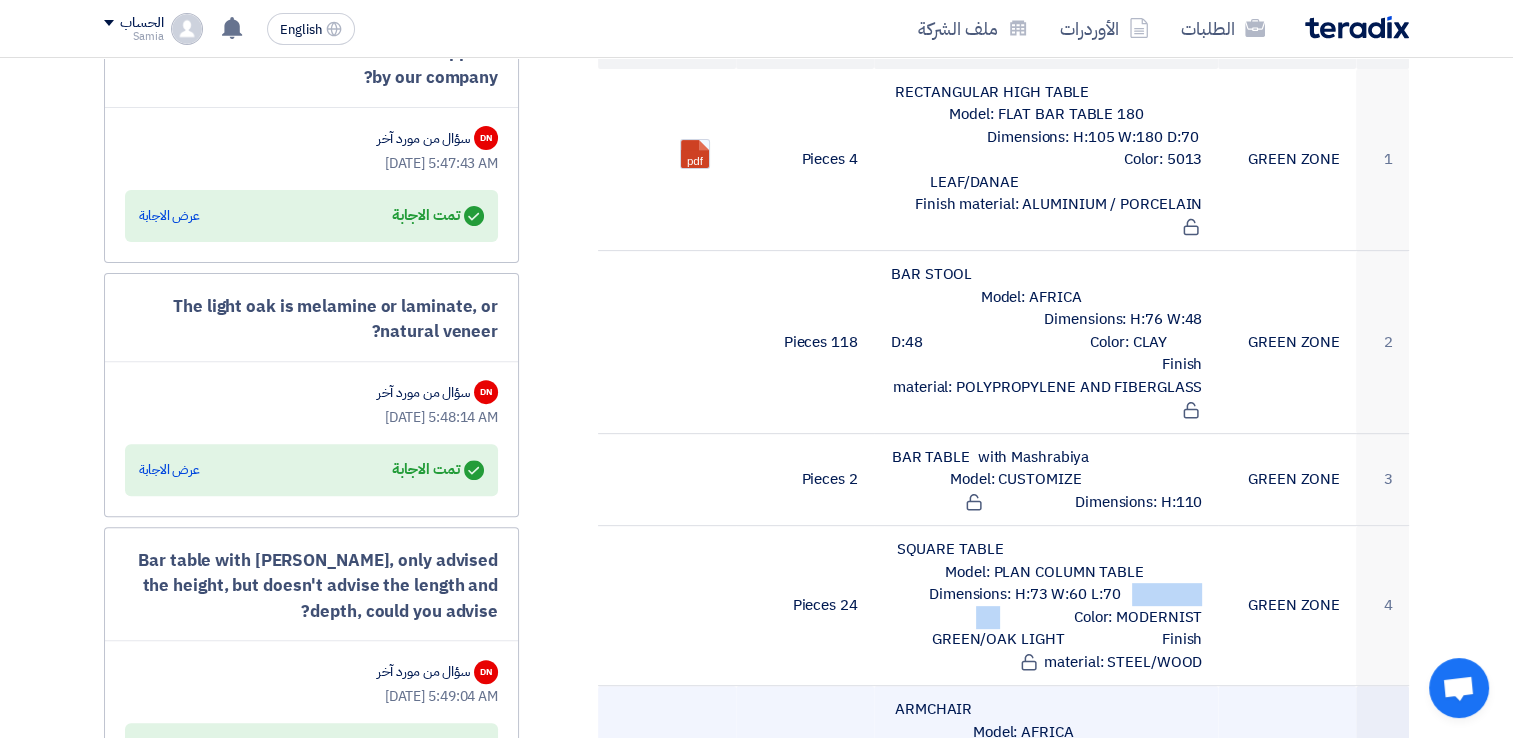 copy on "H:73 W:60 L:70" 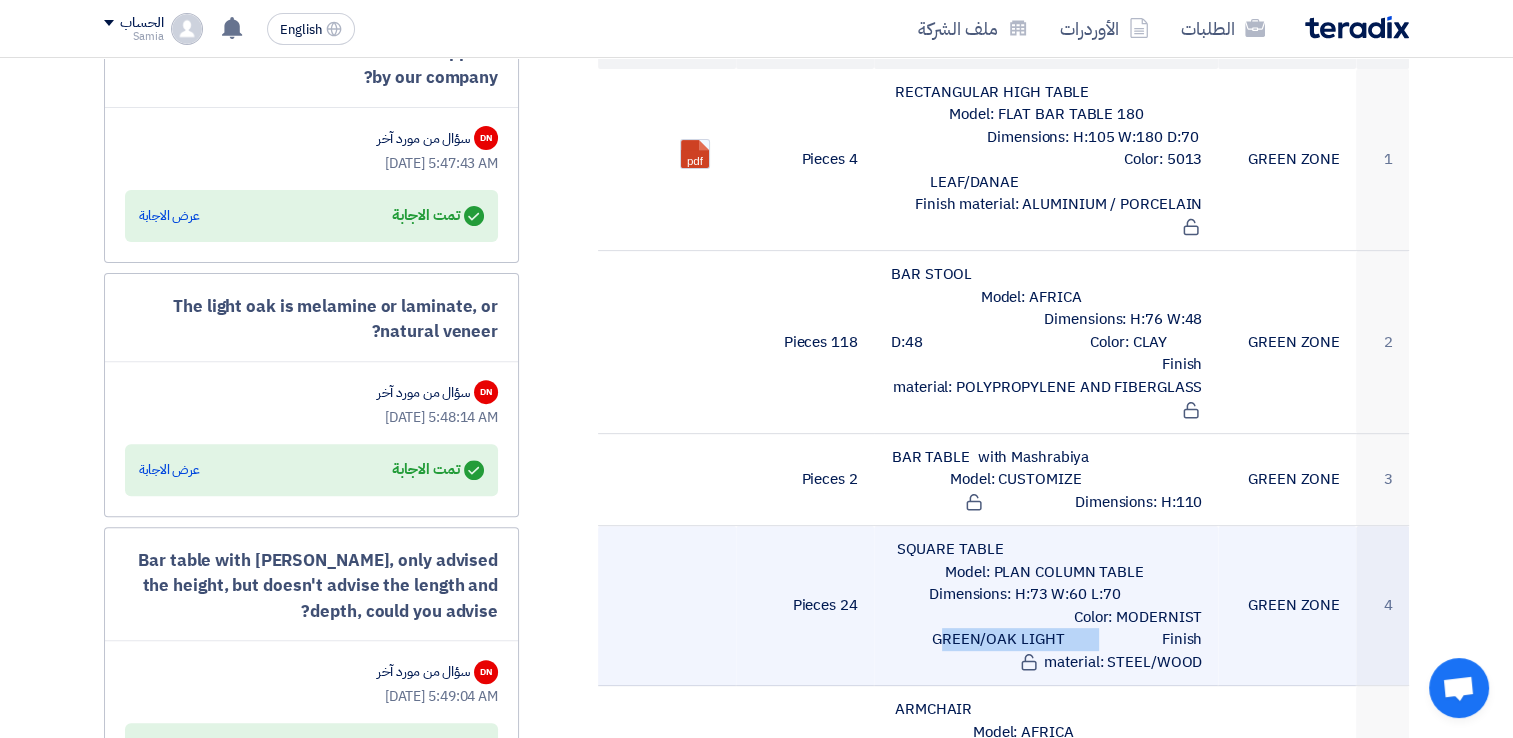 drag, startPoint x: 936, startPoint y: 562, endPoint x: 1126, endPoint y: 571, distance: 190.21304 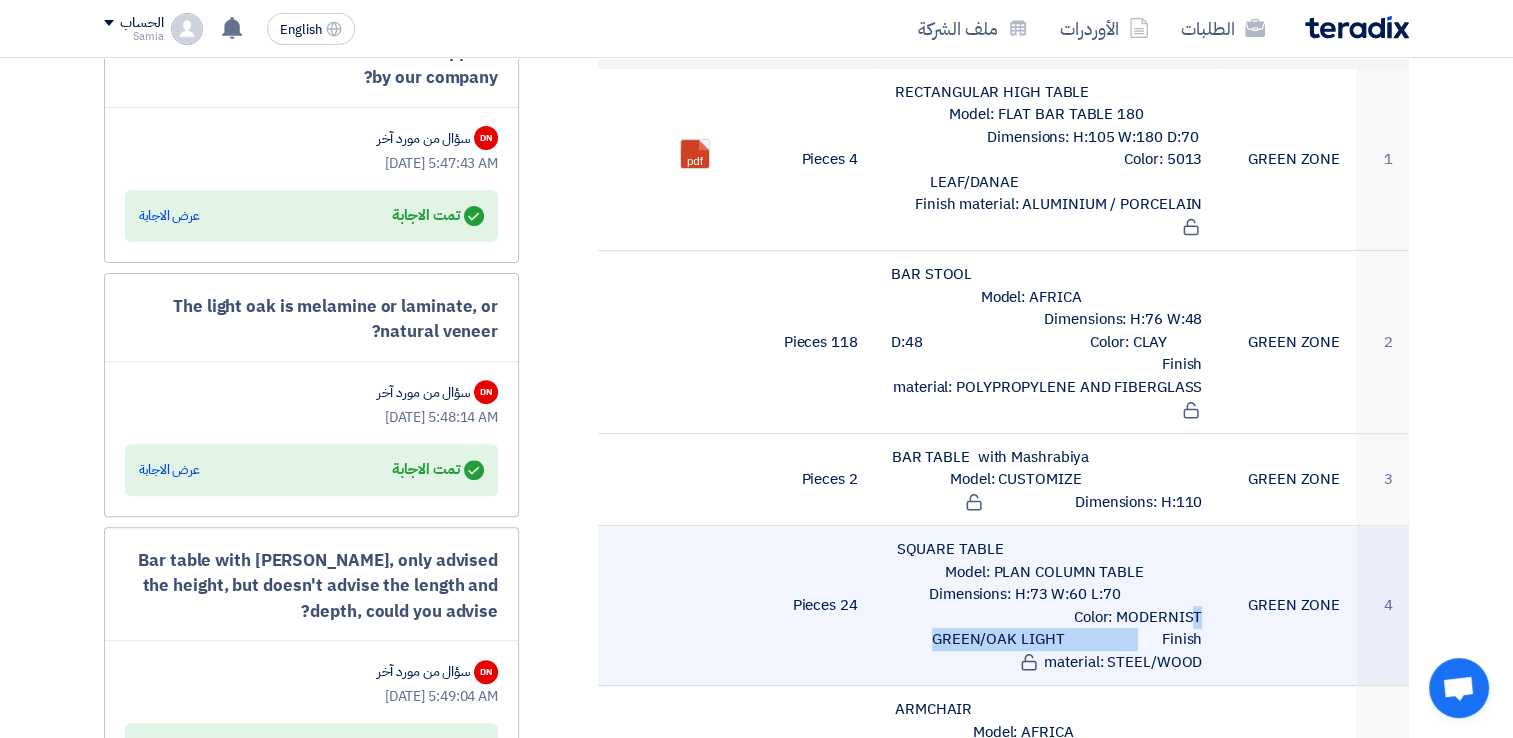 drag, startPoint x: 924, startPoint y: 565, endPoint x: 1197, endPoint y: 563, distance: 273.00732 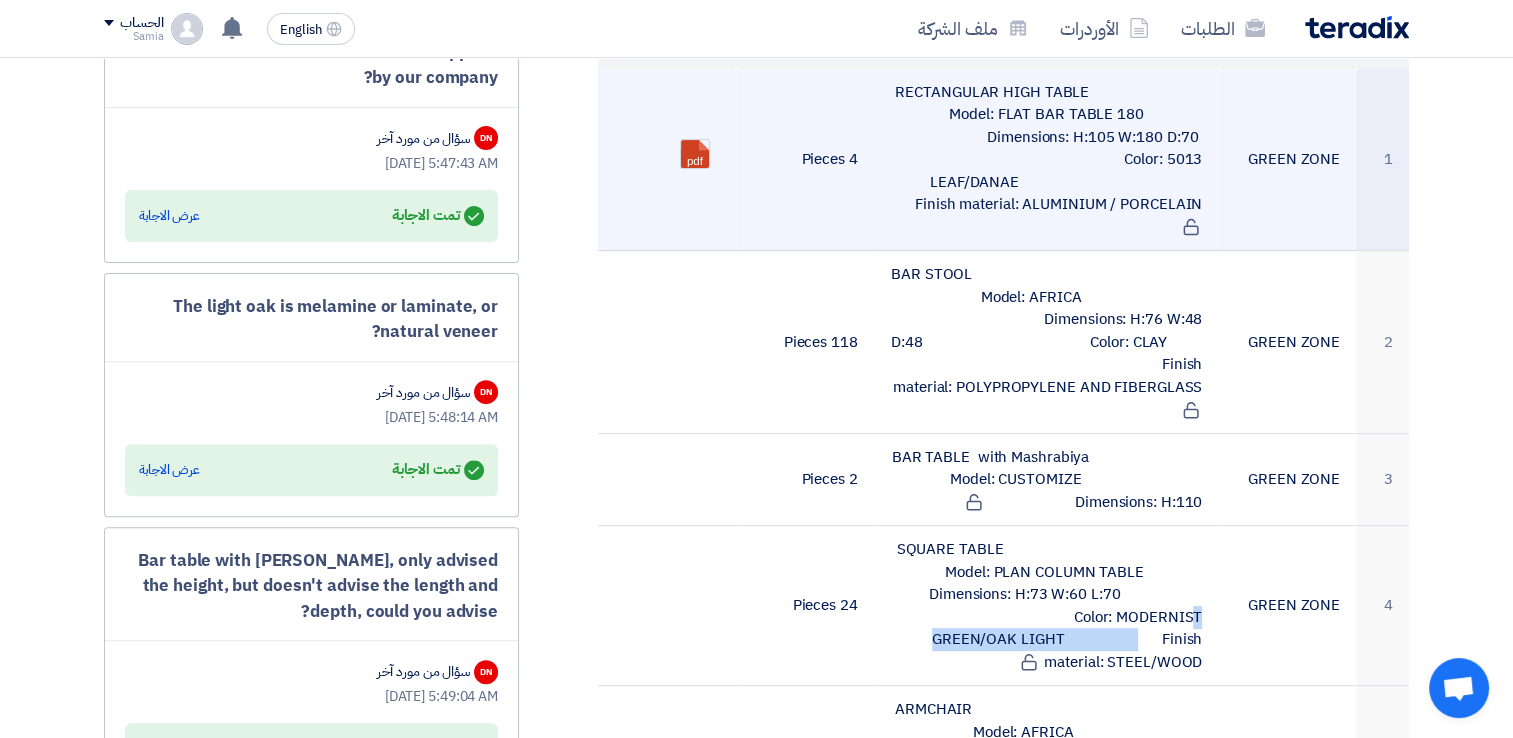 drag, startPoint x: 1124, startPoint y: 197, endPoint x: 1236, endPoint y: 202, distance: 112.11155 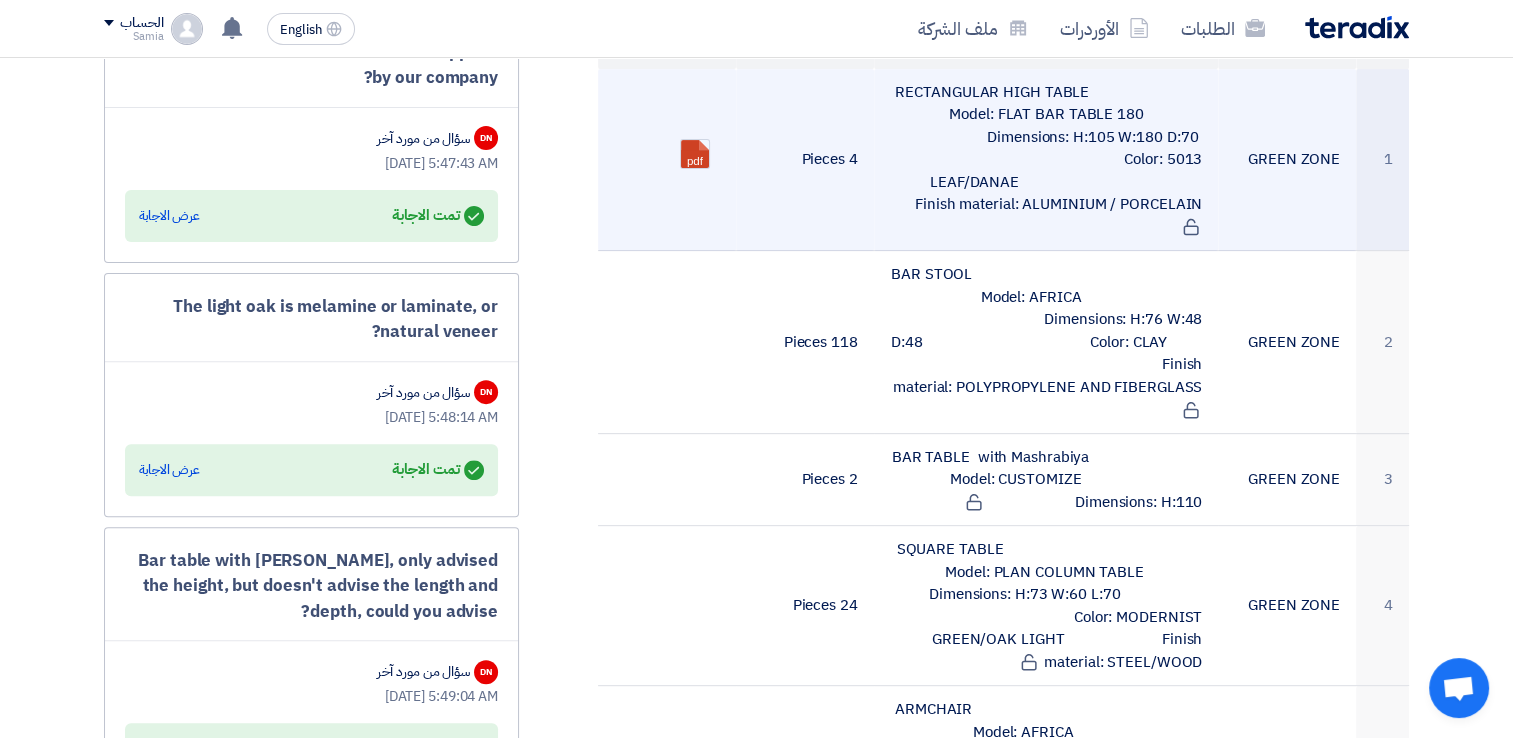 drag, startPoint x: 1201, startPoint y: 205, endPoint x: 1121, endPoint y: 204, distance: 80.00625 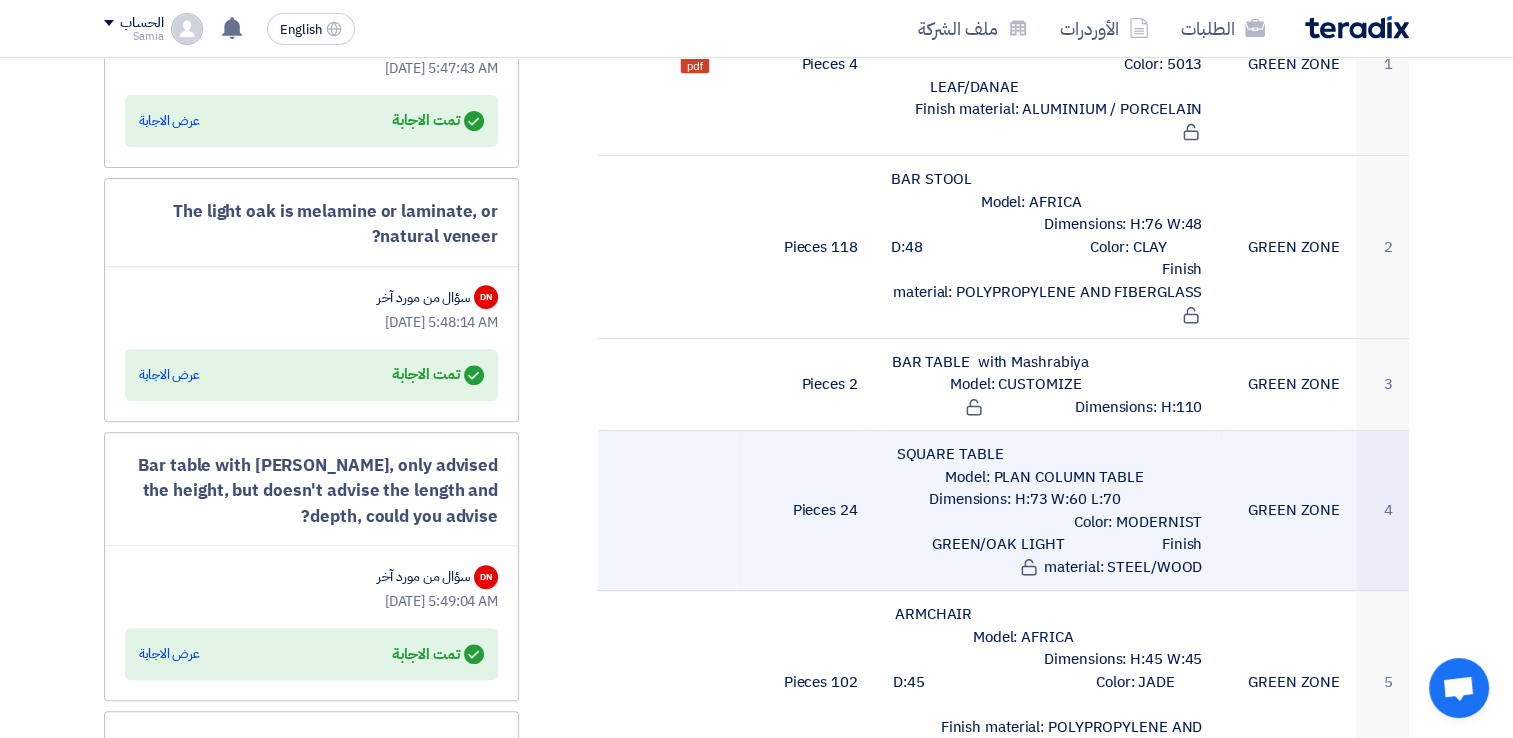 scroll, scrollTop: 700, scrollLeft: 0, axis: vertical 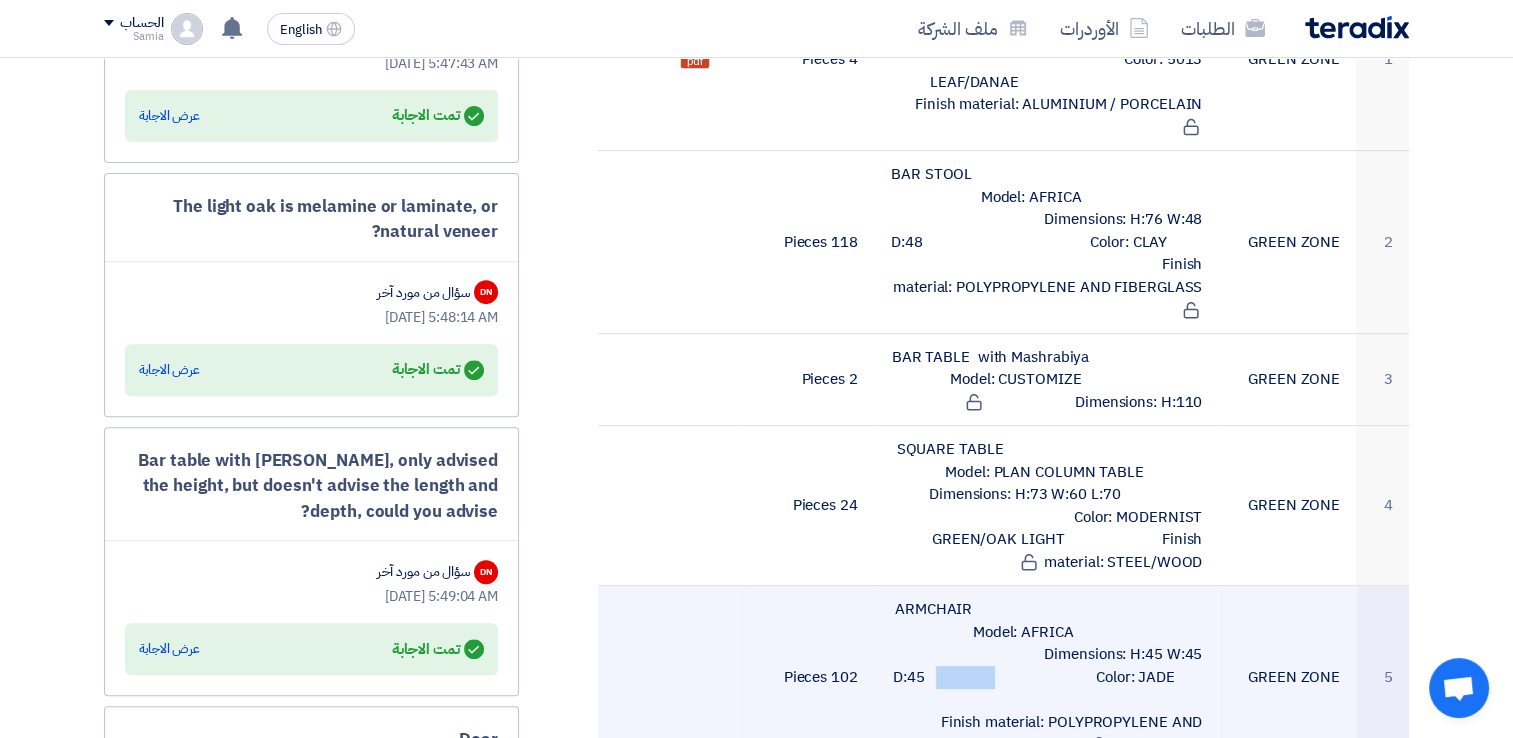 drag, startPoint x: 1029, startPoint y: 573, endPoint x: 1140, endPoint y: 582, distance: 111.364265 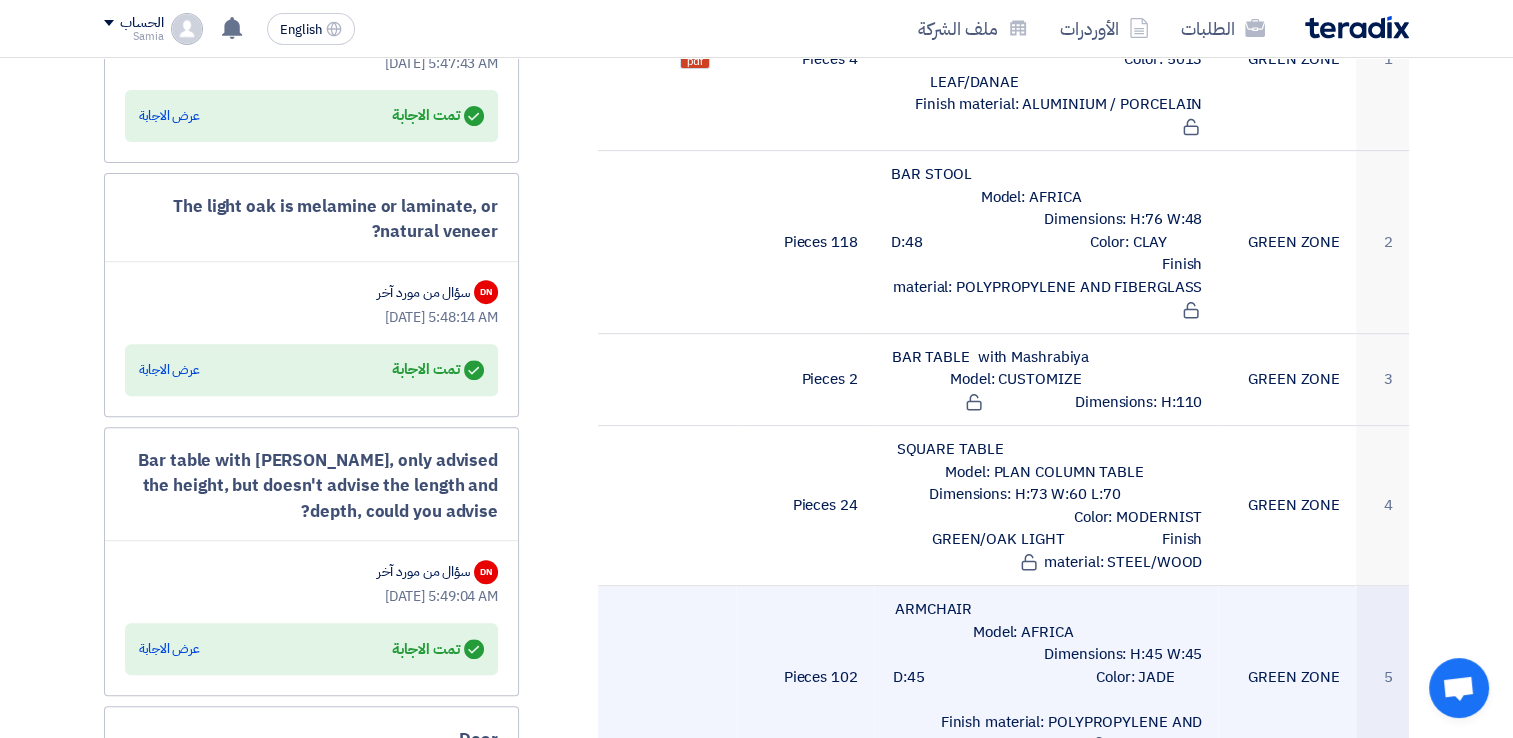 click on "ARMCHAIR                                                                                Model: AFRICA                                                                Dimensions: H:45 W:45 D:45                                            Color: JADE                                                                              Finish material: POLYPROPYLENE AND FIBERGLASS" 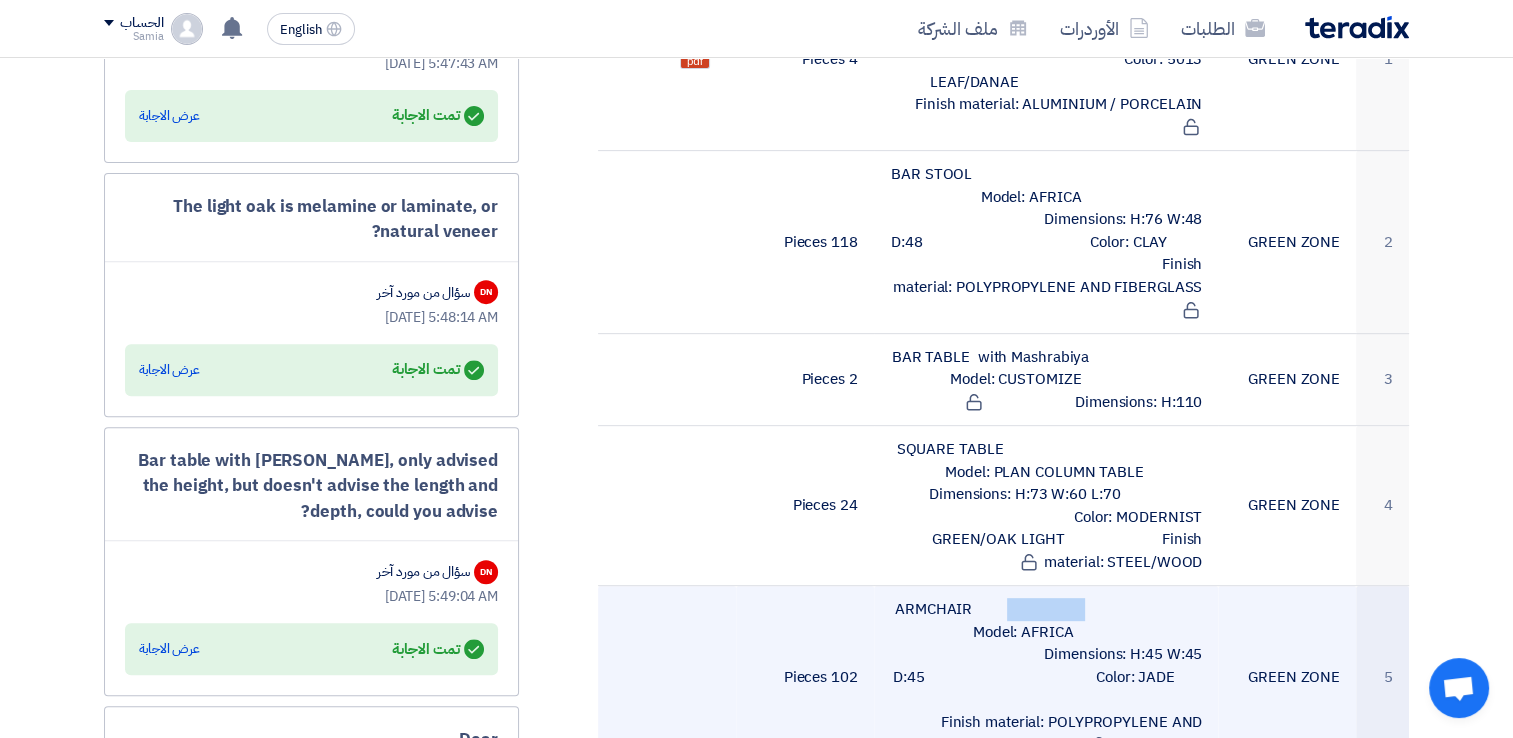 drag, startPoint x: 899, startPoint y: 530, endPoint x: 1011, endPoint y: 538, distance: 112.28535 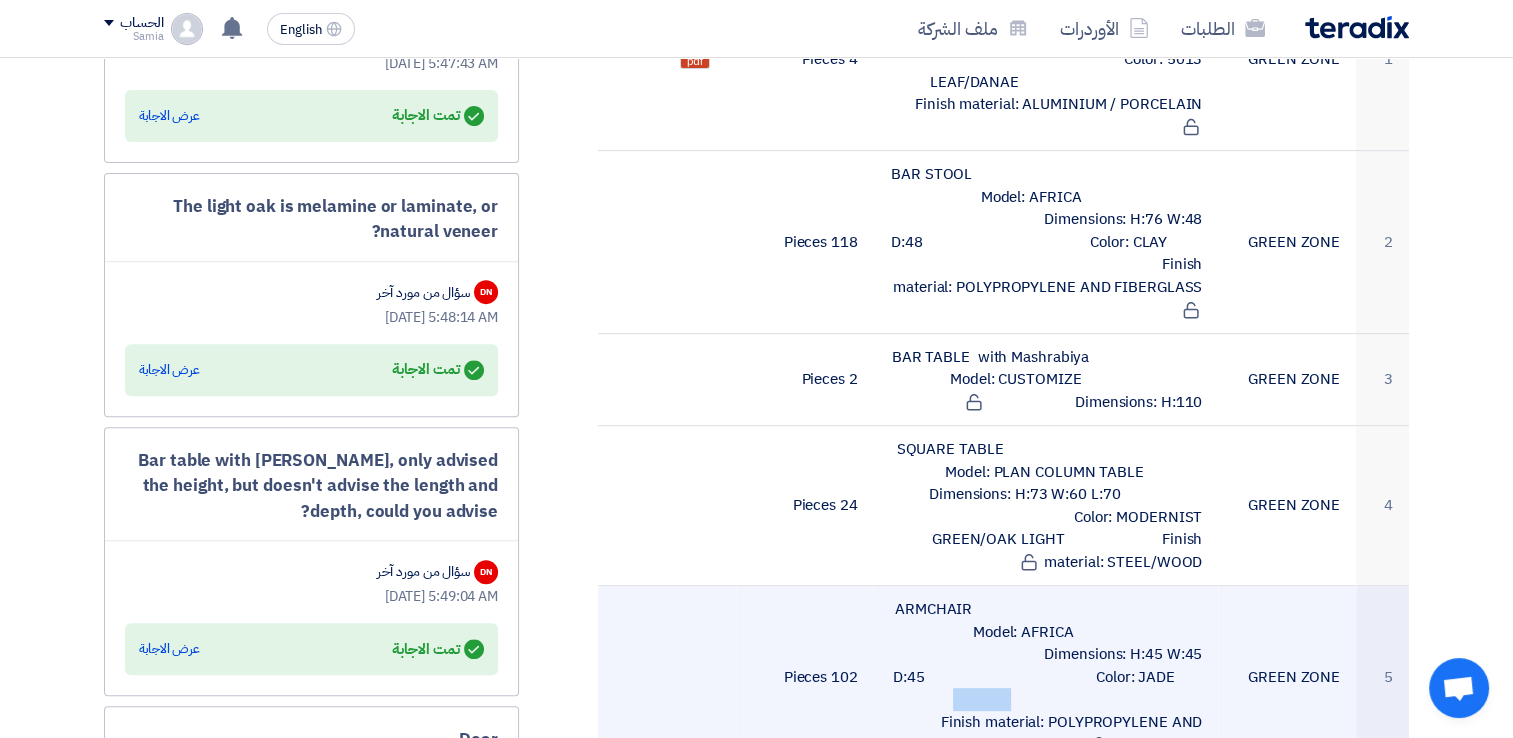 drag, startPoint x: 1021, startPoint y: 603, endPoint x: 1092, endPoint y: 603, distance: 71 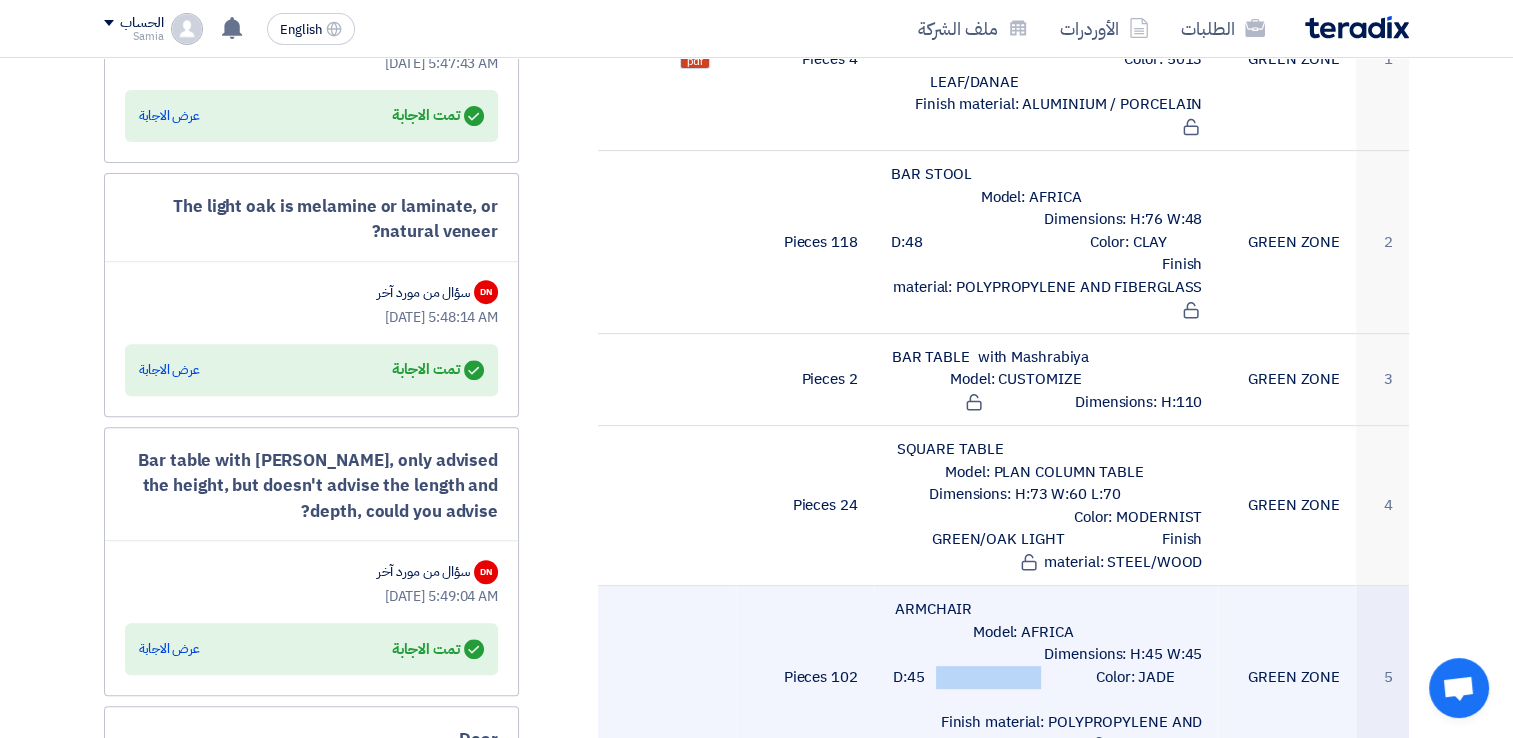 drag, startPoint x: 1028, startPoint y: 579, endPoint x: 1181, endPoint y: 579, distance: 153 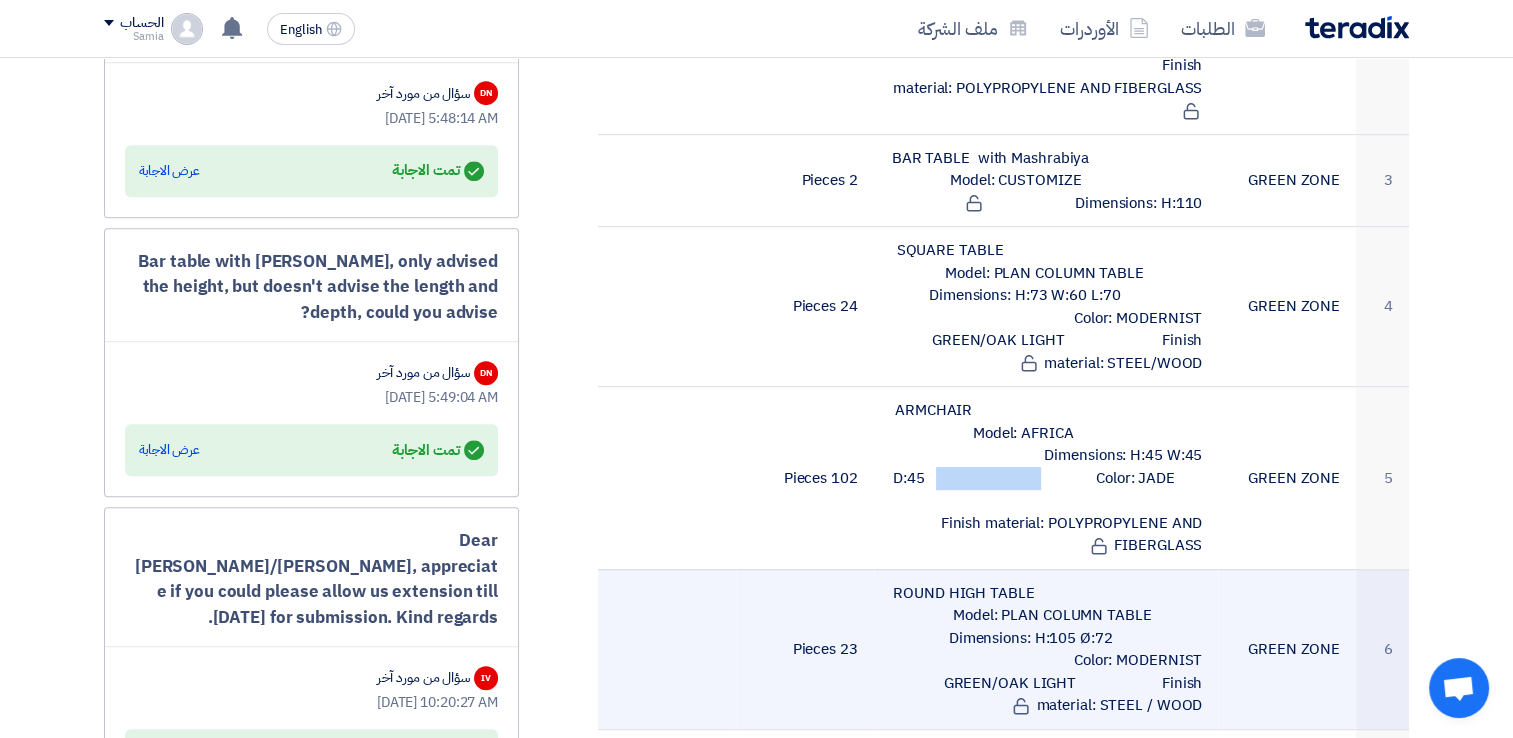 scroll, scrollTop: 900, scrollLeft: 0, axis: vertical 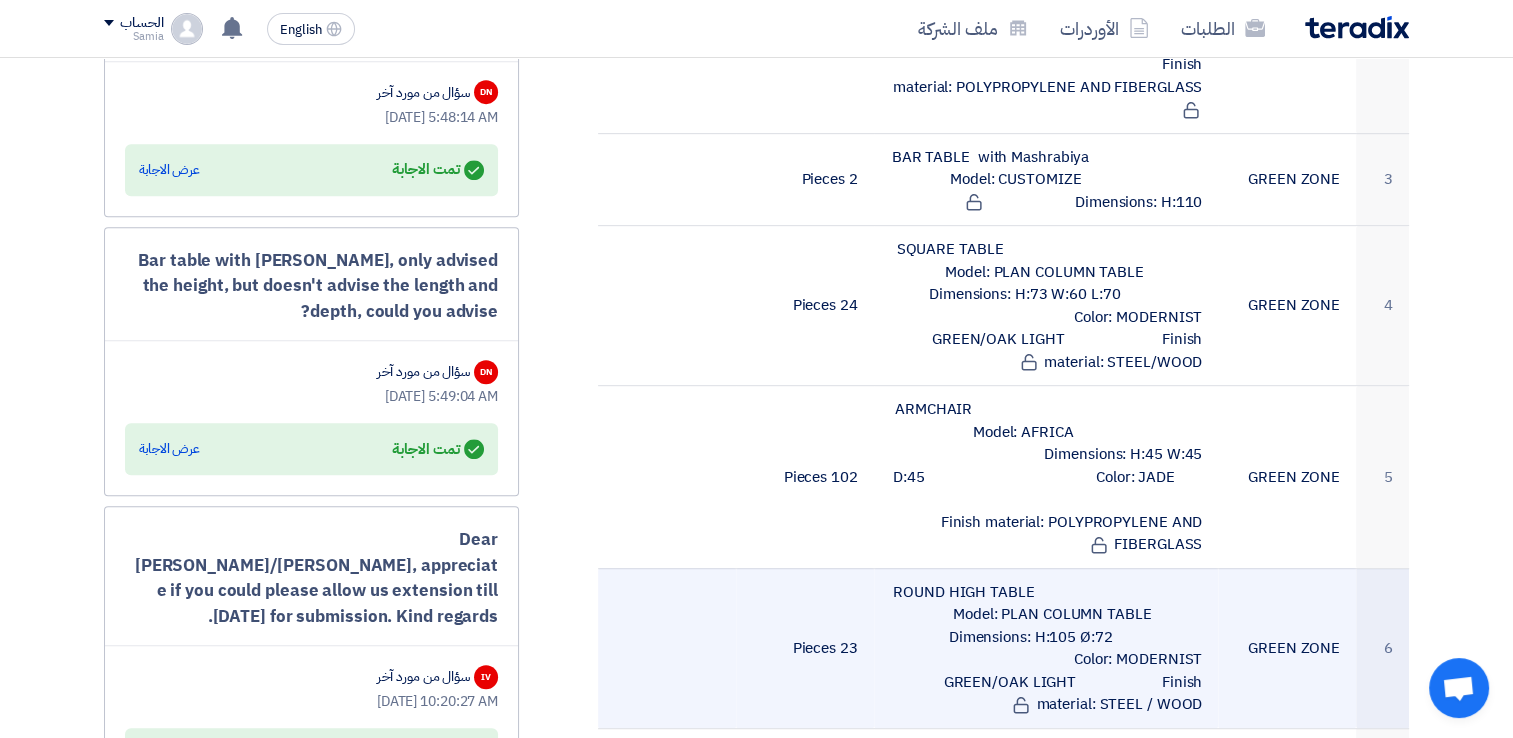 click on "ROUND HIGH TABLE                                                            Model: PLAN COLUMN TABLE                            Dimensions: H:105 Ø:72                                                      Color: MODERNIST GREEN/OAK LIGHT                      Finish material: STEEL / WOOD" 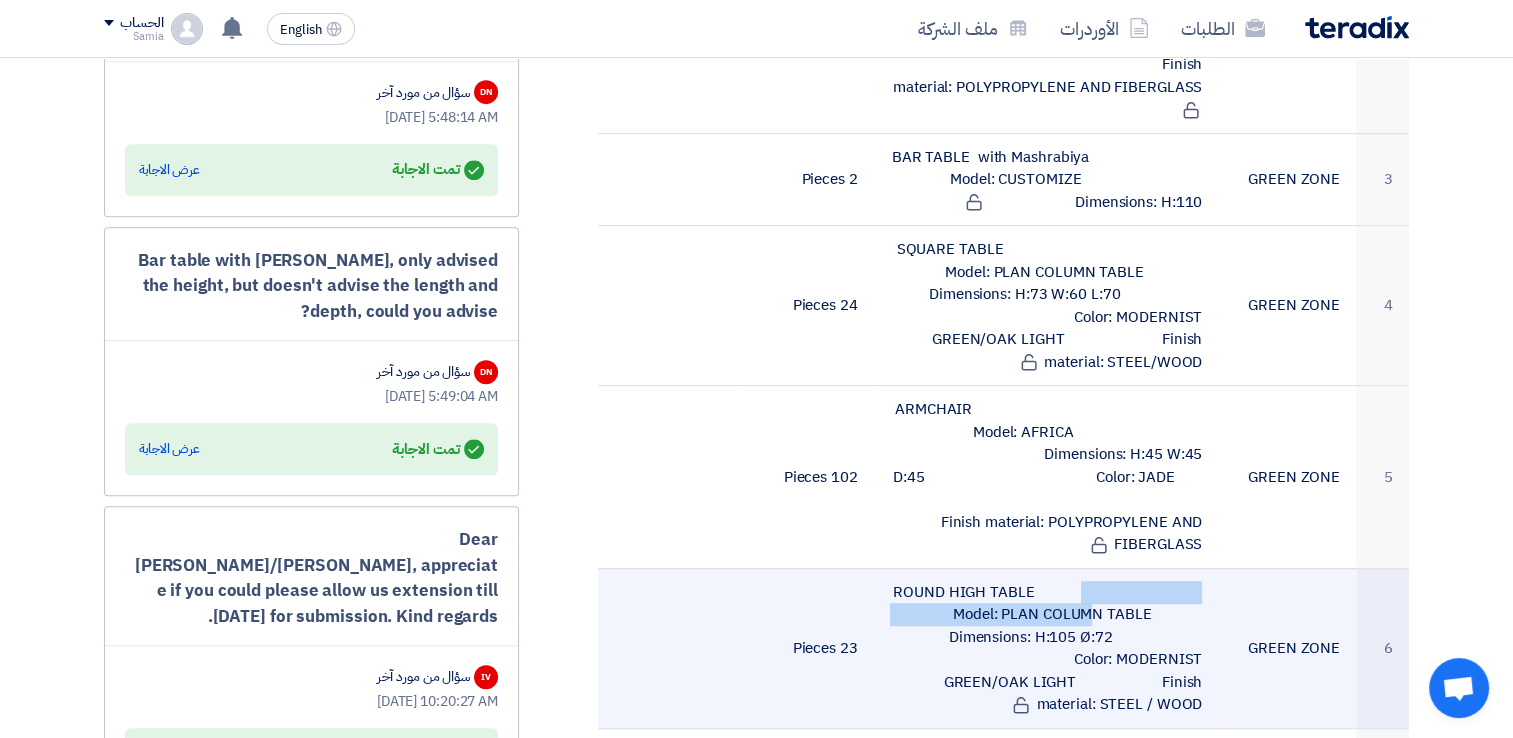 click on "ROUND HIGH TABLE                                                            Model: PLAN COLUMN TABLE                            Dimensions: H:105 Ø:72                                                      Color: MODERNIST GREEN/OAK LIGHT                      Finish material: STEEL / WOOD" 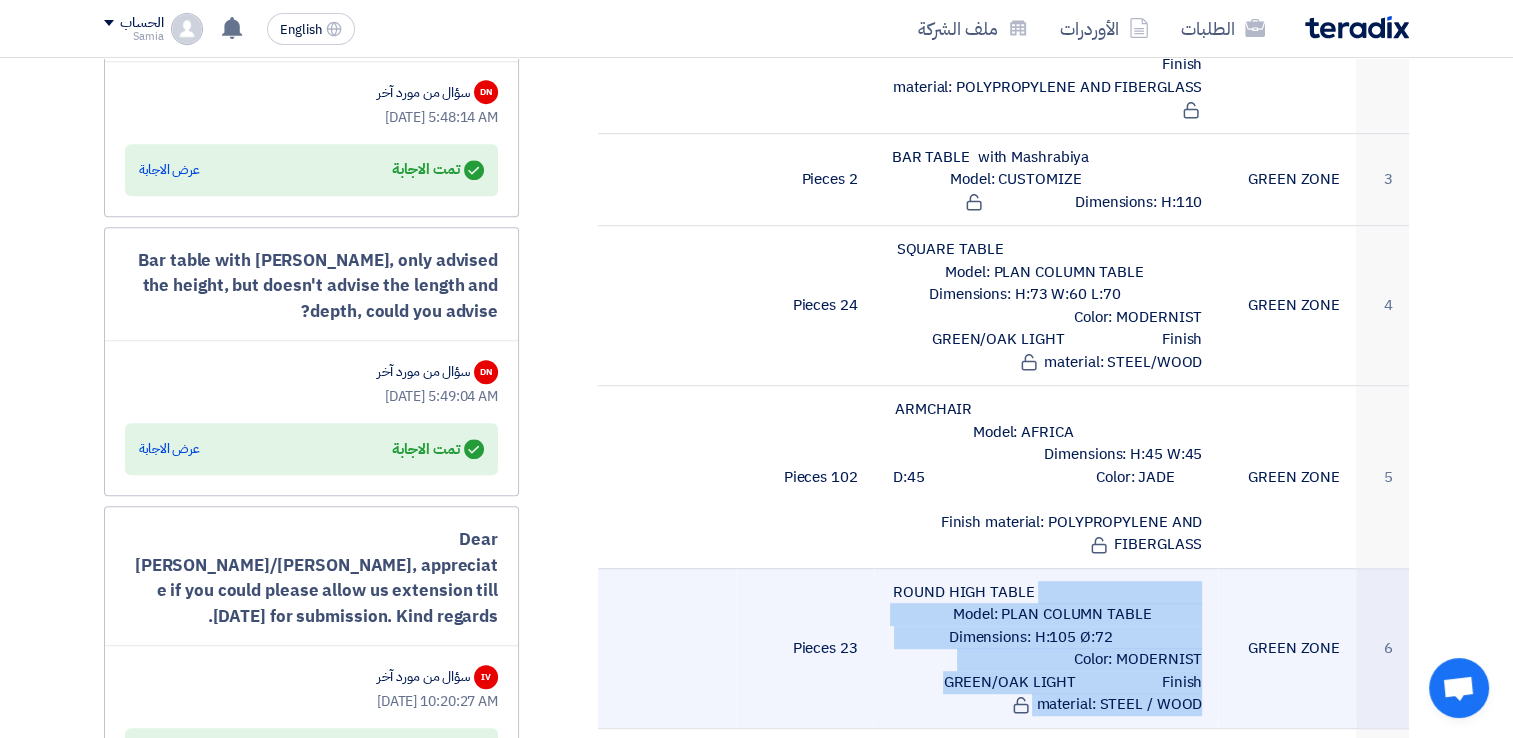 click on "ROUND HIGH TABLE                                                            Model: PLAN COLUMN TABLE                            Dimensions: H:105 Ø:72                                                      Color: MODERNIST GREEN/OAK LIGHT                      Finish material: STEEL / WOOD" 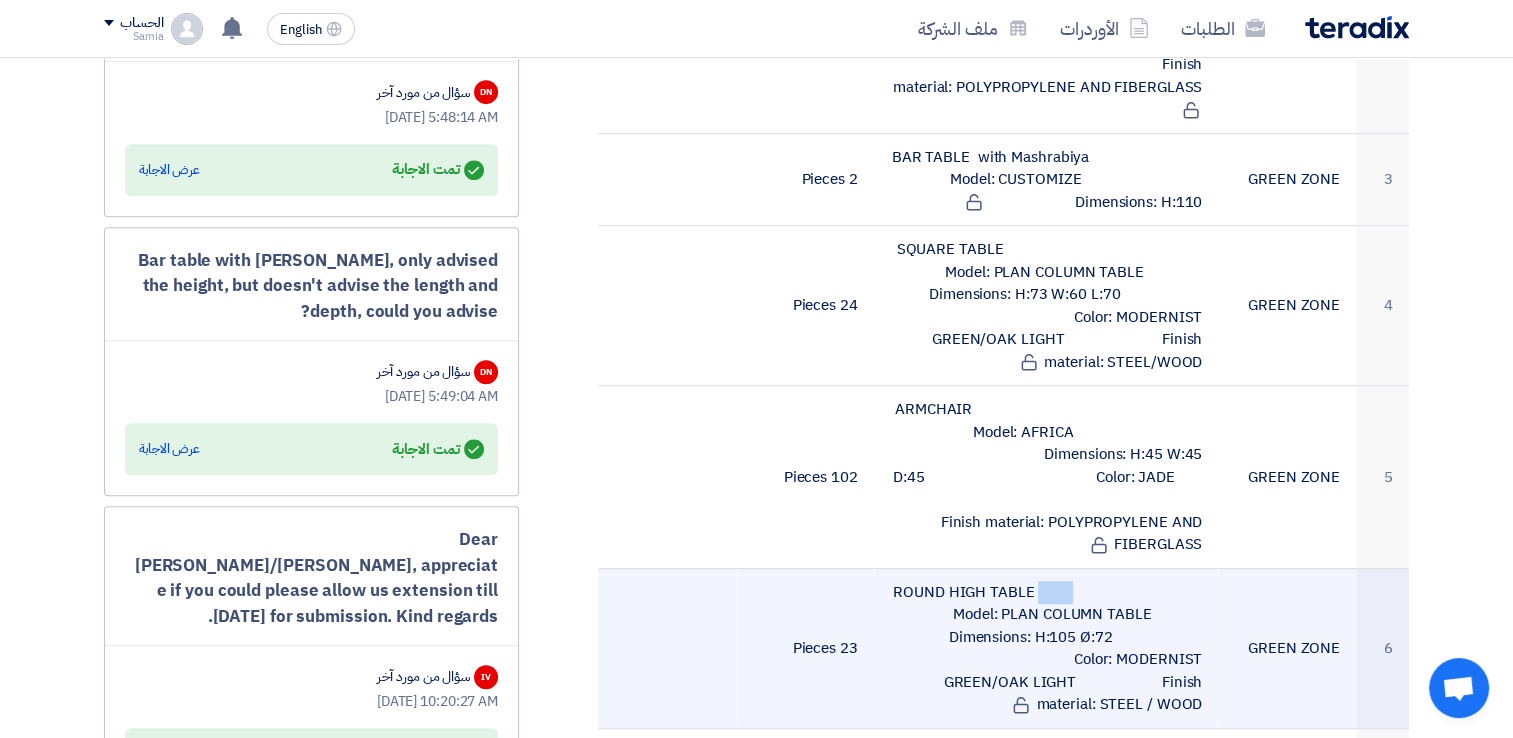 drag, startPoint x: 892, startPoint y: 489, endPoint x: 976, endPoint y: 493, distance: 84.095184 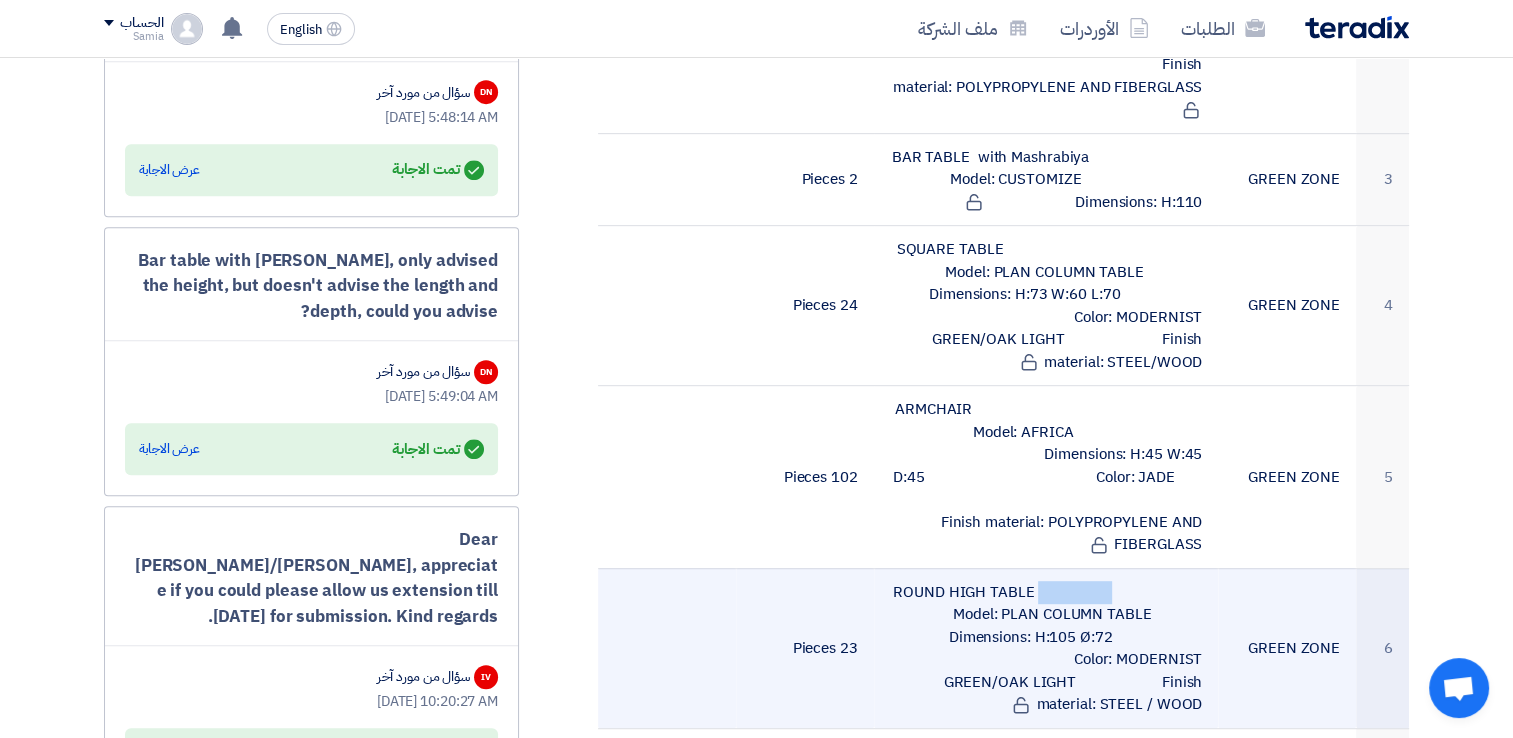 drag, startPoint x: 1044, startPoint y: 494, endPoint x: 891, endPoint y: 488, distance: 153.1176 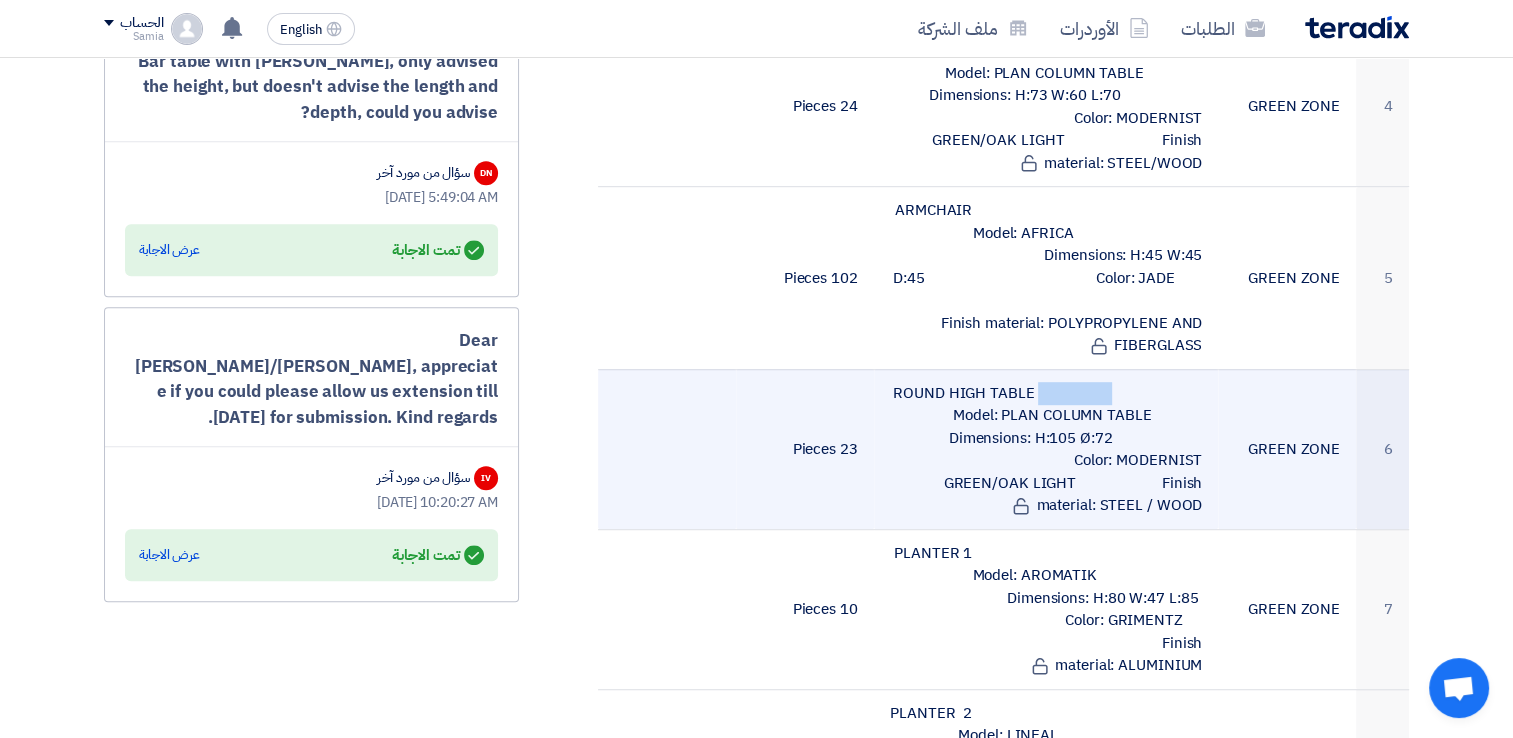 scroll, scrollTop: 1100, scrollLeft: 0, axis: vertical 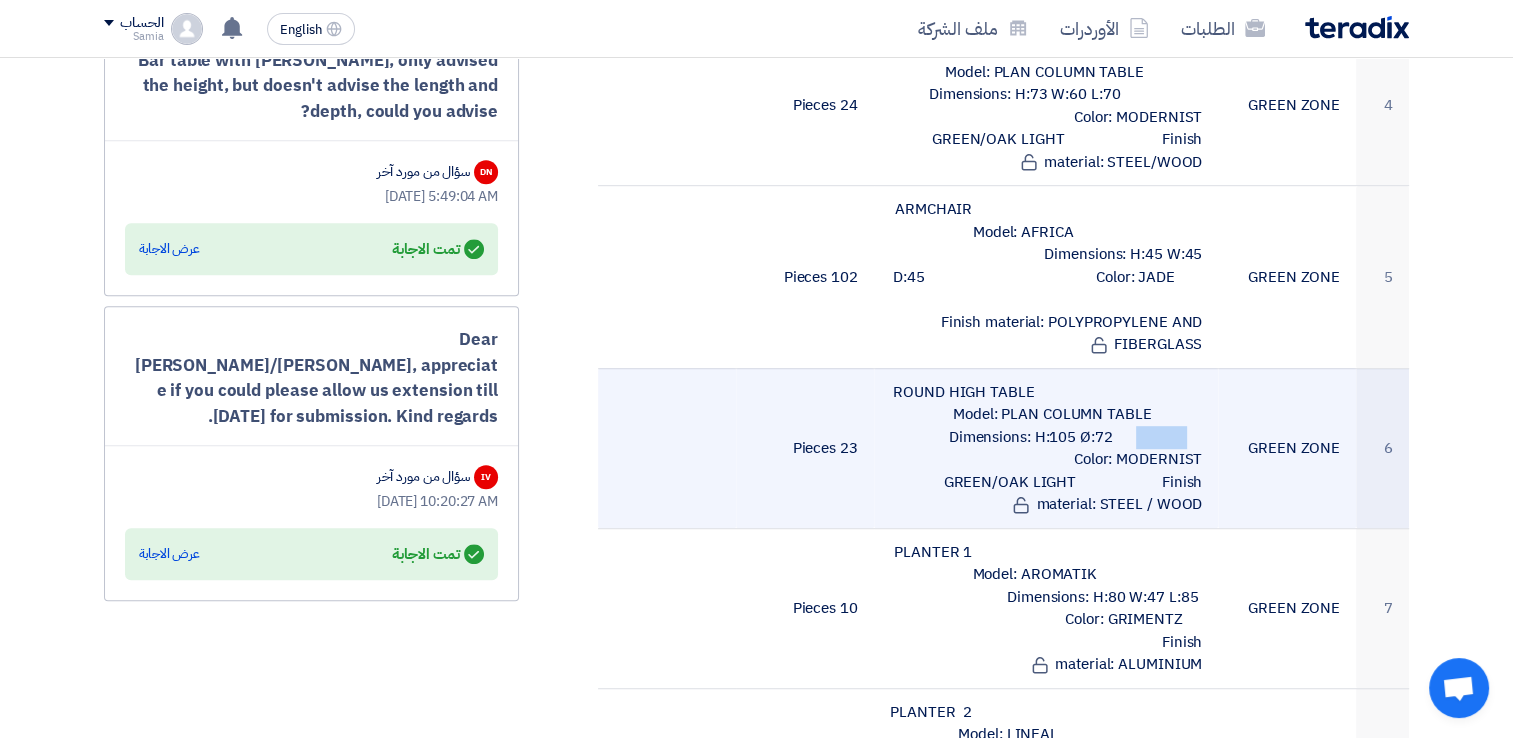 drag, startPoint x: 987, startPoint y: 338, endPoint x: 1074, endPoint y: 344, distance: 87.20665 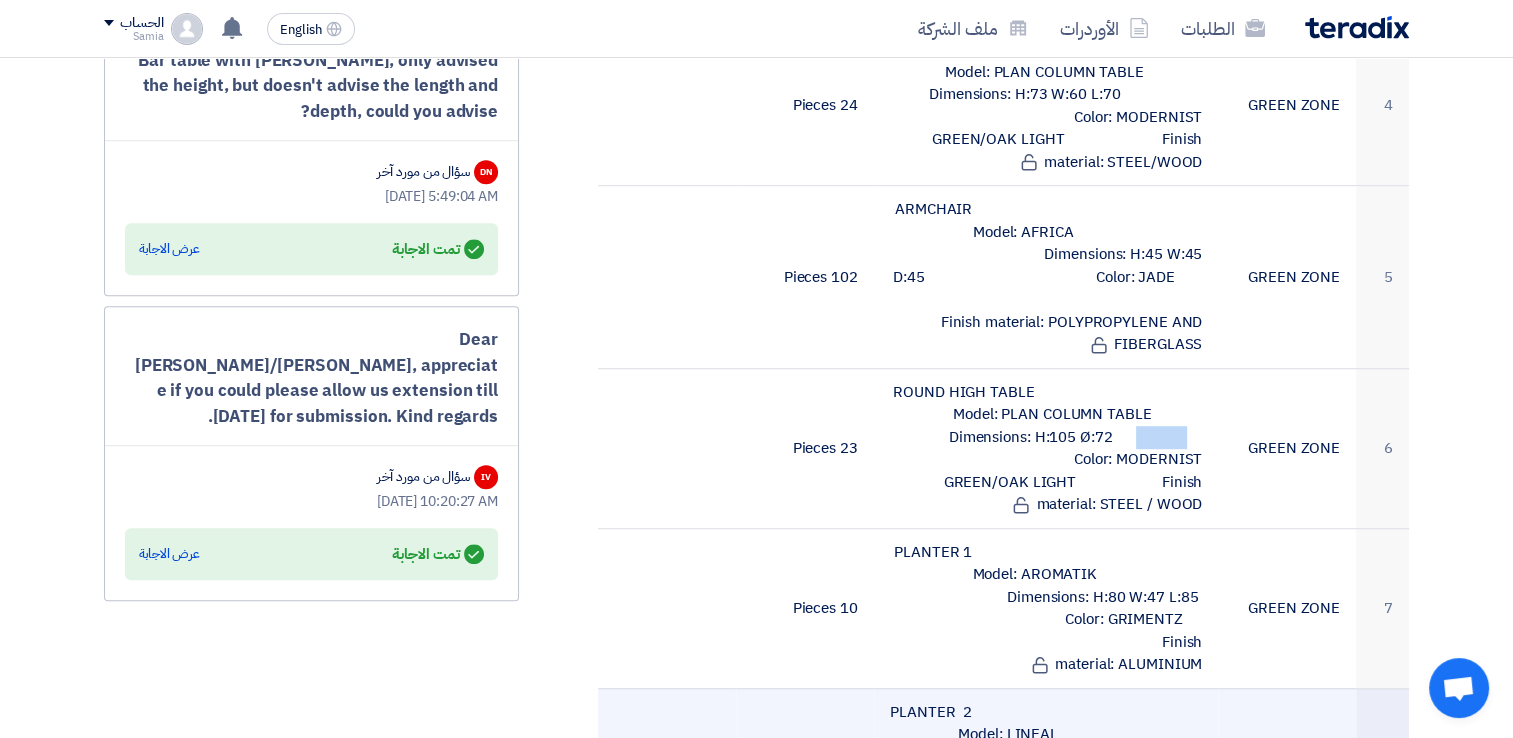 scroll, scrollTop: 1200, scrollLeft: 0, axis: vertical 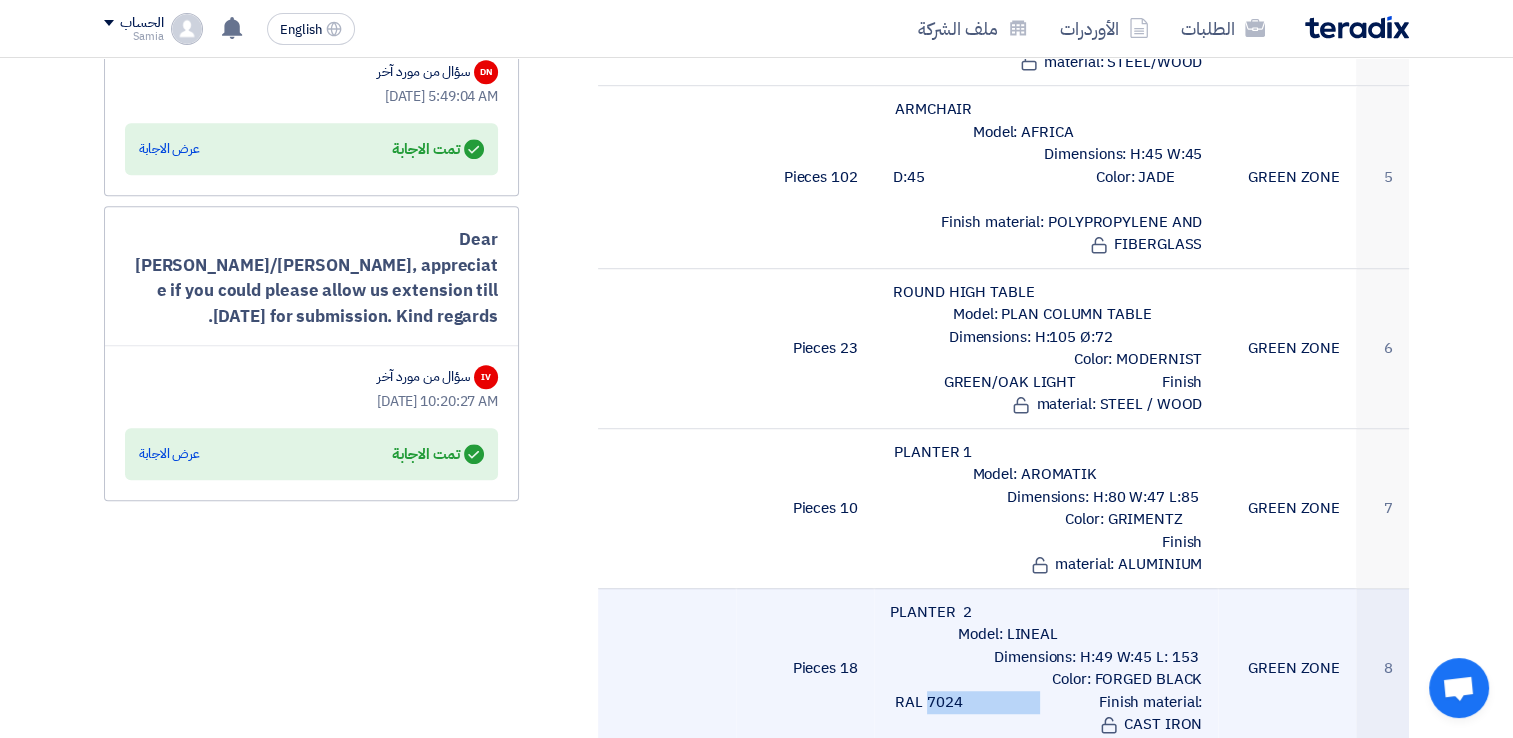 drag, startPoint x: 1007, startPoint y: 556, endPoint x: 1189, endPoint y: 559, distance: 182.02472 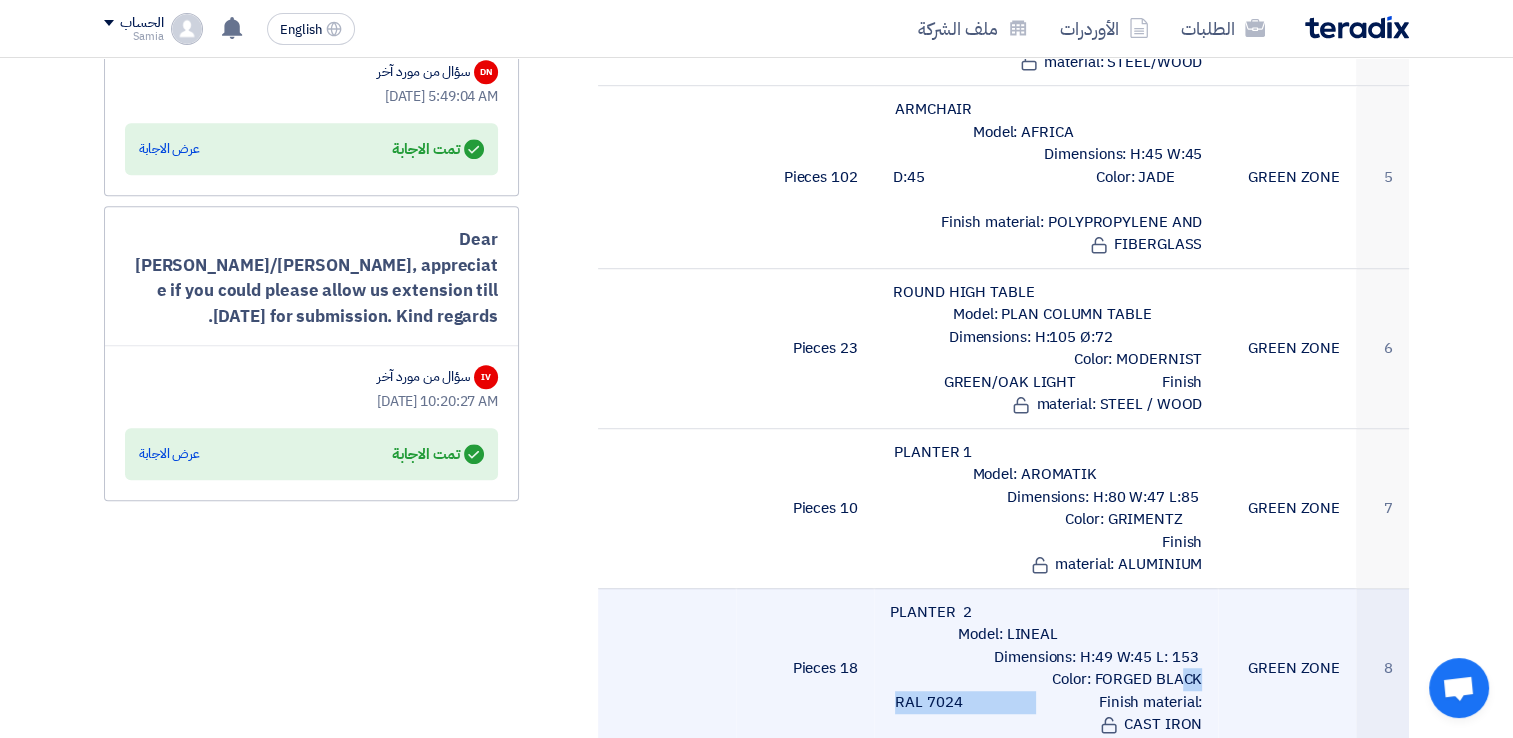 drag, startPoint x: 959, startPoint y: 566, endPoint x: 1184, endPoint y: 562, distance: 225.03555 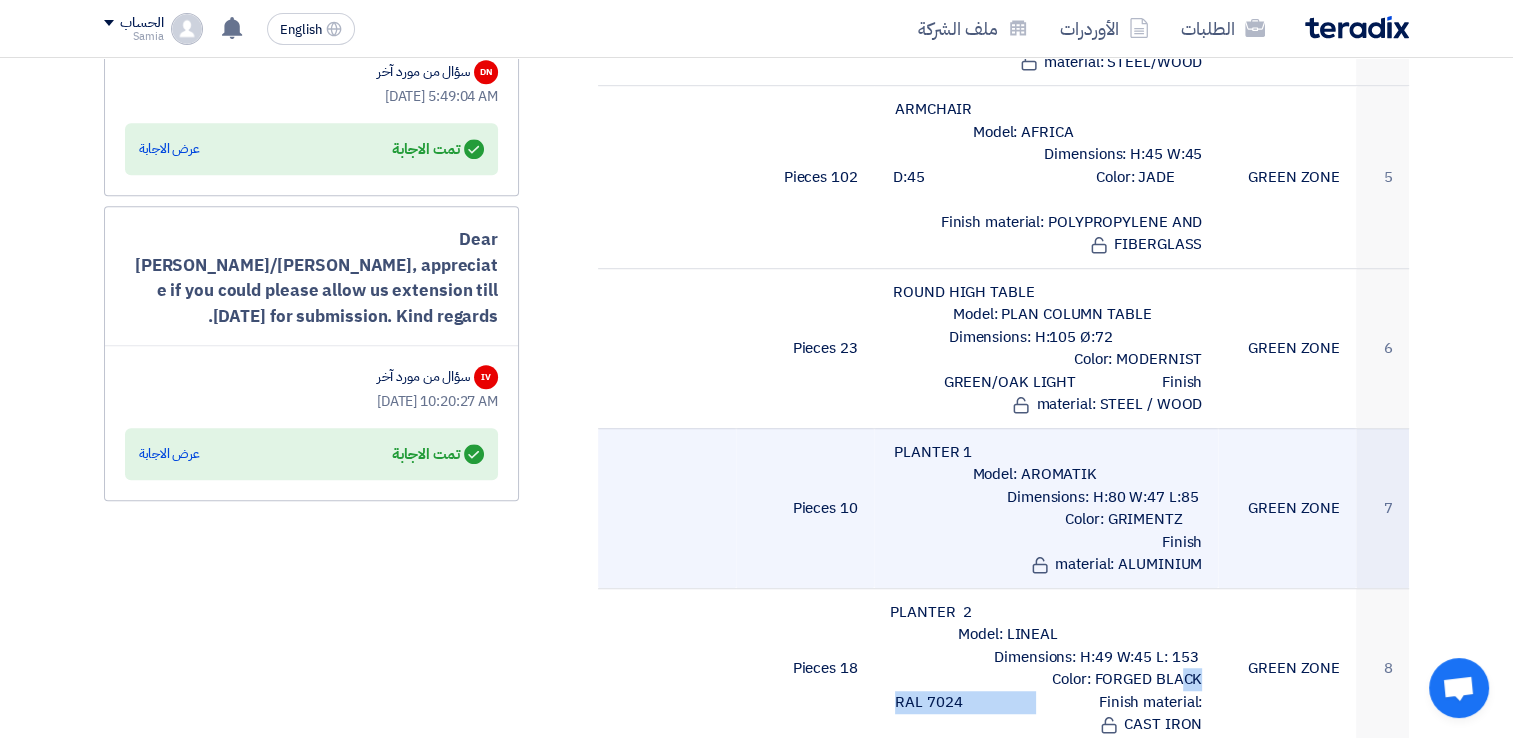 drag, startPoint x: 1120, startPoint y: 421, endPoint x: 1208, endPoint y: 431, distance: 88.56636 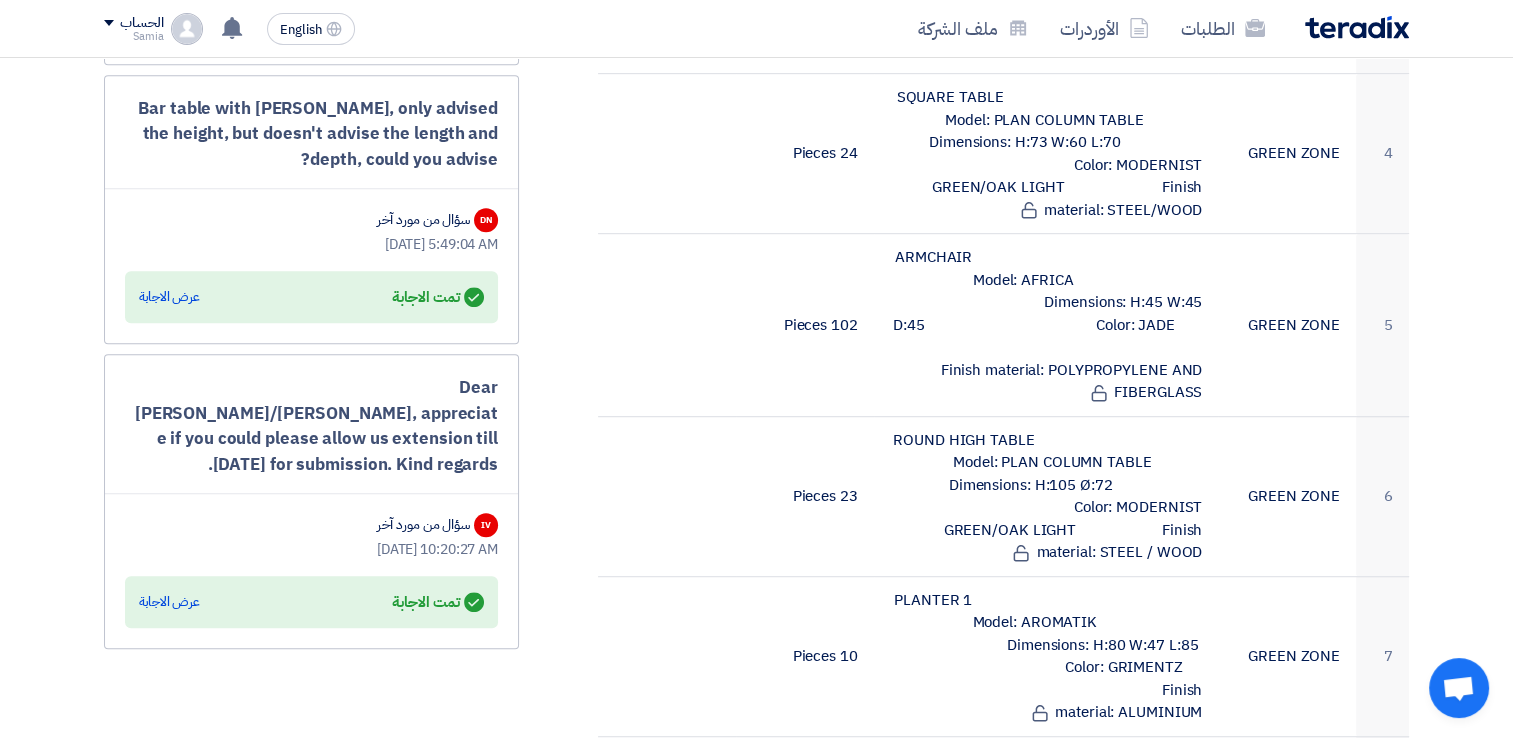 scroll, scrollTop: 1100, scrollLeft: 0, axis: vertical 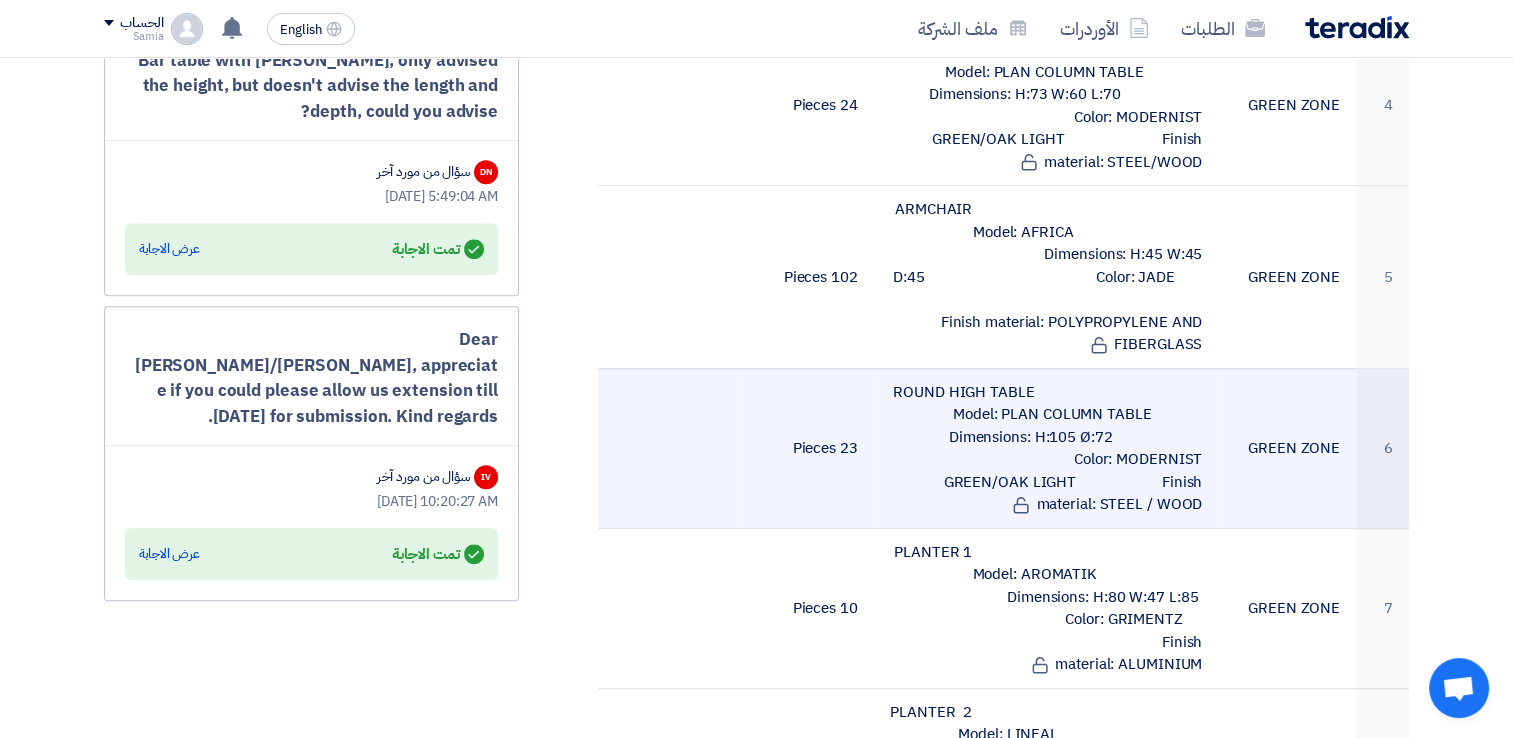 click on "ROUND HIGH TABLE                                                            Model: PLAN COLUMN TABLE                            Dimensions: H:105 Ø:72                                                      Color: MODERNIST GREEN/OAK LIGHT                      Finish material: STEEL / WOOD" 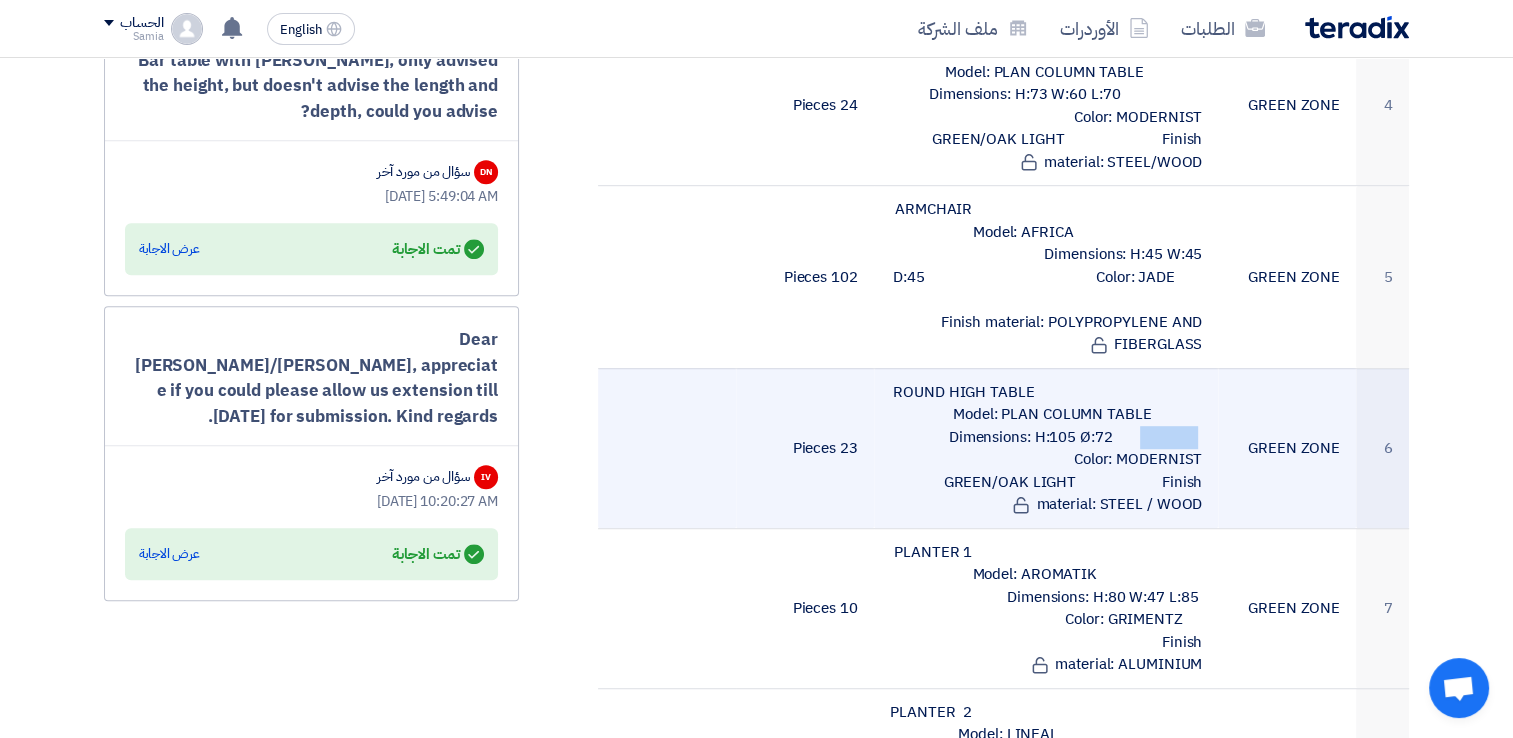 drag, startPoint x: 989, startPoint y: 338, endPoint x: 1084, endPoint y: 345, distance: 95.257545 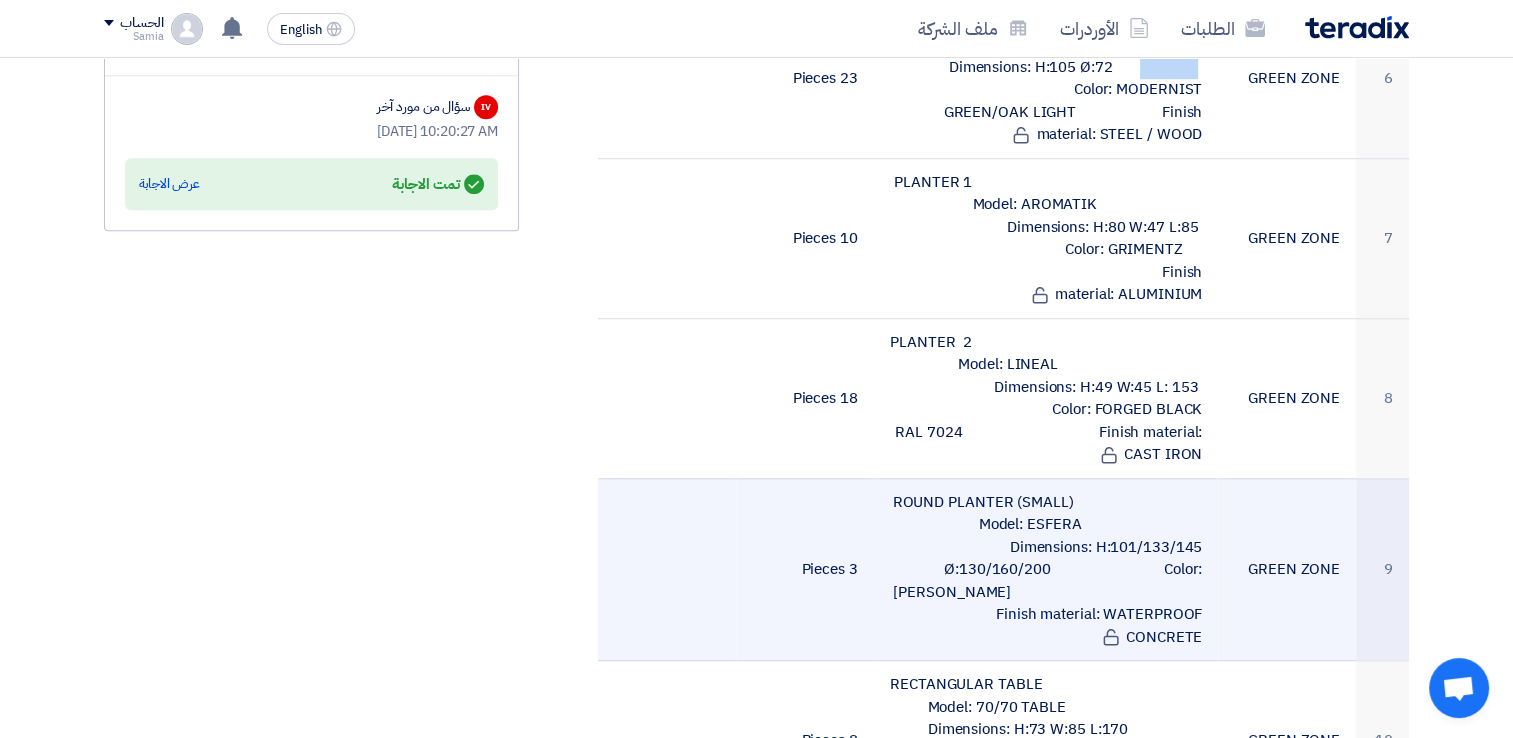 scroll, scrollTop: 1500, scrollLeft: 0, axis: vertical 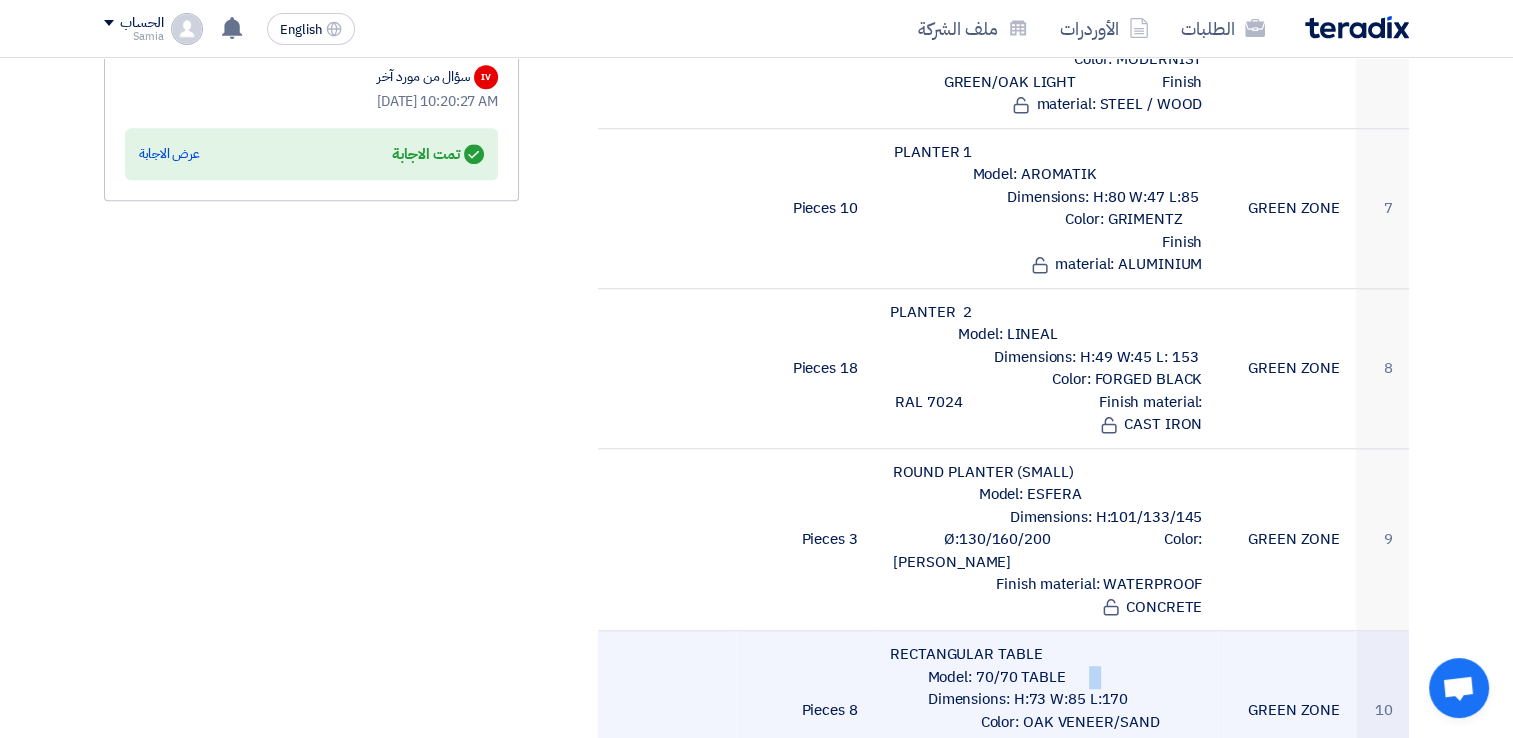 drag, startPoint x: 967, startPoint y: 510, endPoint x: 988, endPoint y: 510, distance: 21 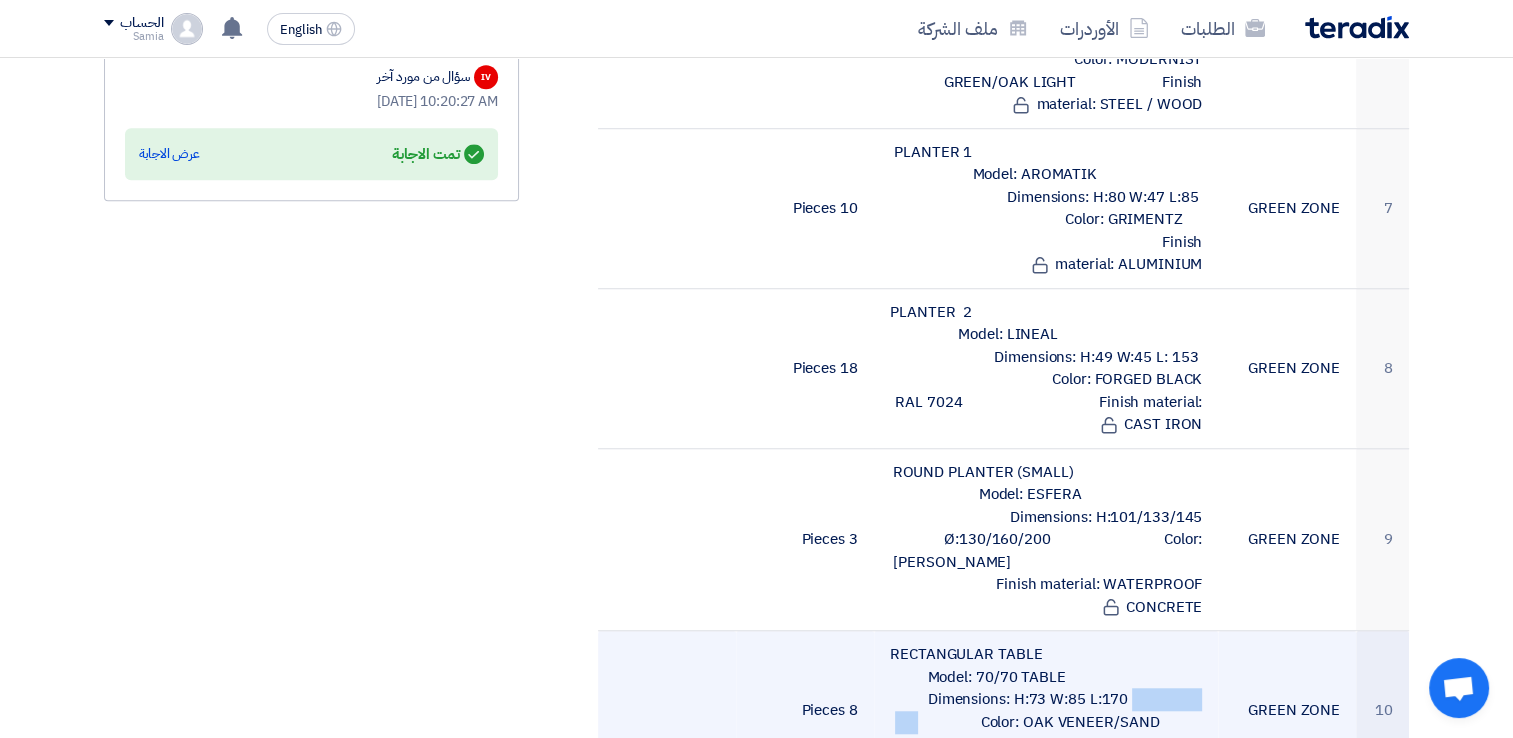 drag, startPoint x: 979, startPoint y: 534, endPoint x: 1124, endPoint y: 544, distance: 145.34442 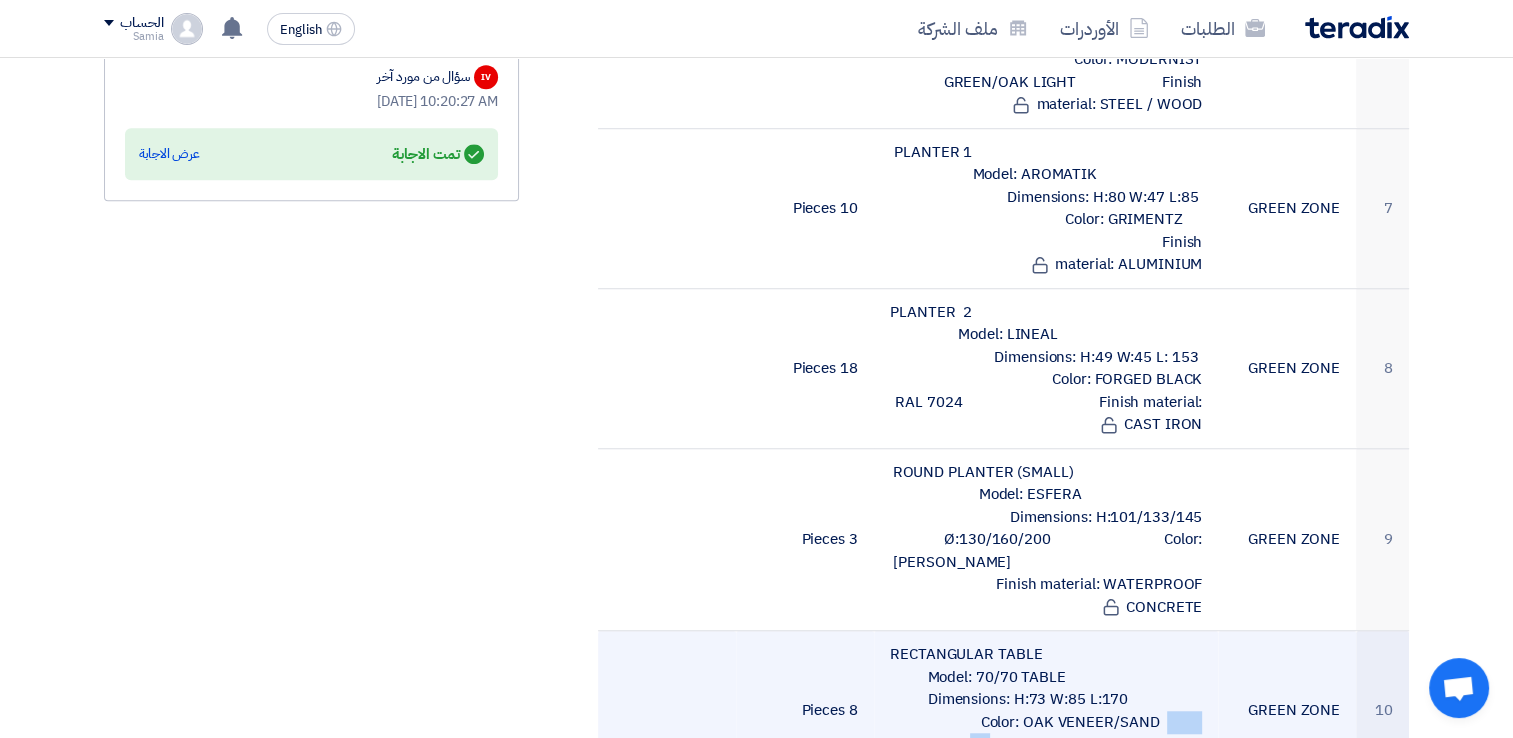 drag, startPoint x: 968, startPoint y: 560, endPoint x: 1101, endPoint y: 561, distance: 133.00375 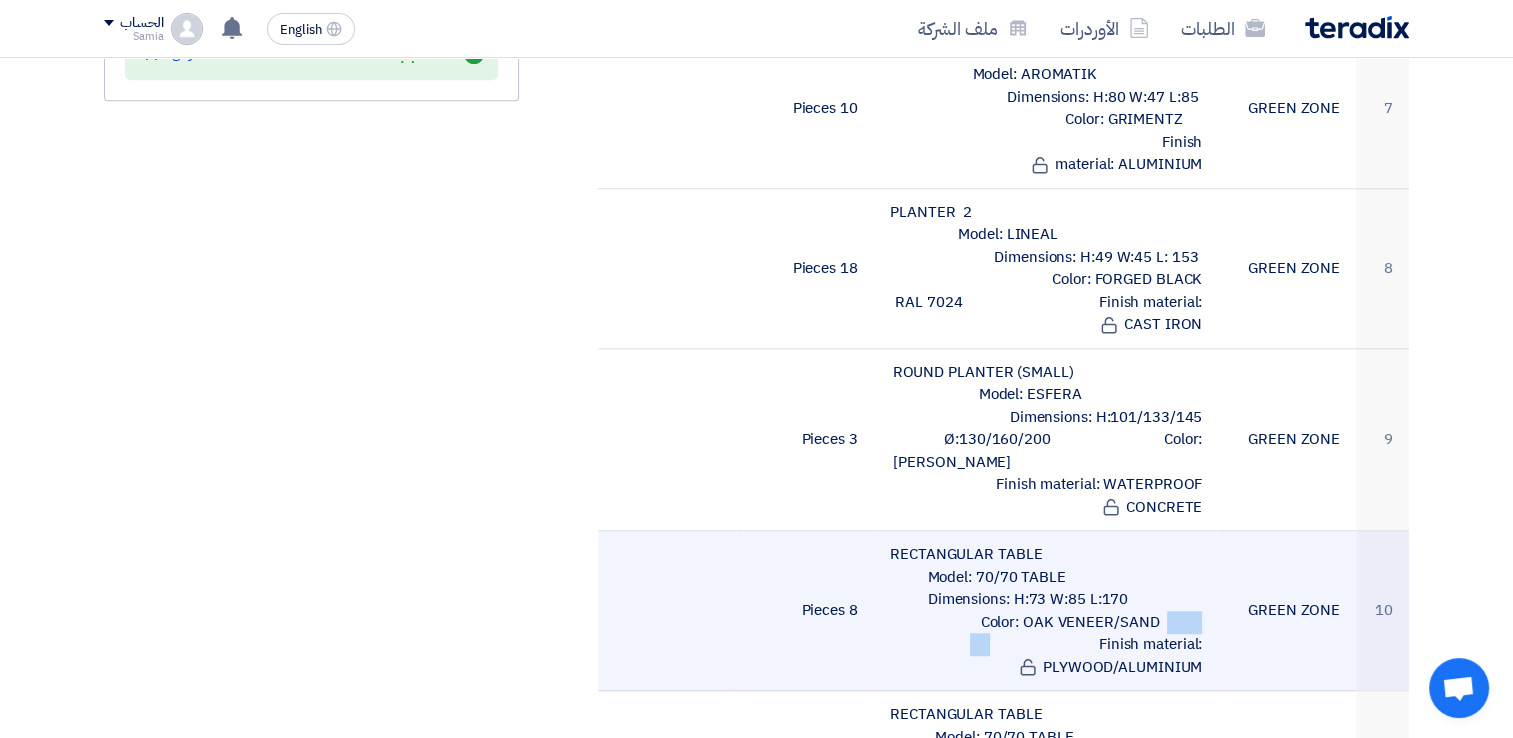 scroll, scrollTop: 1700, scrollLeft: 0, axis: vertical 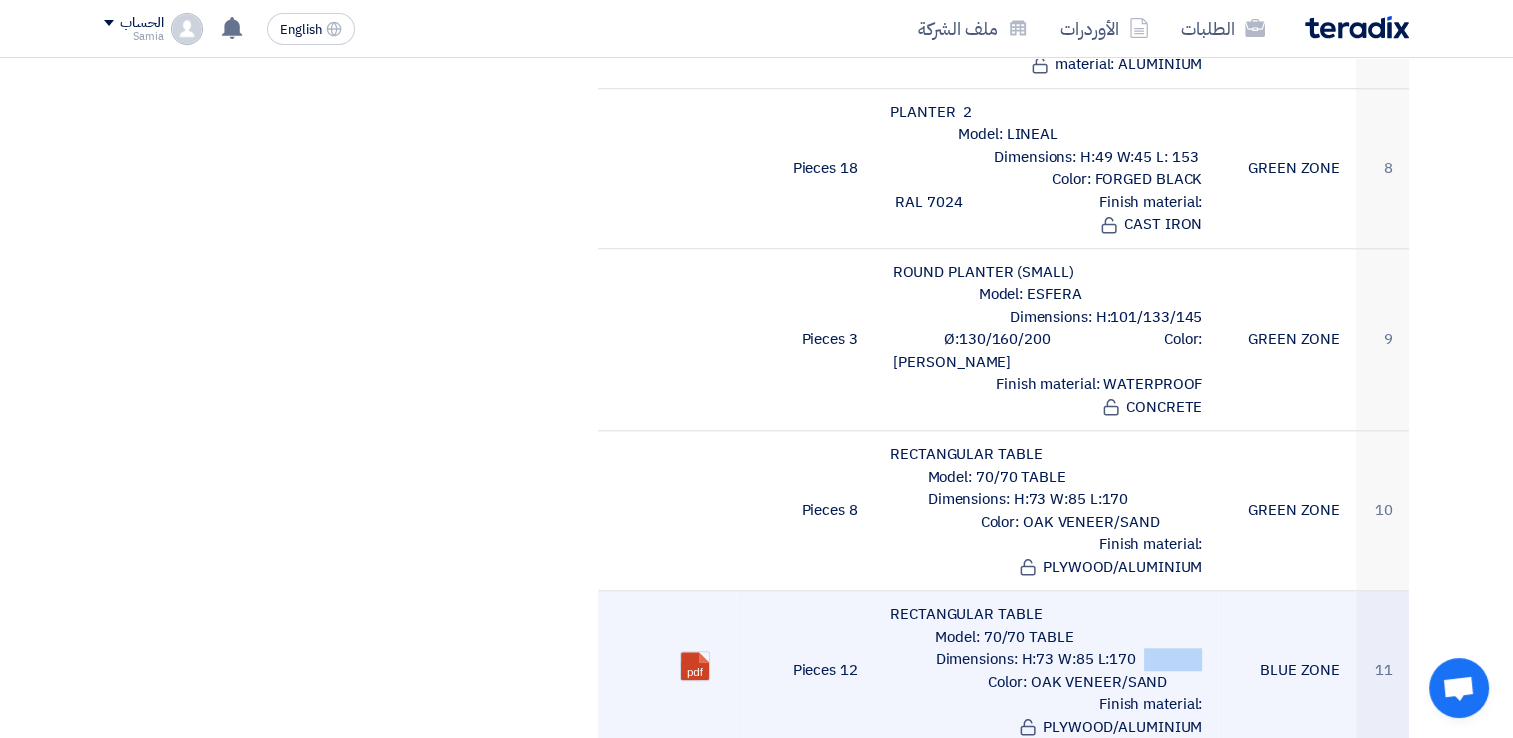 drag, startPoint x: 980, startPoint y: 494, endPoint x: 1098, endPoint y: 494, distance: 118 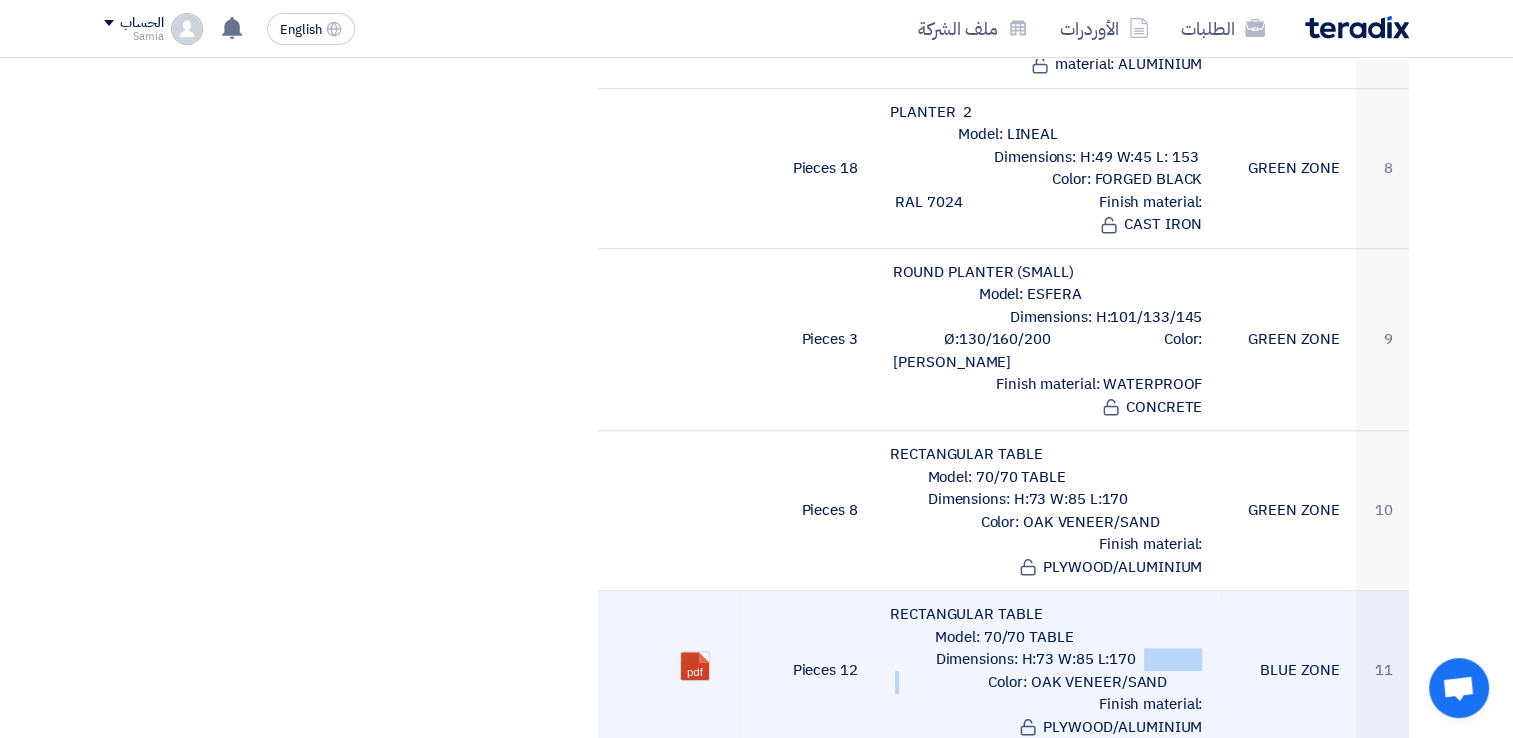 drag, startPoint x: 990, startPoint y: 491, endPoint x: 1103, endPoint y: 495, distance: 113.07078 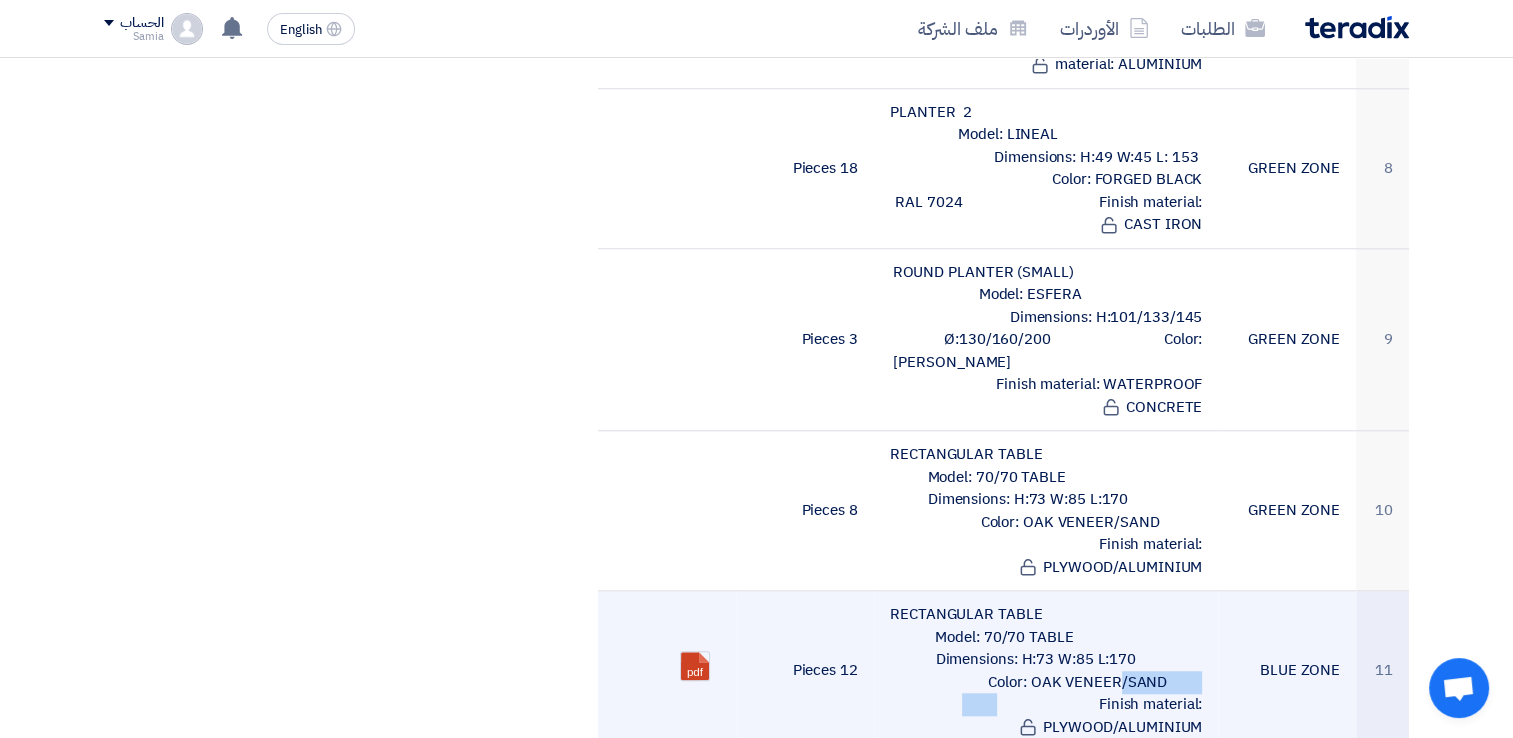 drag, startPoint x: 926, startPoint y: 517, endPoint x: 1110, endPoint y: 526, distance: 184.21997 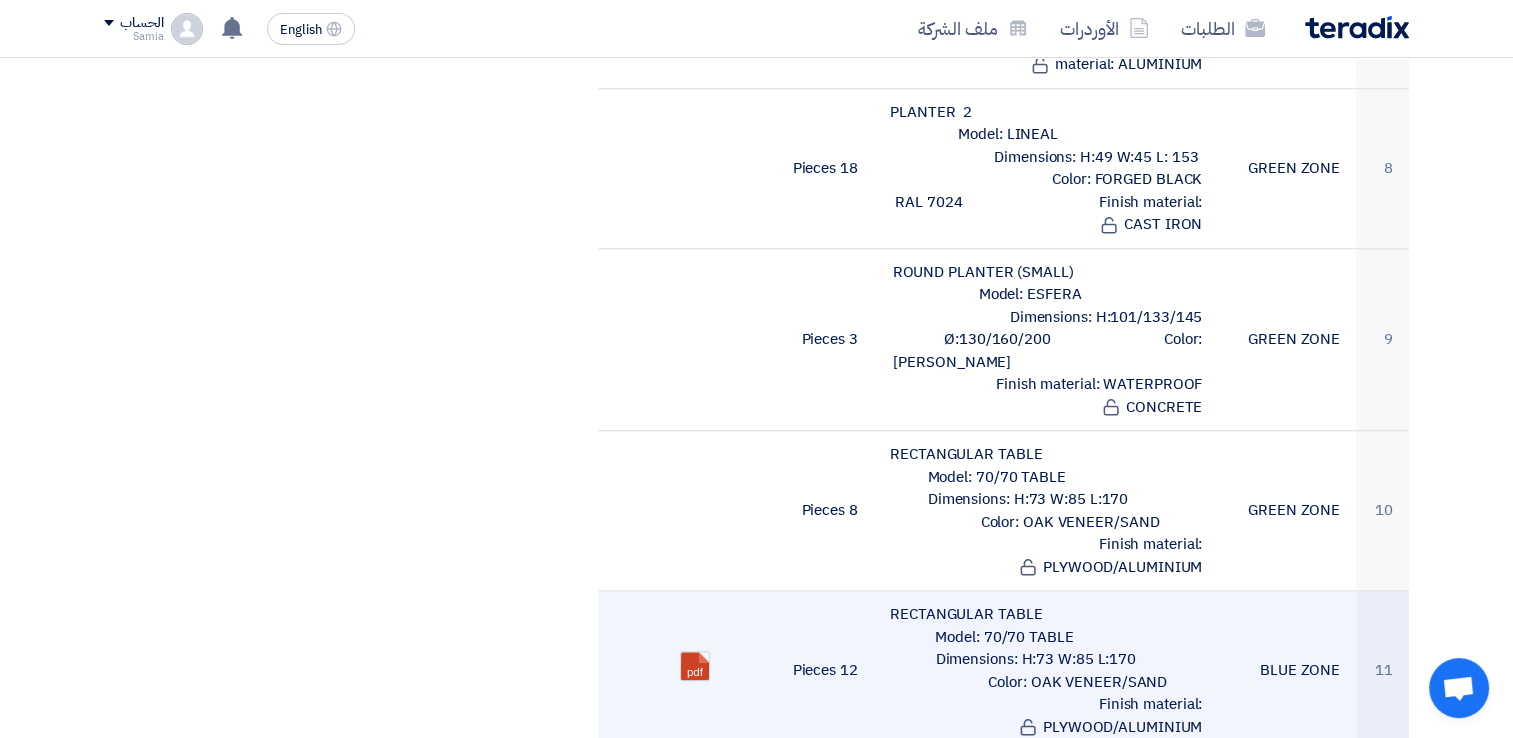 click on "RECTANGULAR TABLE                                                     Model: 70/70 TABLE                                             Dimensions: H:73 W:85 L:170                                          Color: OAK VENEER/SAND                                             Finish material: PLYWOOD/ALUMINIUM" 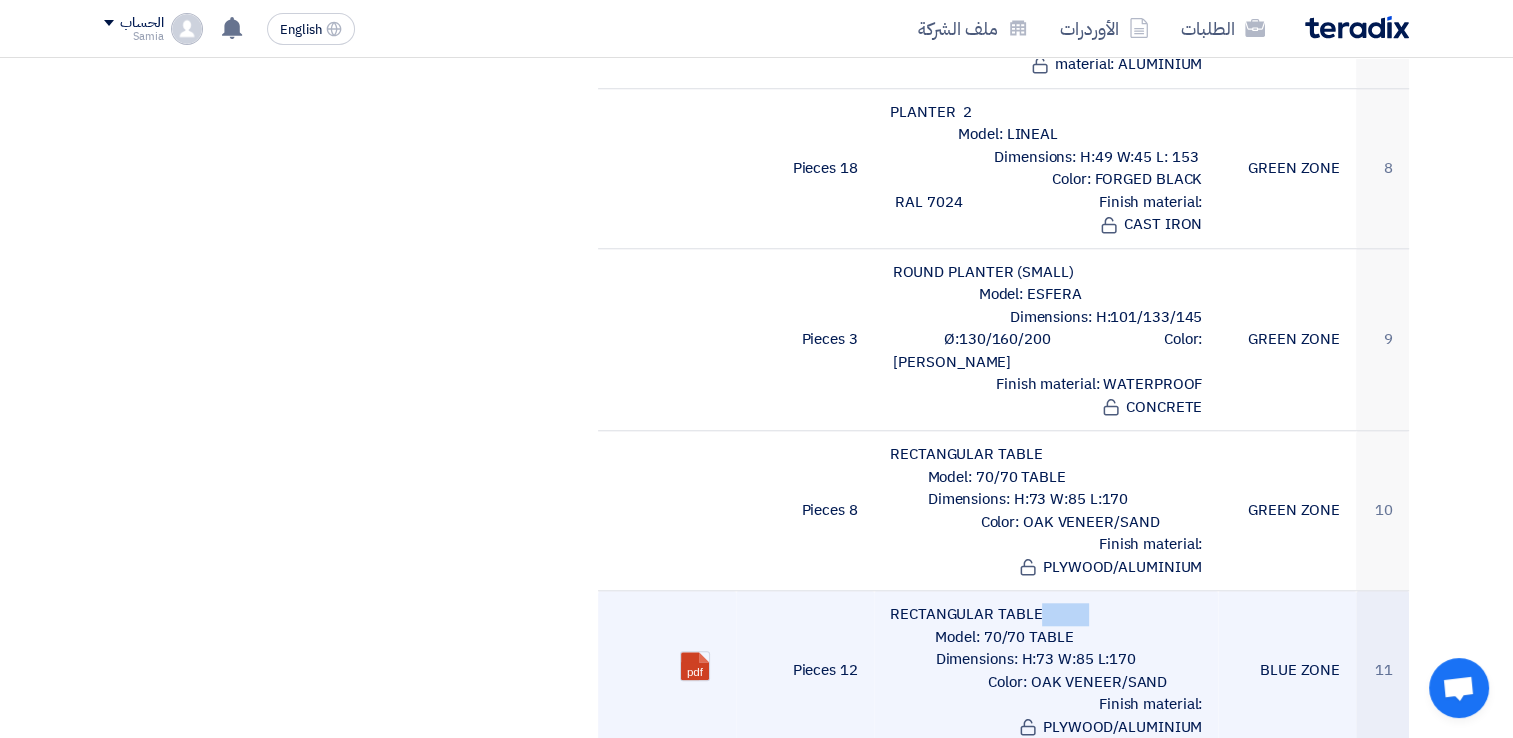 click on "RECTANGULAR TABLE                                                     Model: 70/70 TABLE                                             Dimensions: H:73 W:85 L:170                                          Color: OAK VENEER/SAND                                             Finish material: PLYWOOD/ALUMINIUM" 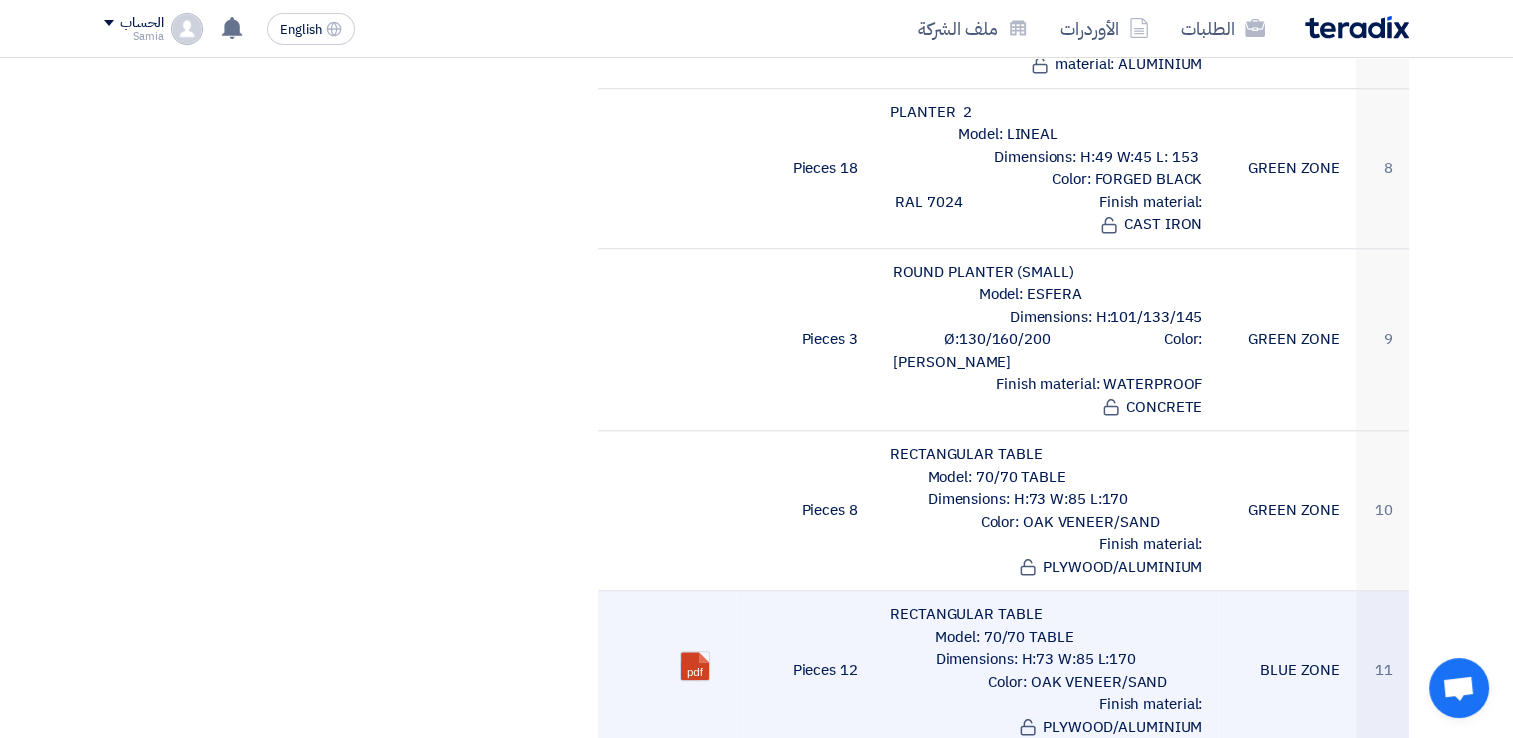 drag, startPoint x: 956, startPoint y: 448, endPoint x: 887, endPoint y: 446, distance: 69.02898 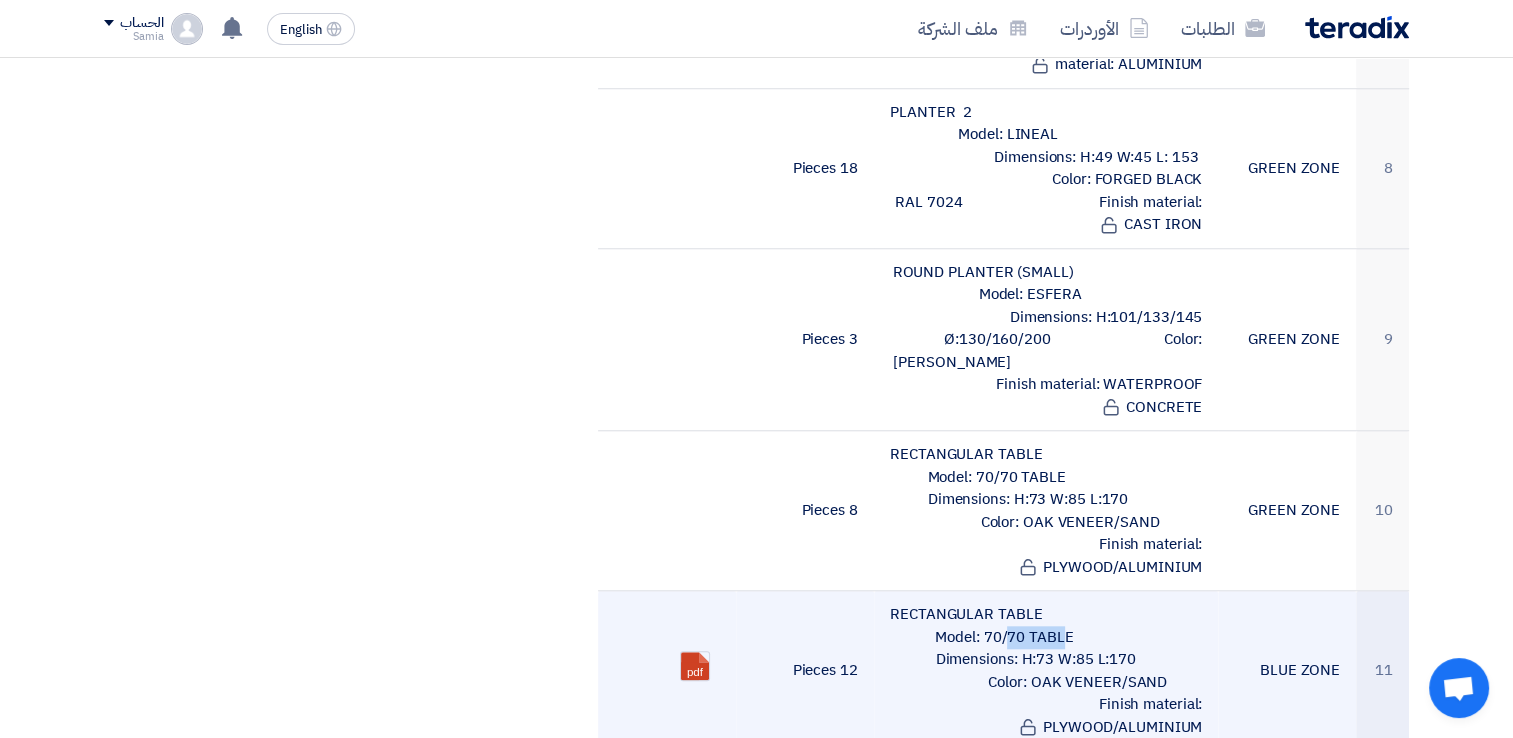 click on "RECTANGULAR TABLE                                                     Model: 70/70 TABLE                                             Dimensions: H:73 W:85 L:170                                          Color: OAK VENEER/SAND                                             Finish material: PLYWOOD/ALUMINIUM" 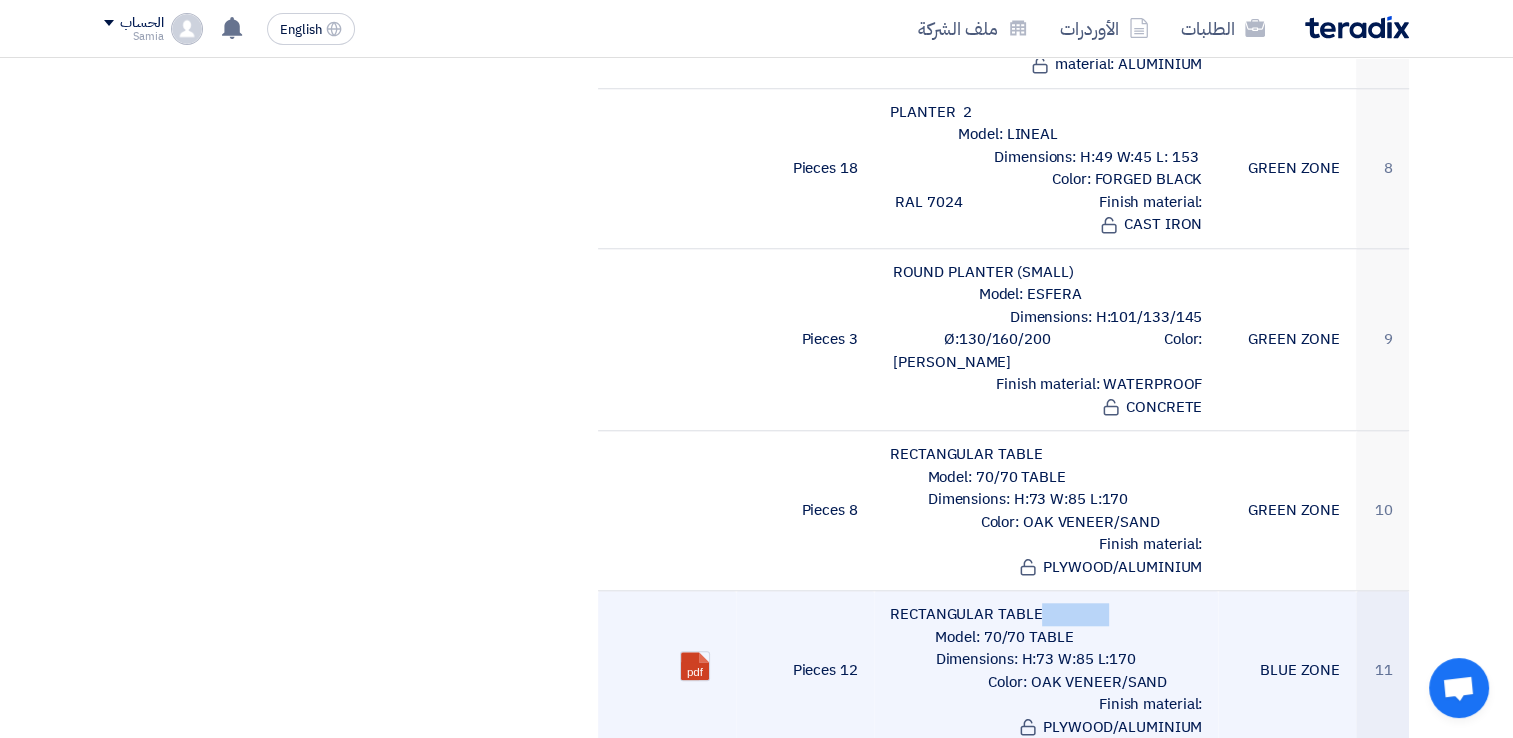 drag, startPoint x: 1039, startPoint y: 450, endPoint x: 877, endPoint y: 446, distance: 162.04938 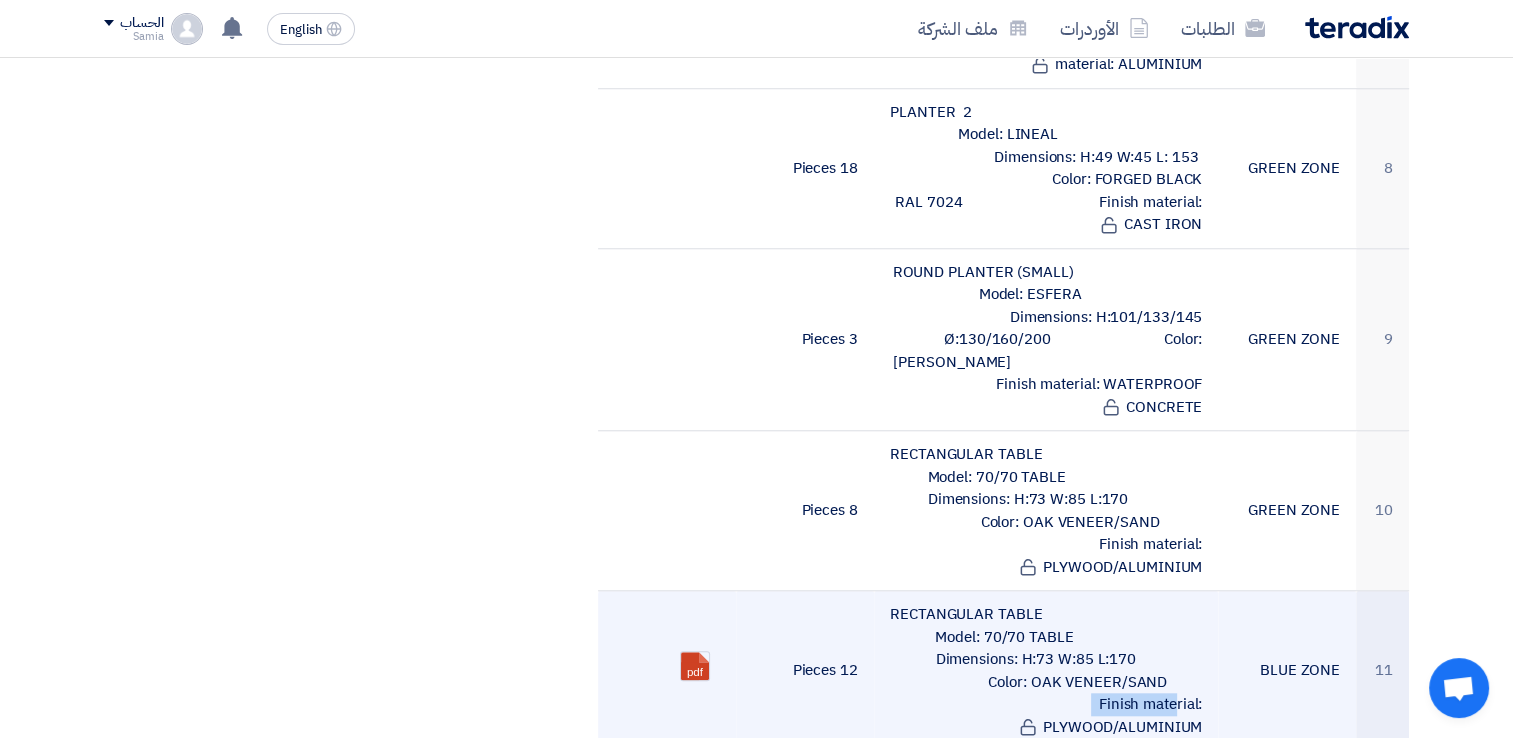 drag, startPoint x: 1156, startPoint y: 537, endPoint x: 1192, endPoint y: 527, distance: 37.363083 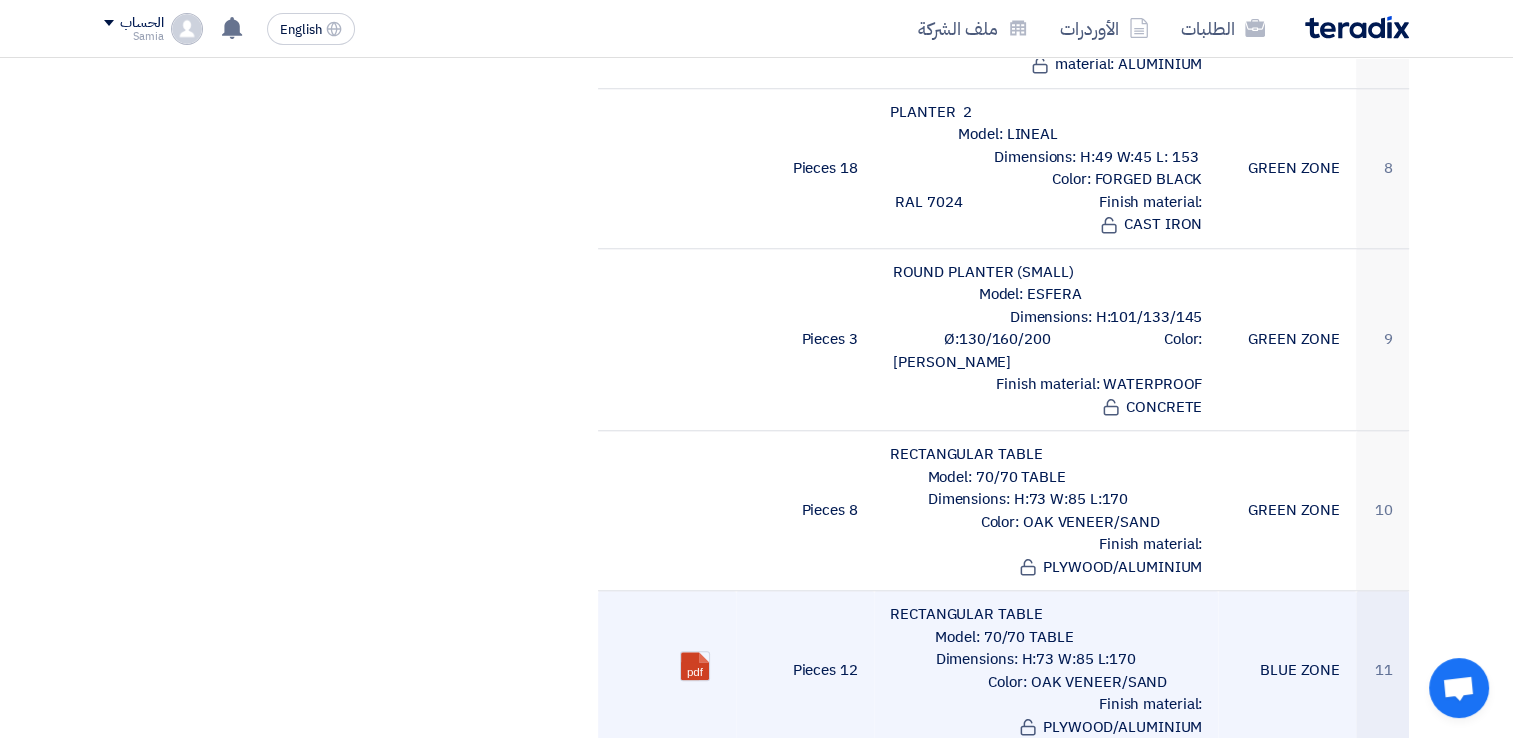 drag, startPoint x: 1092, startPoint y: 562, endPoint x: 1048, endPoint y: 558, distance: 44.181442 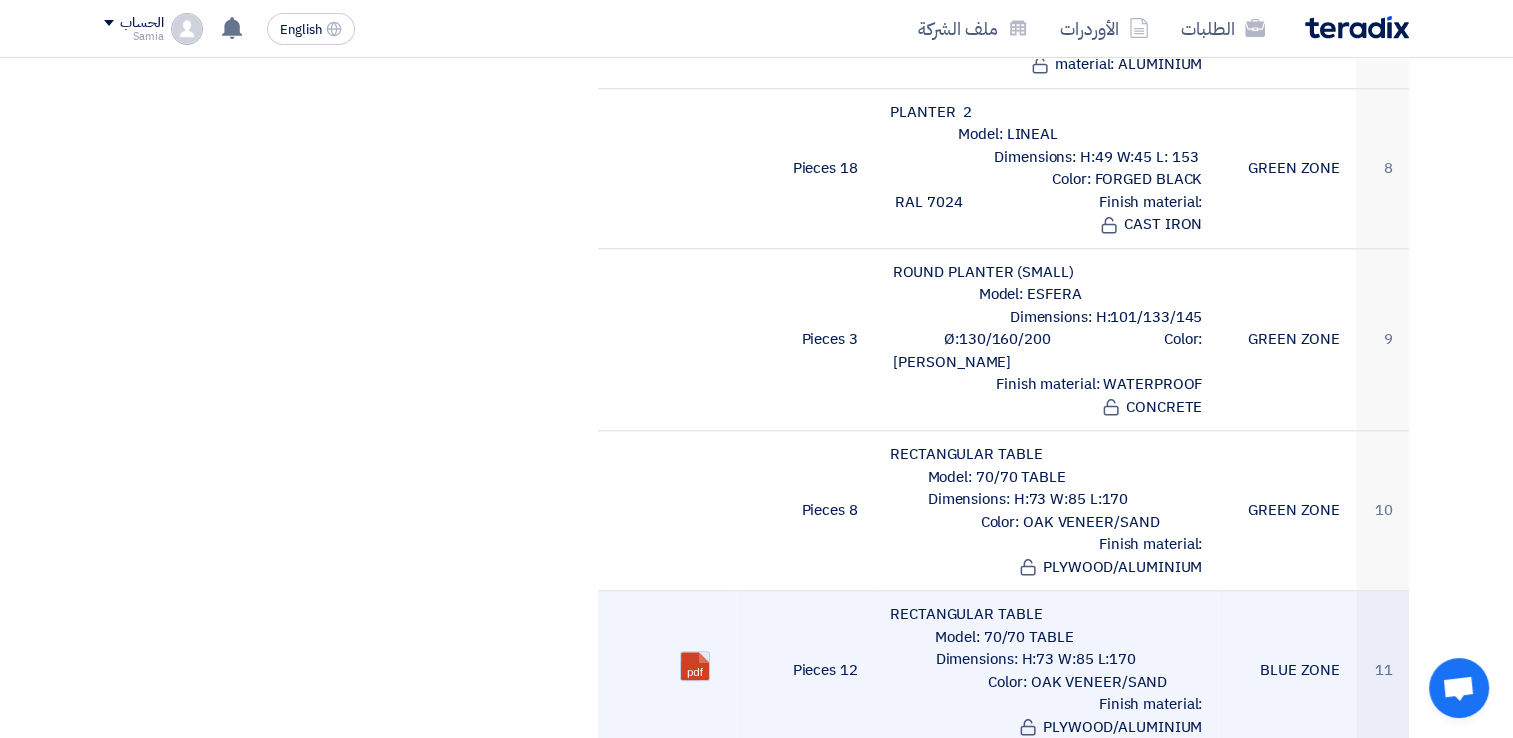 click 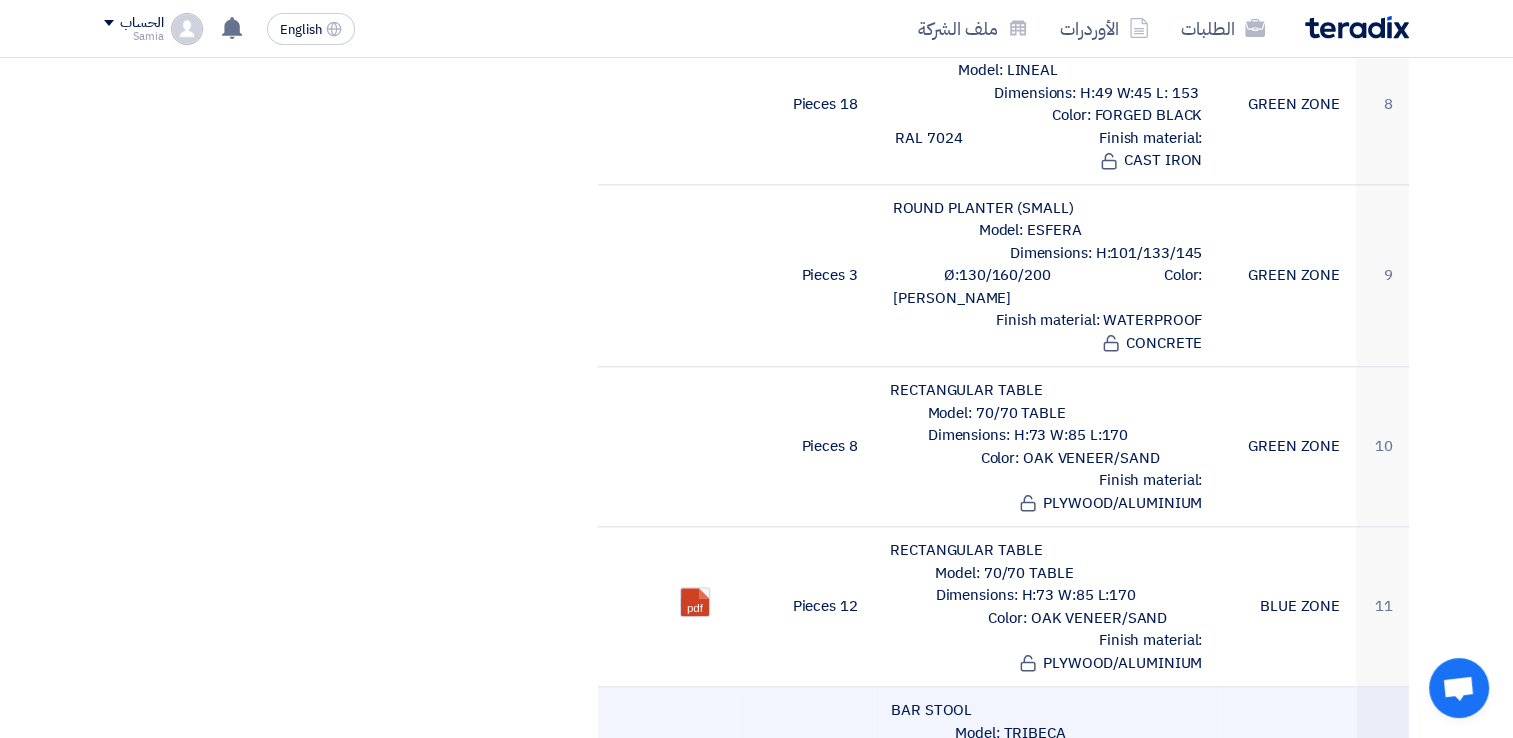 scroll, scrollTop: 1800, scrollLeft: 0, axis: vertical 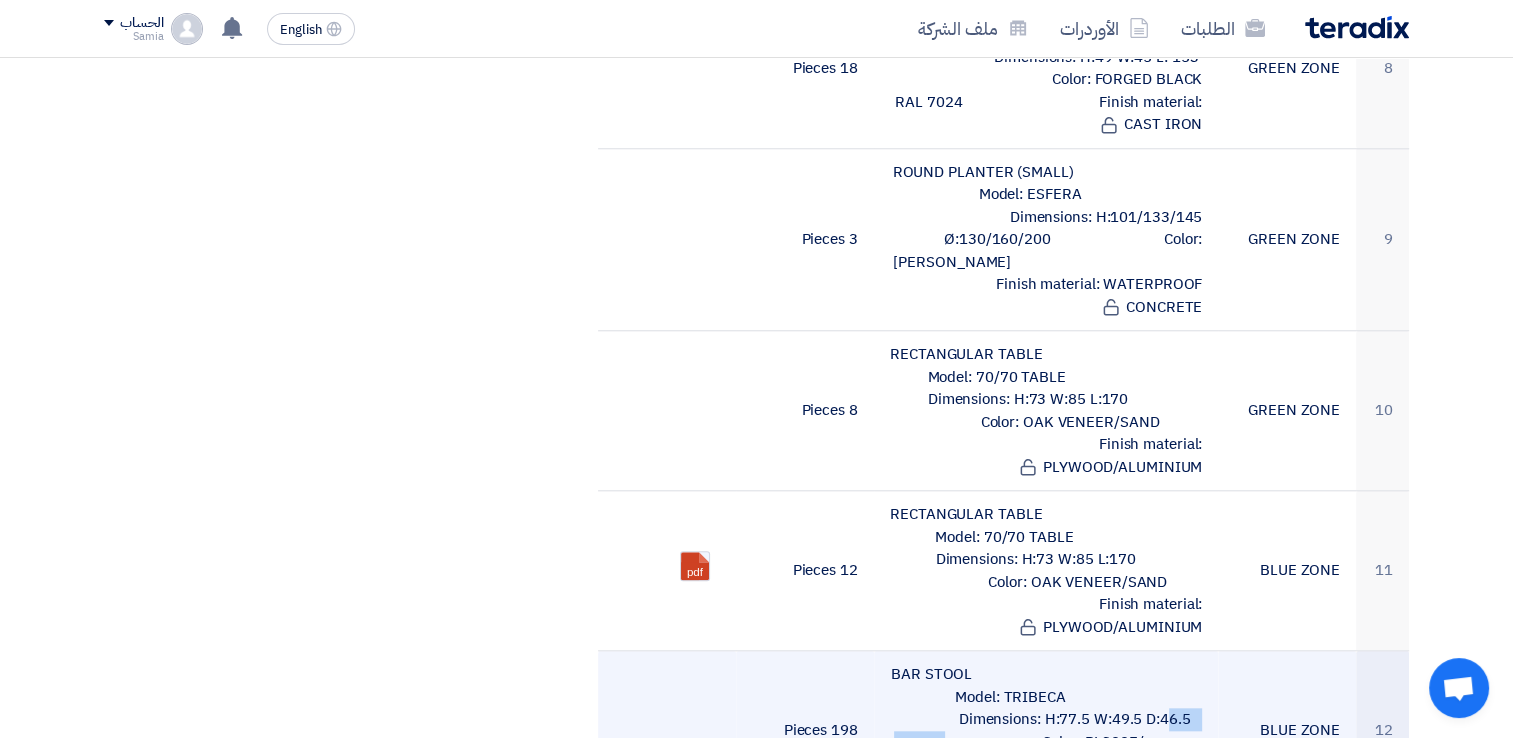 drag, startPoint x: 975, startPoint y: 554, endPoint x: 1120, endPoint y: 550, distance: 145.05516 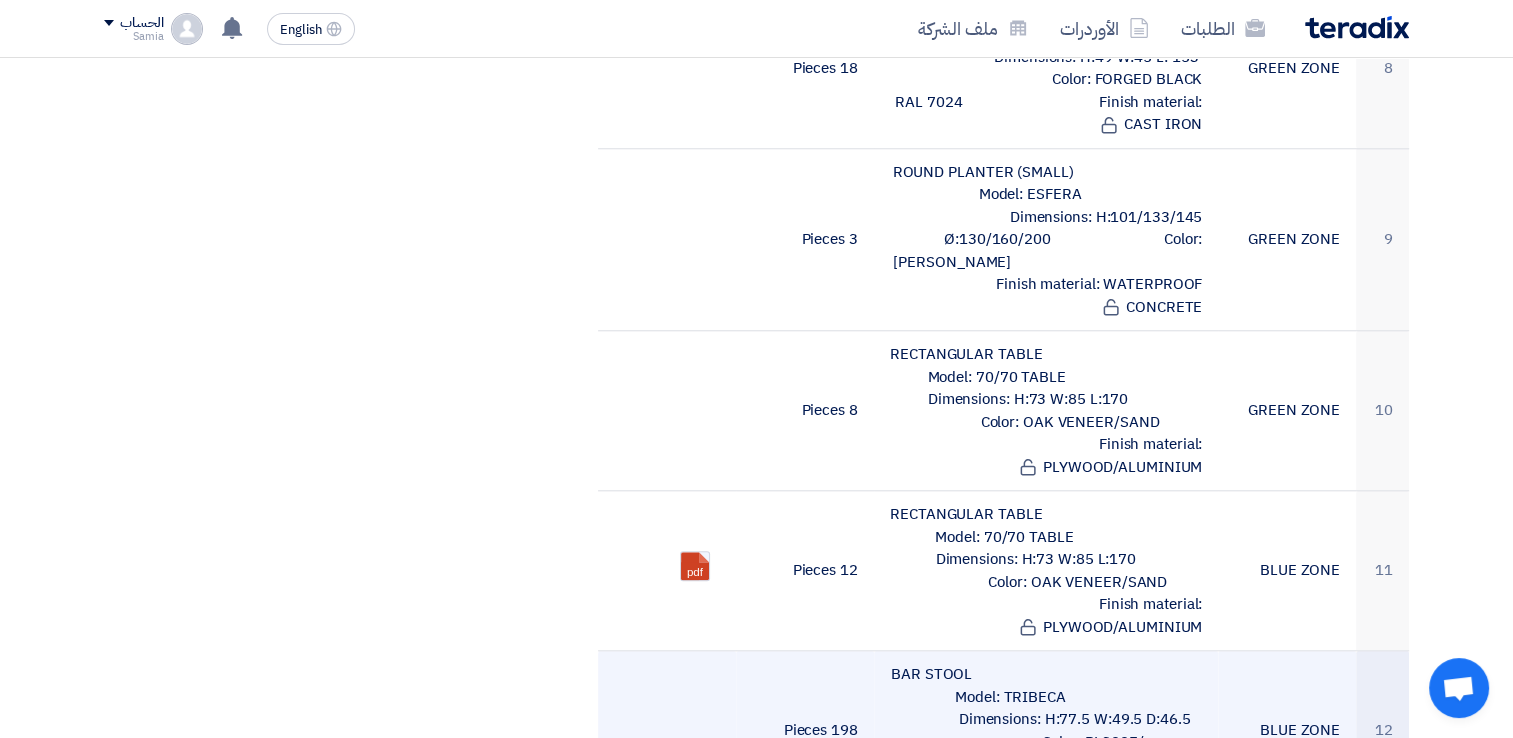 drag, startPoint x: 1198, startPoint y: 622, endPoint x: 1129, endPoint y: 596, distance: 73.736015 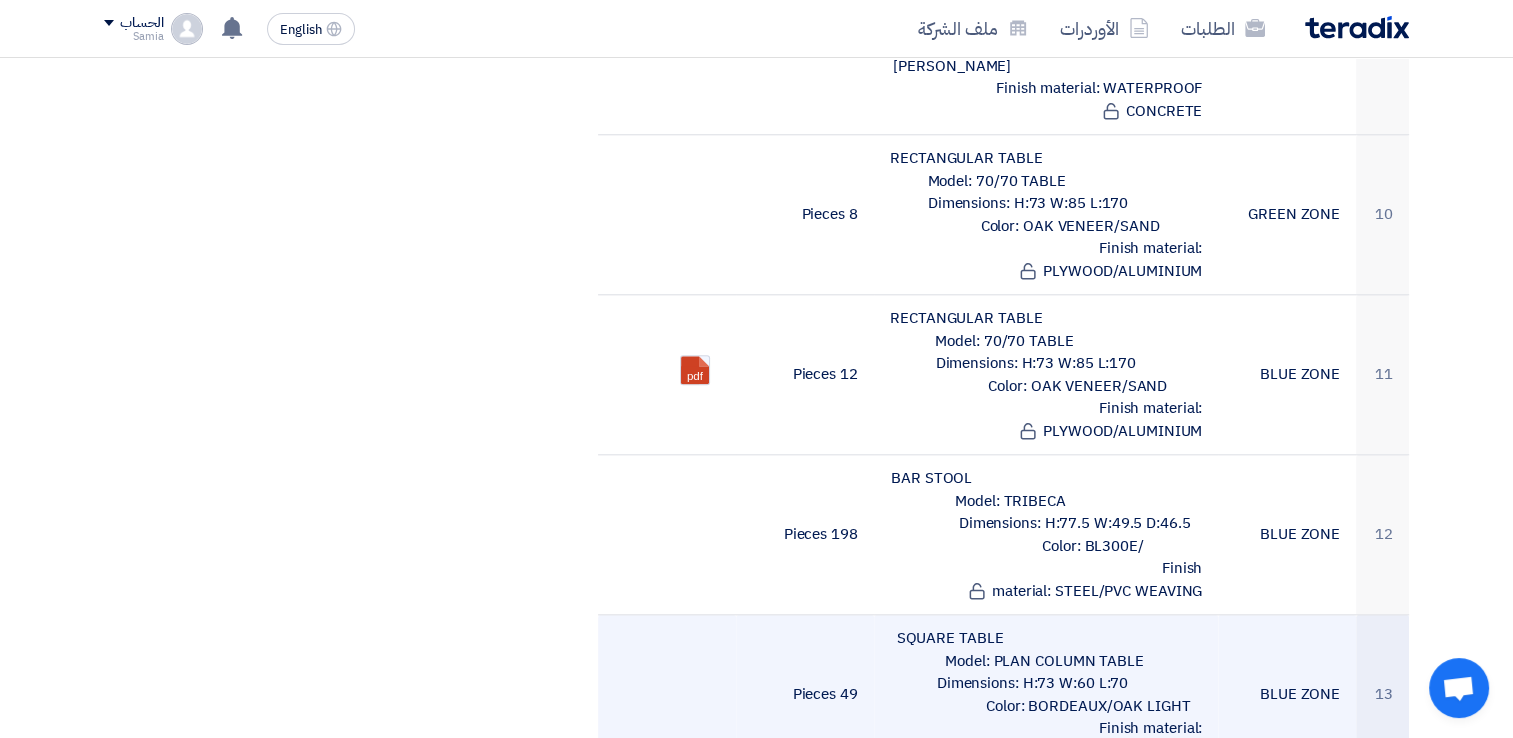scroll, scrollTop: 2000, scrollLeft: 0, axis: vertical 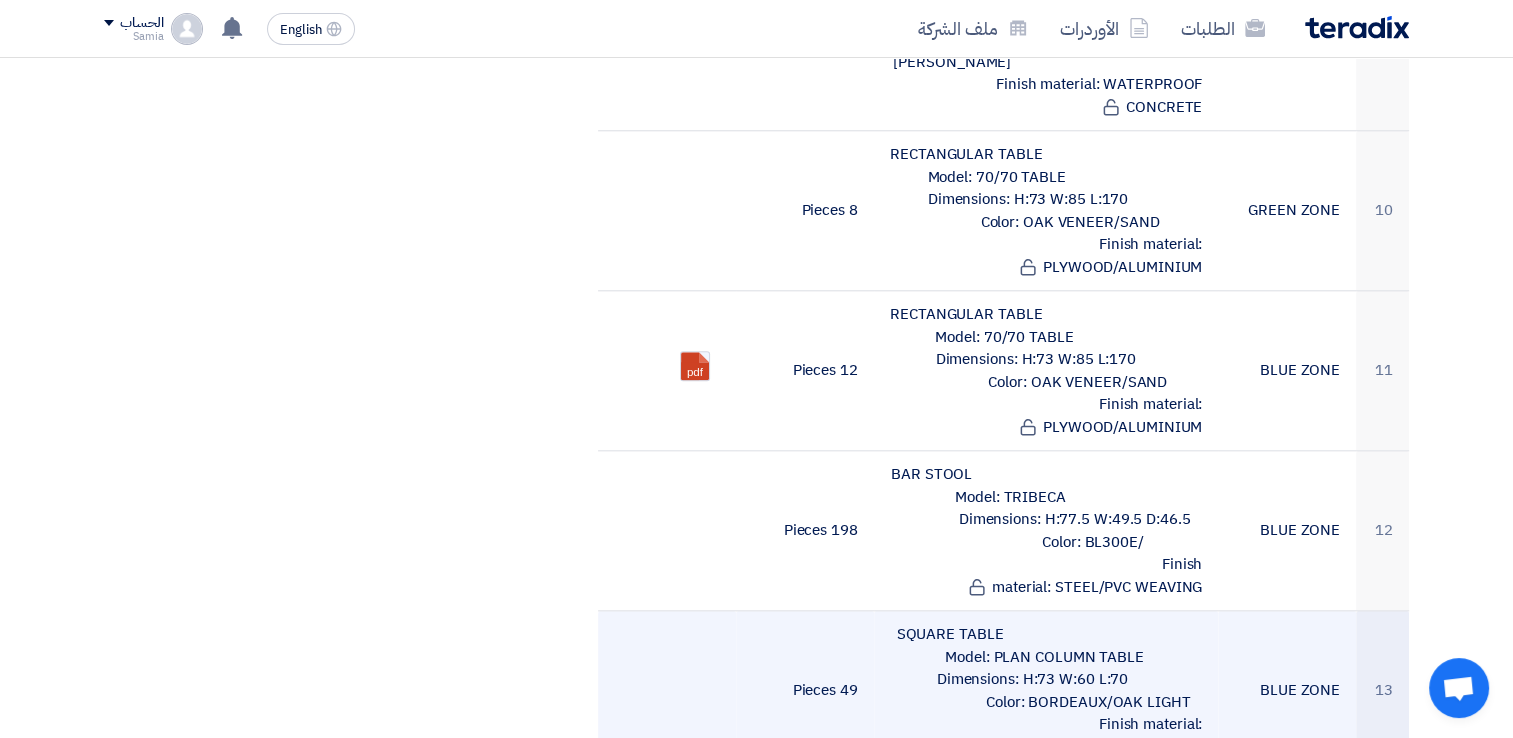 click on "SQUARE TABLE                                                                  Model: PLAN COLUMN TABLE                            Dimensions: H:73 W:60 L:70                                            Color: BORDEAUX/OAK LIGHT                                     Finish material: STEEL/WOOD" 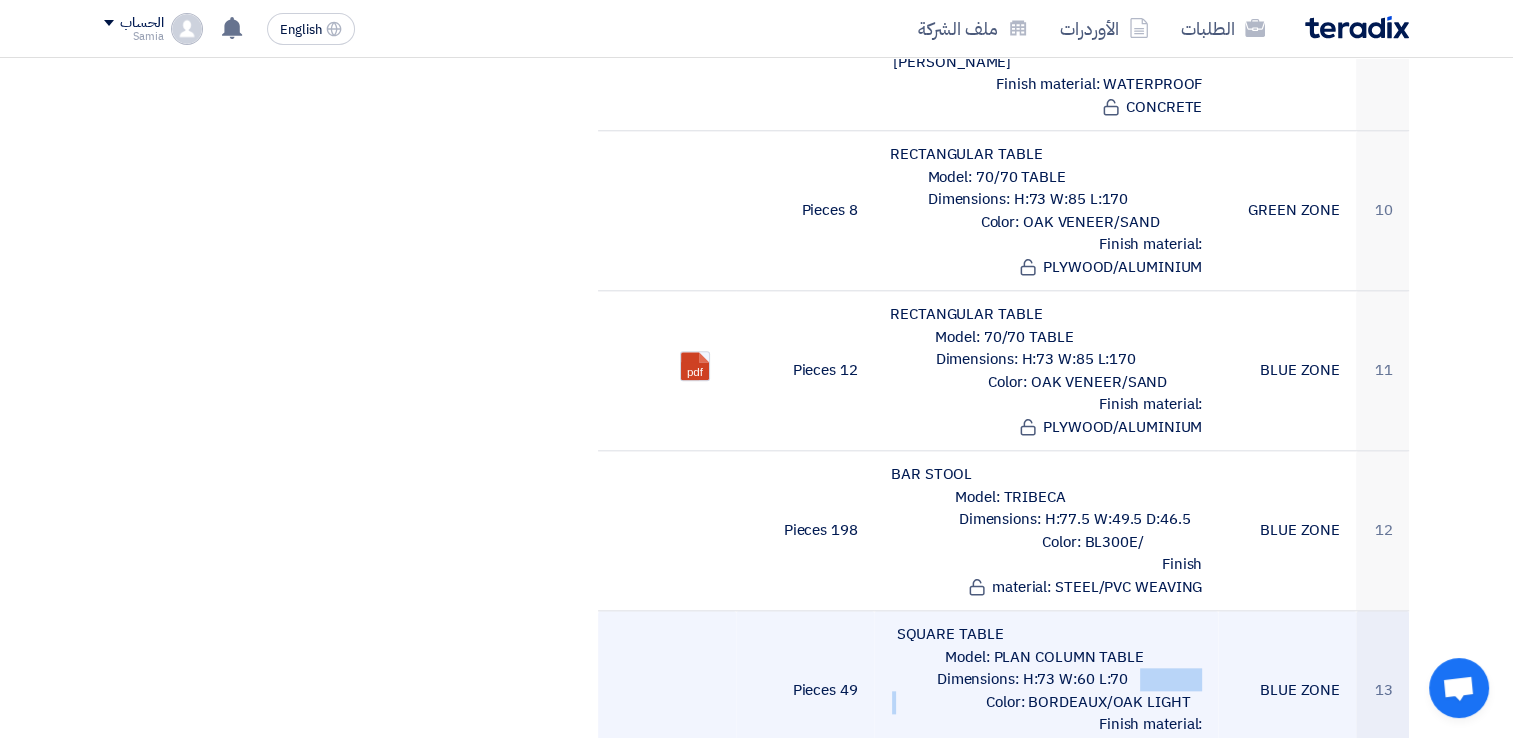 drag, startPoint x: 976, startPoint y: 510, endPoint x: 1096, endPoint y: 512, distance: 120.01666 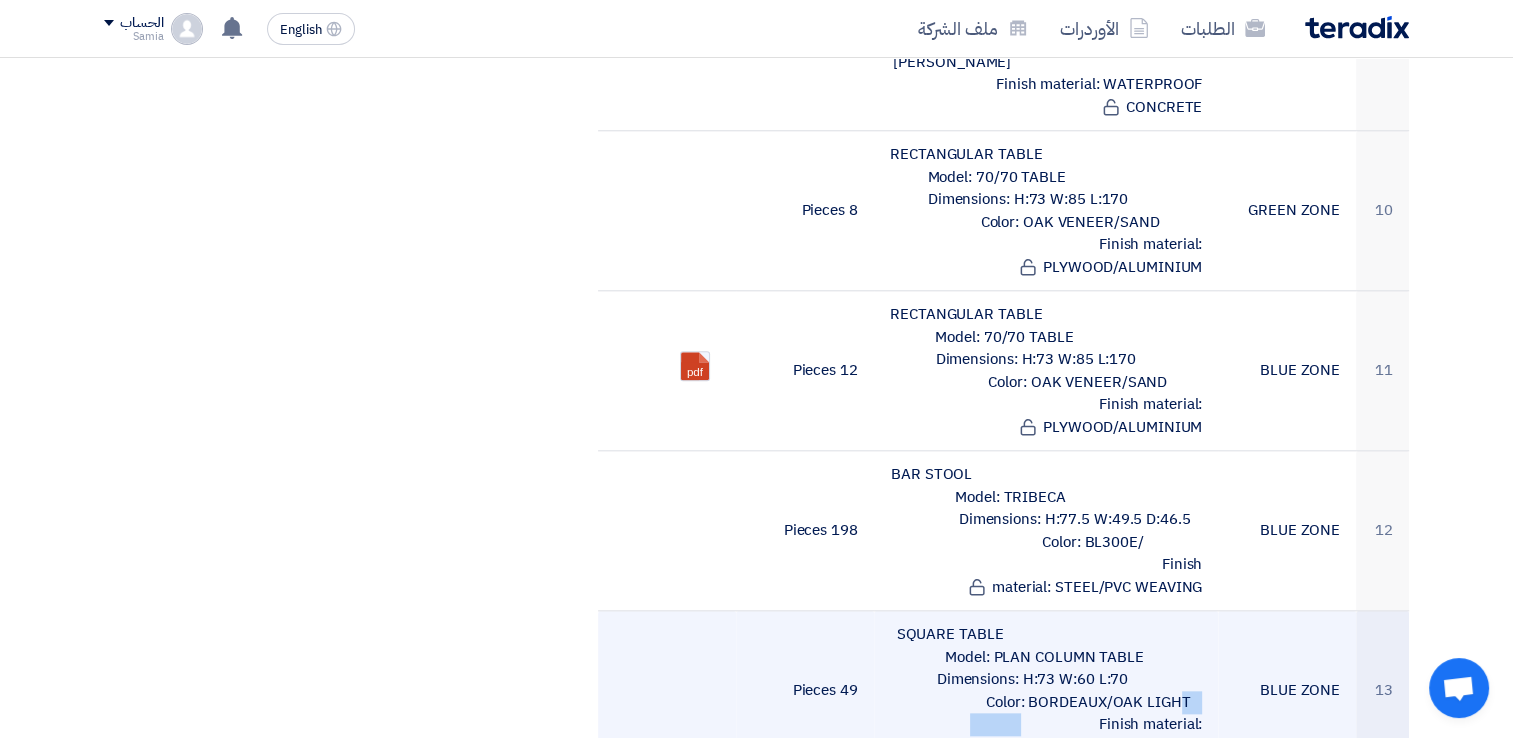 drag, startPoint x: 964, startPoint y: 530, endPoint x: 1120, endPoint y: 533, distance: 156.02884 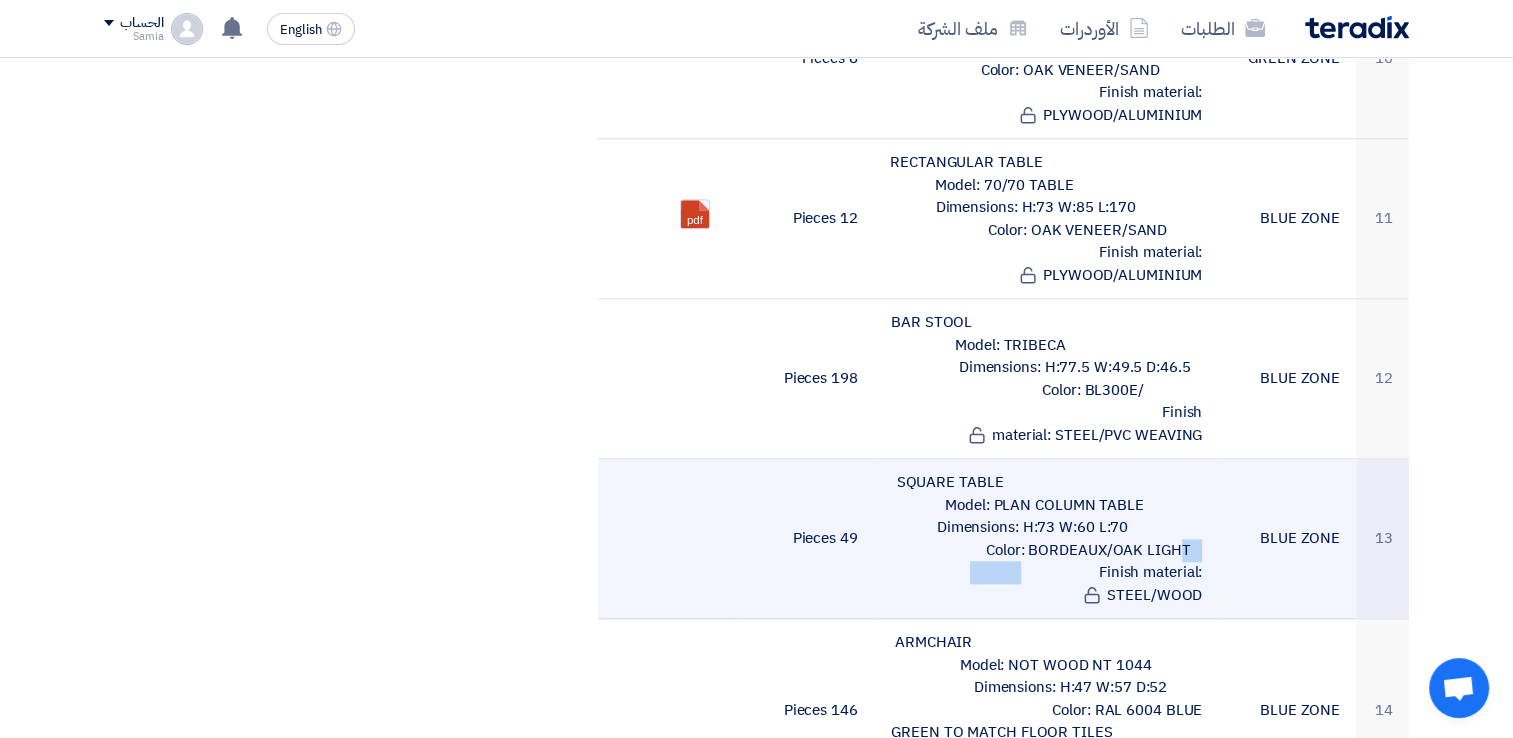 scroll, scrollTop: 2200, scrollLeft: 0, axis: vertical 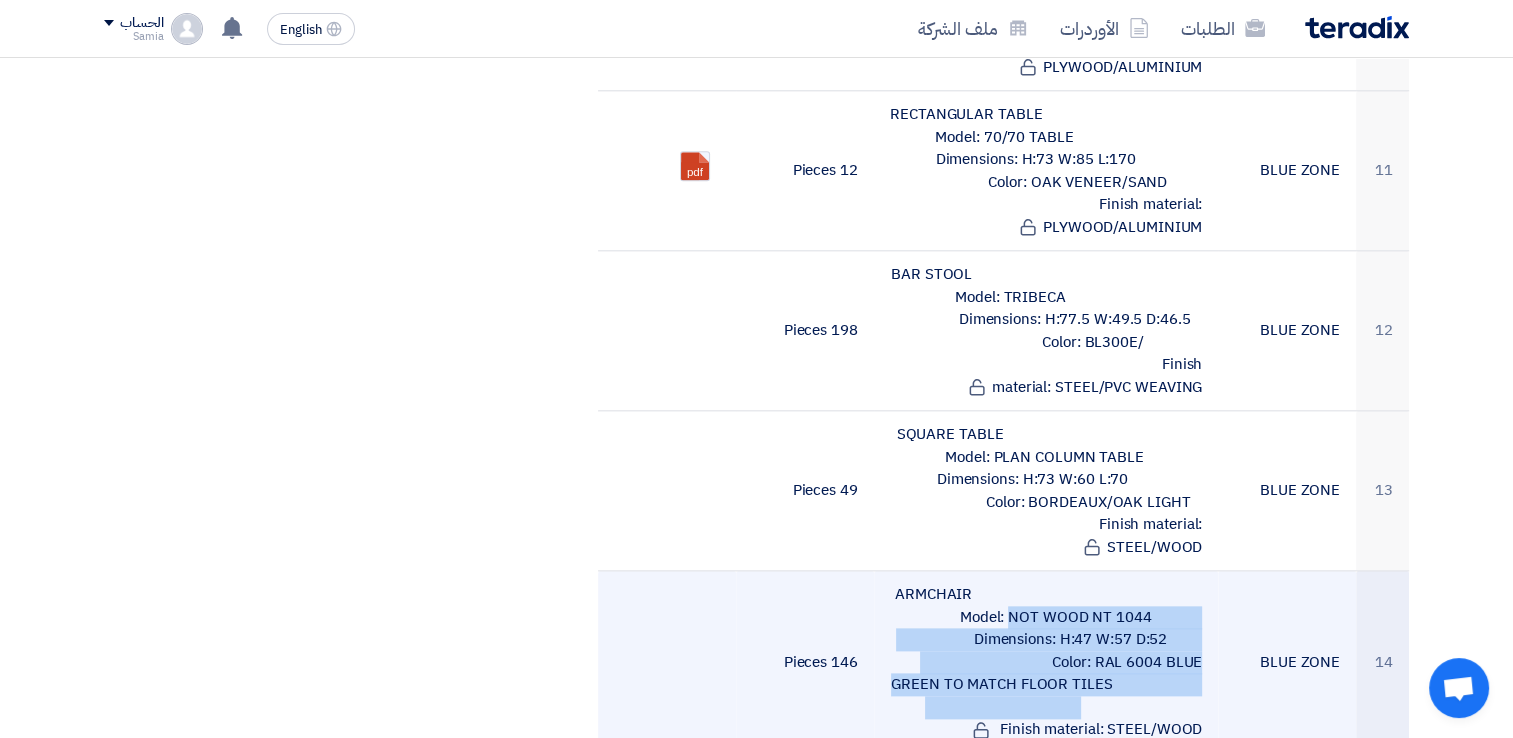 drag, startPoint x: 896, startPoint y: 406, endPoint x: 1194, endPoint y: 500, distance: 312.474 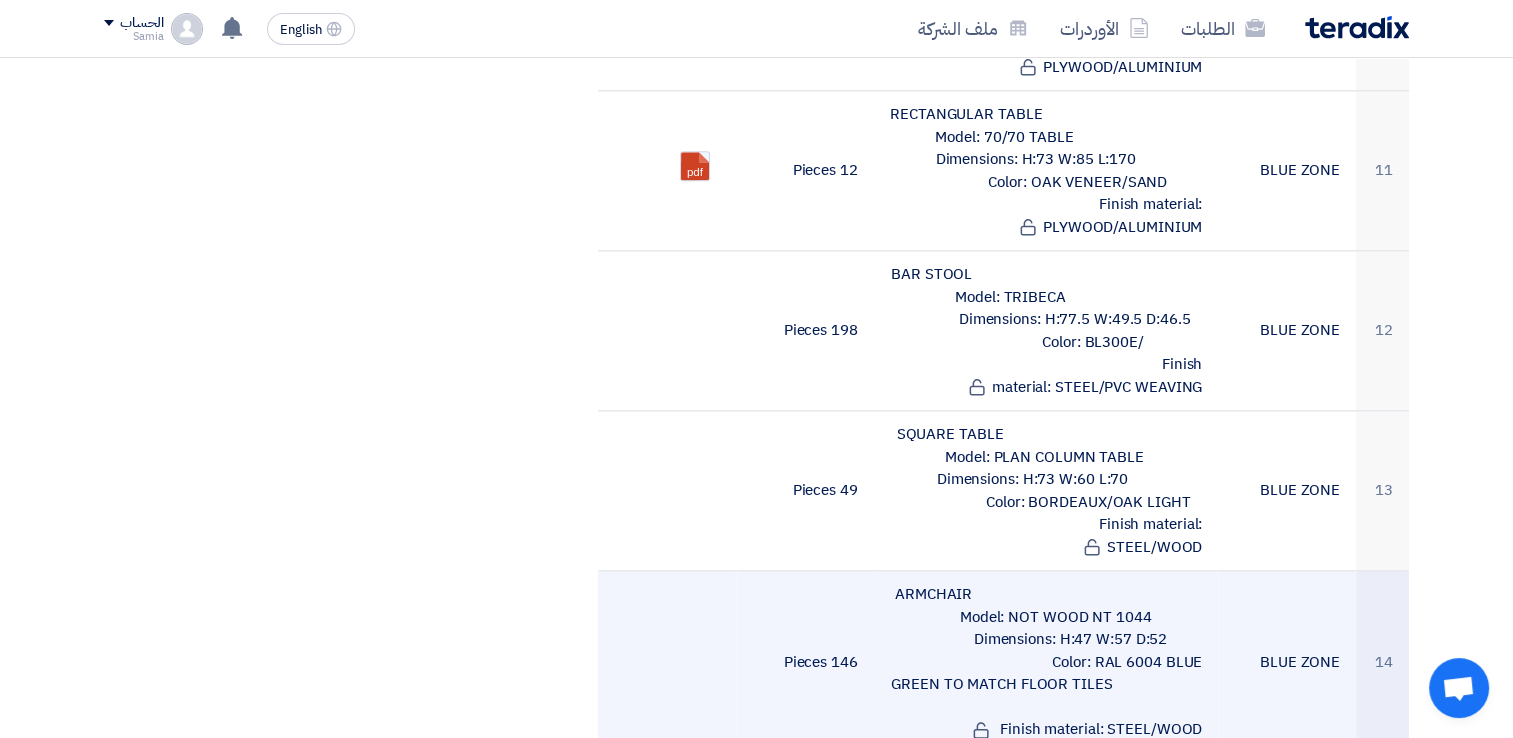 click on "ARMCHAIR                                                                             Model: NOT WOOD NT 1044                                  Dimensions: H:47 W:57 D:52                                            Color: RAL 6004 BLUE GREEN TO MATCH FLOOR TILES                                                                                                 Finish material: STEEL/WOOD" 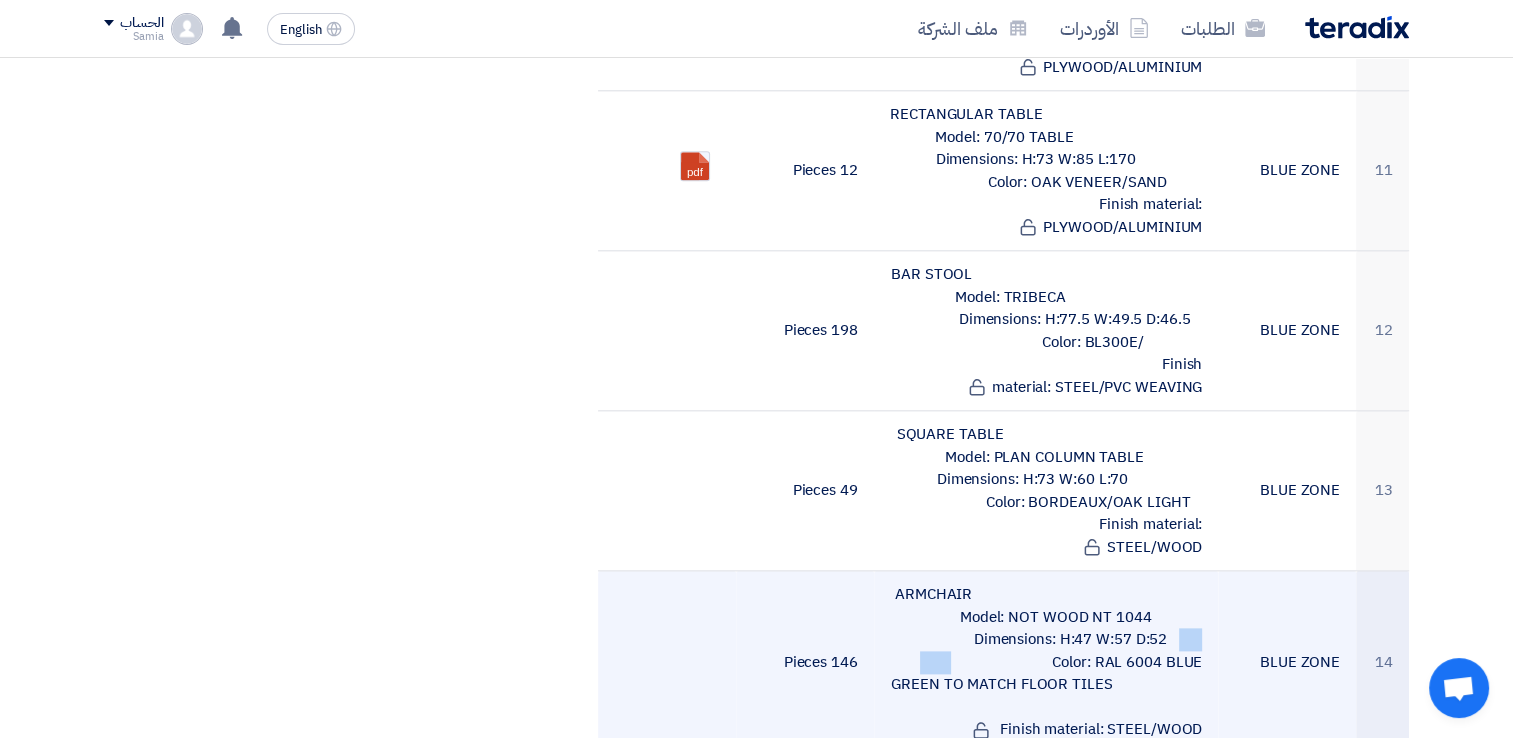 drag, startPoint x: 1004, startPoint y: 450, endPoint x: 1113, endPoint y: 457, distance: 109.22454 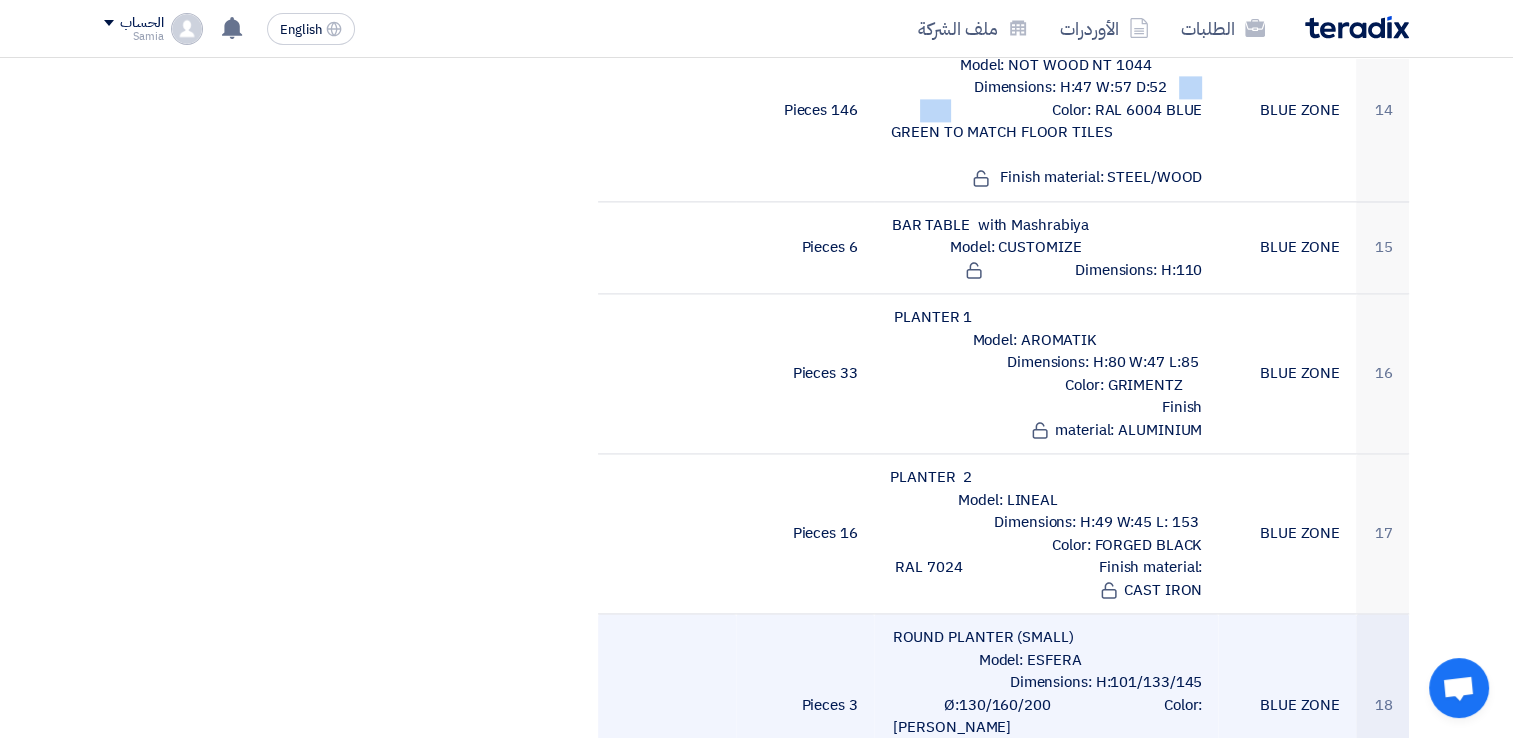 scroll, scrollTop: 2800, scrollLeft: 0, axis: vertical 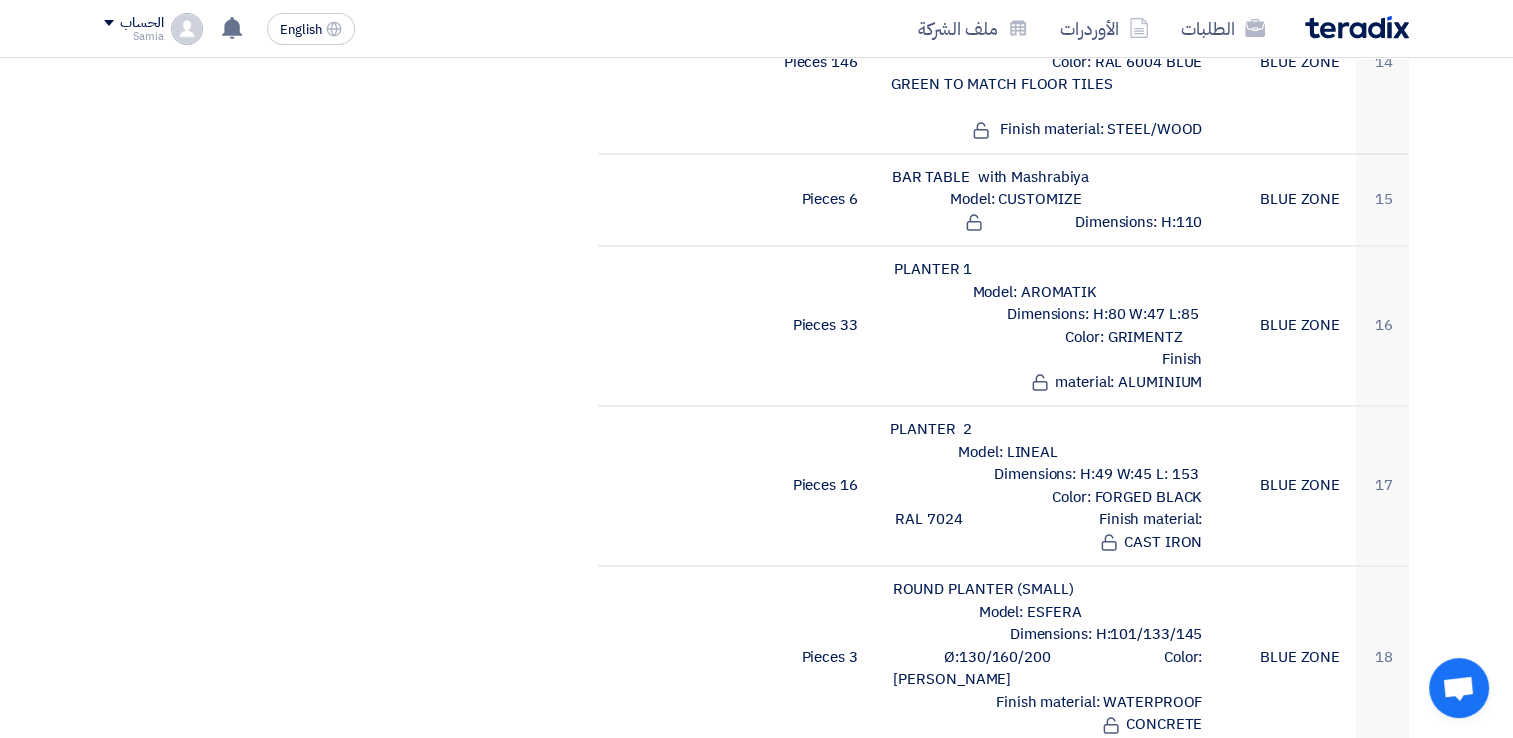 drag, startPoint x: 992, startPoint y: 580, endPoint x: 1112, endPoint y: 582, distance: 120.01666 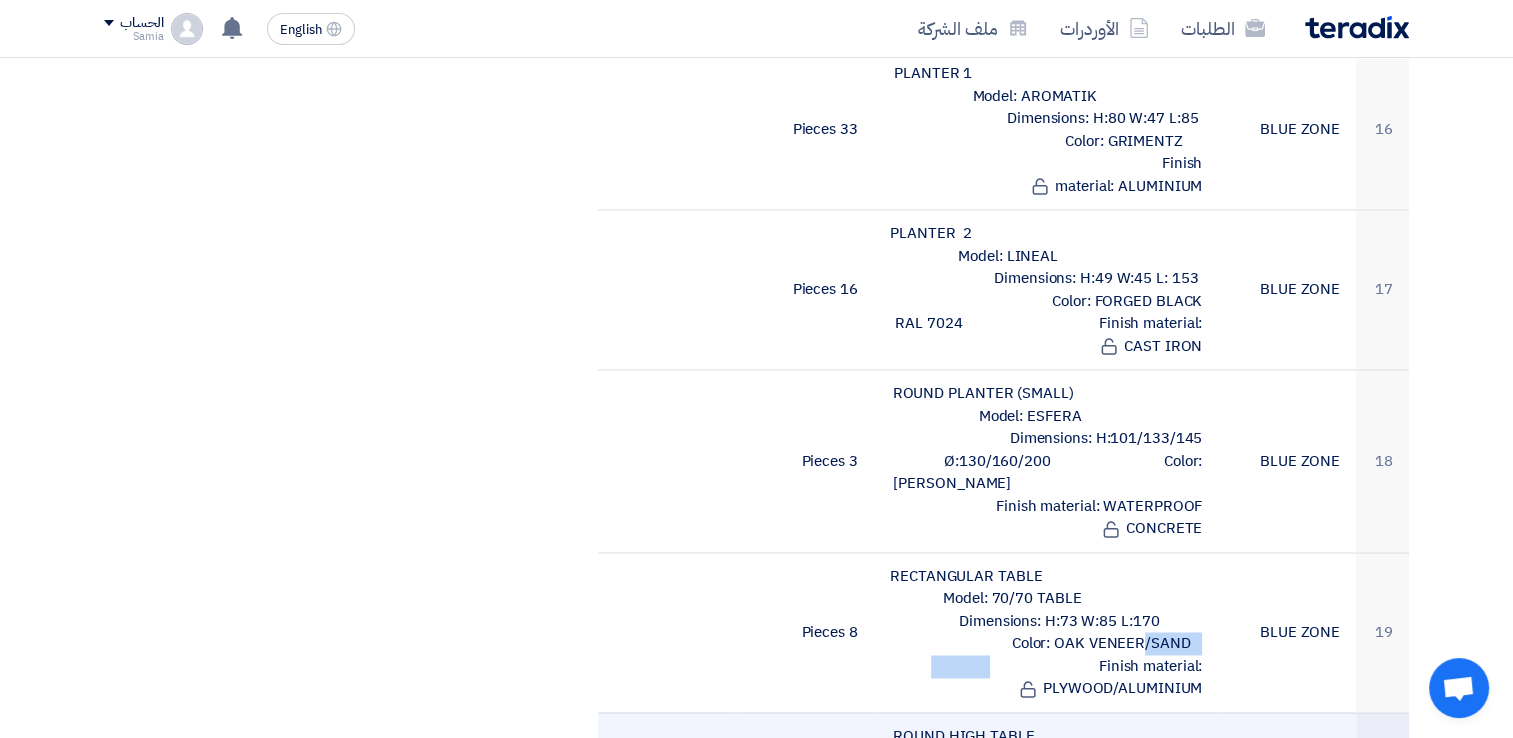 scroll, scrollTop: 3000, scrollLeft: 0, axis: vertical 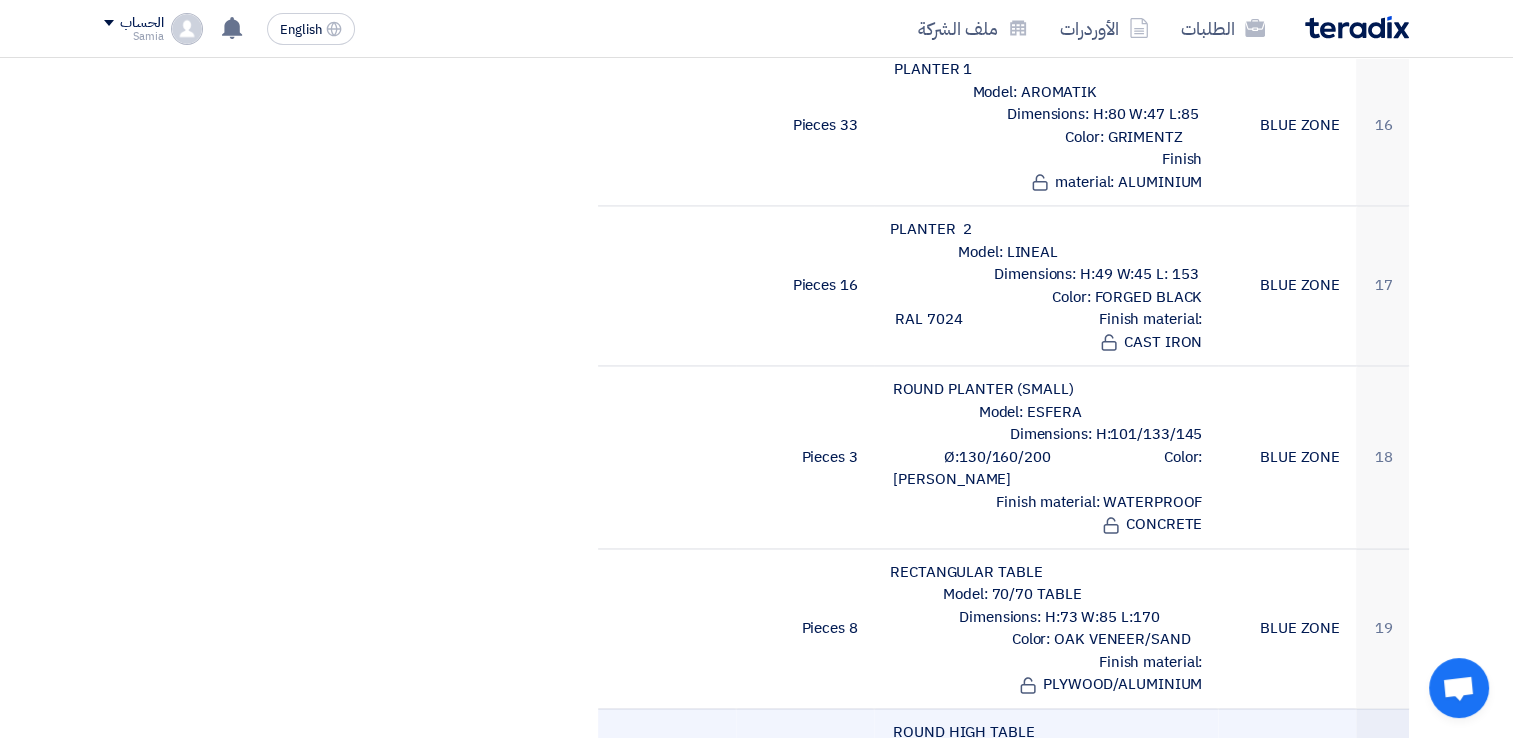 drag, startPoint x: 988, startPoint y: 539, endPoint x: 1102, endPoint y: 547, distance: 114.28036 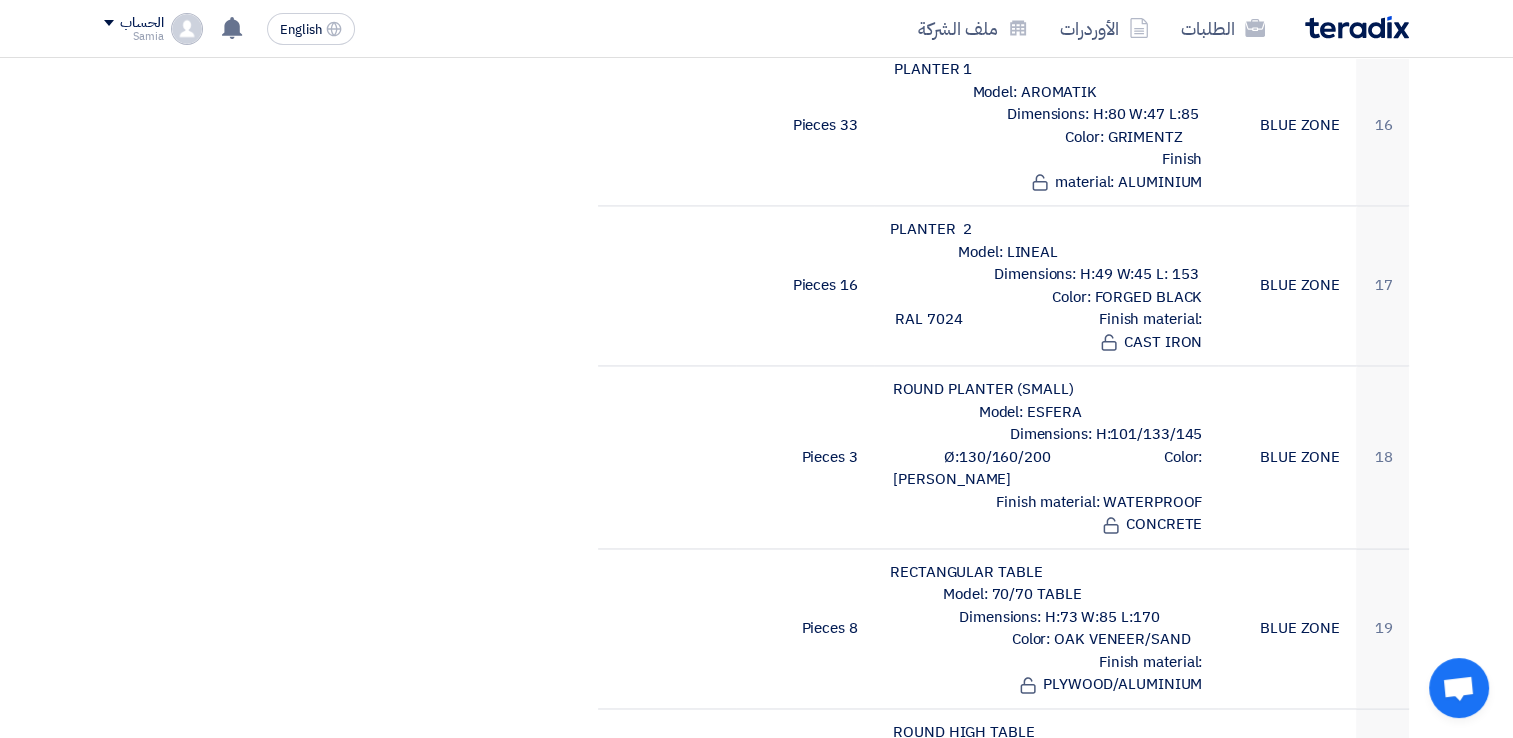 click on "BLUE ZONE" 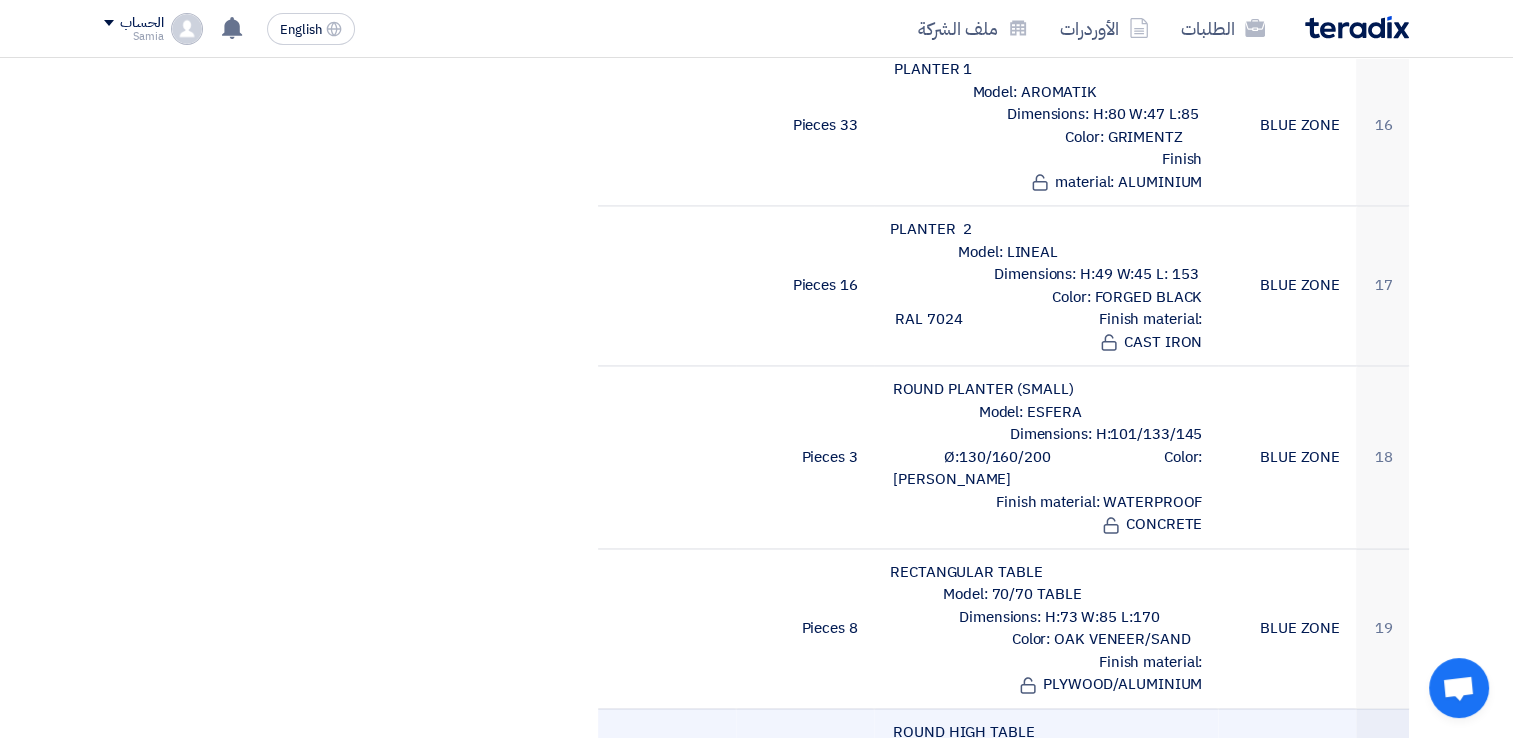click on "ROUND HIGH TABLE                                                        Model: PLAN COLUMN TABLE                               Dimensions: H:105 Ø:72                                                      Color: BORDEAUX/OAK LIGHT                                       Finish material: STEEL/WOOD" 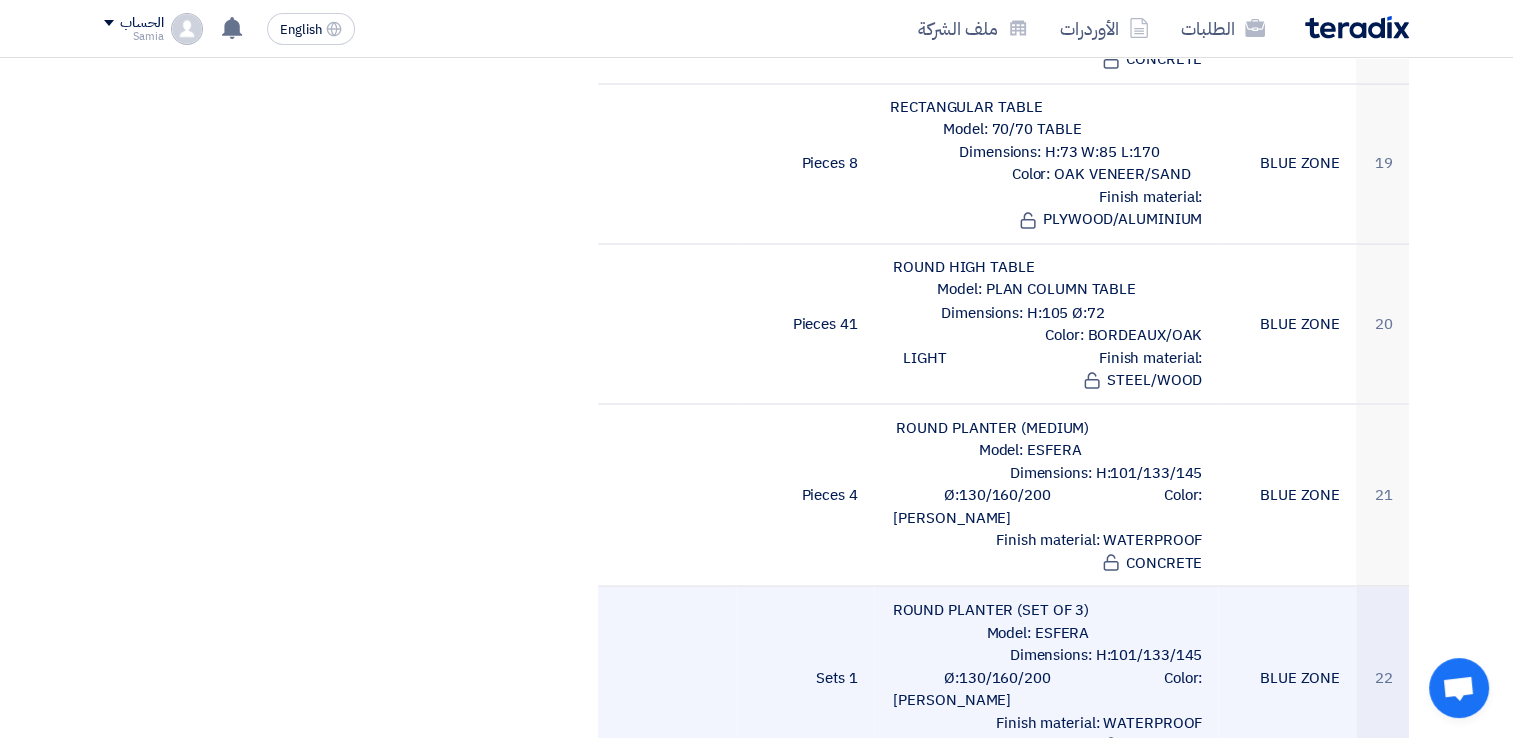 scroll, scrollTop: 3500, scrollLeft: 0, axis: vertical 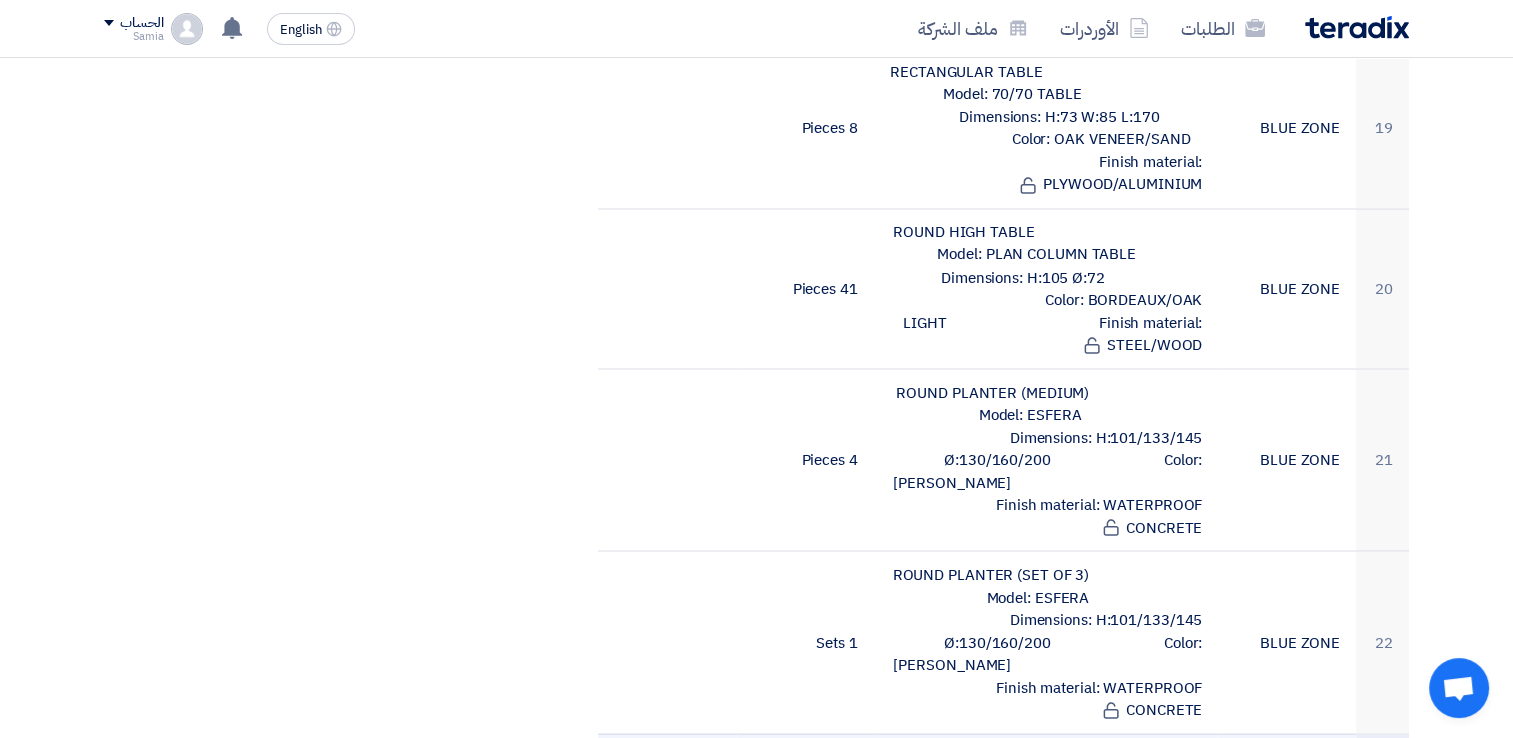 drag, startPoint x: 995, startPoint y: 492, endPoint x: 1106, endPoint y: 494, distance: 111.01801 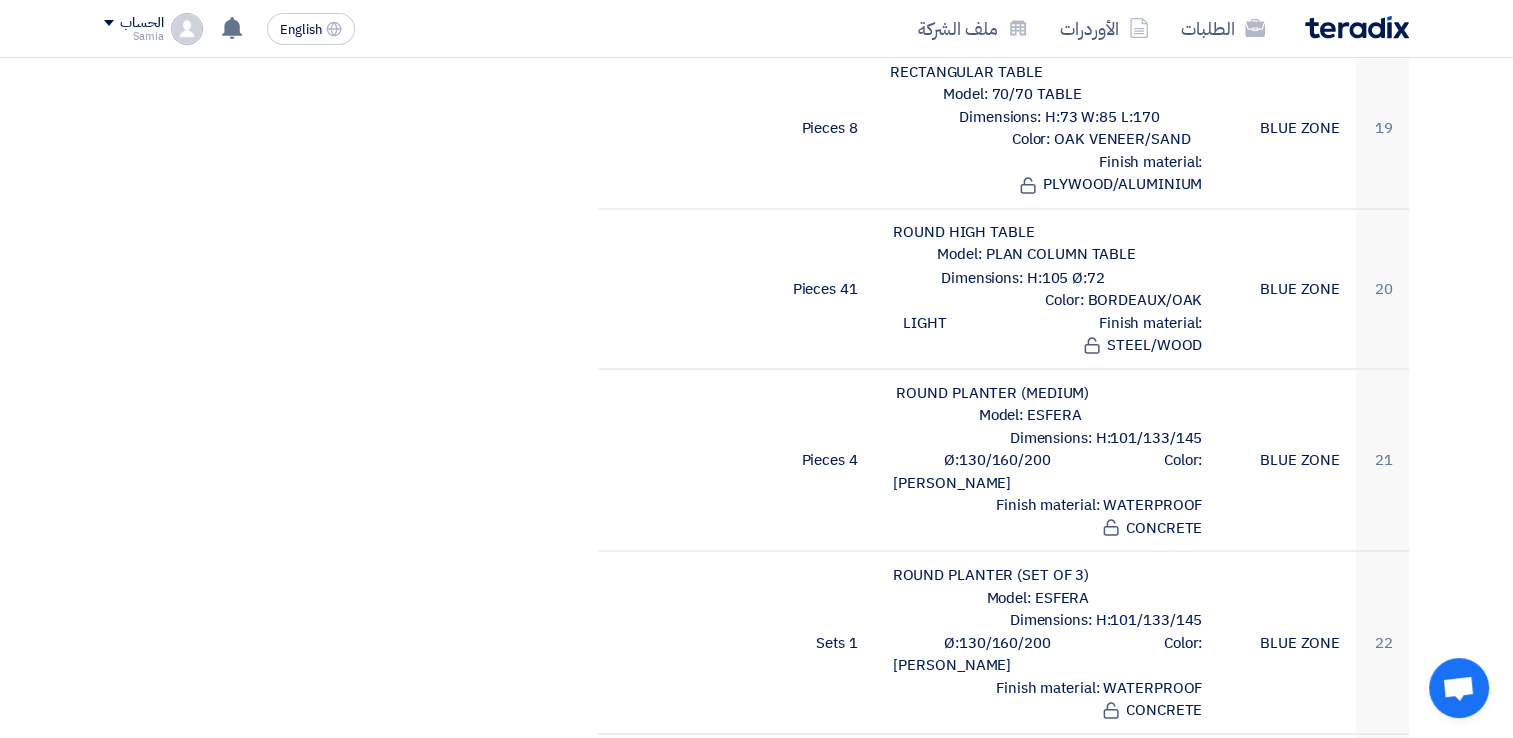 scroll, scrollTop: 3600, scrollLeft: 0, axis: vertical 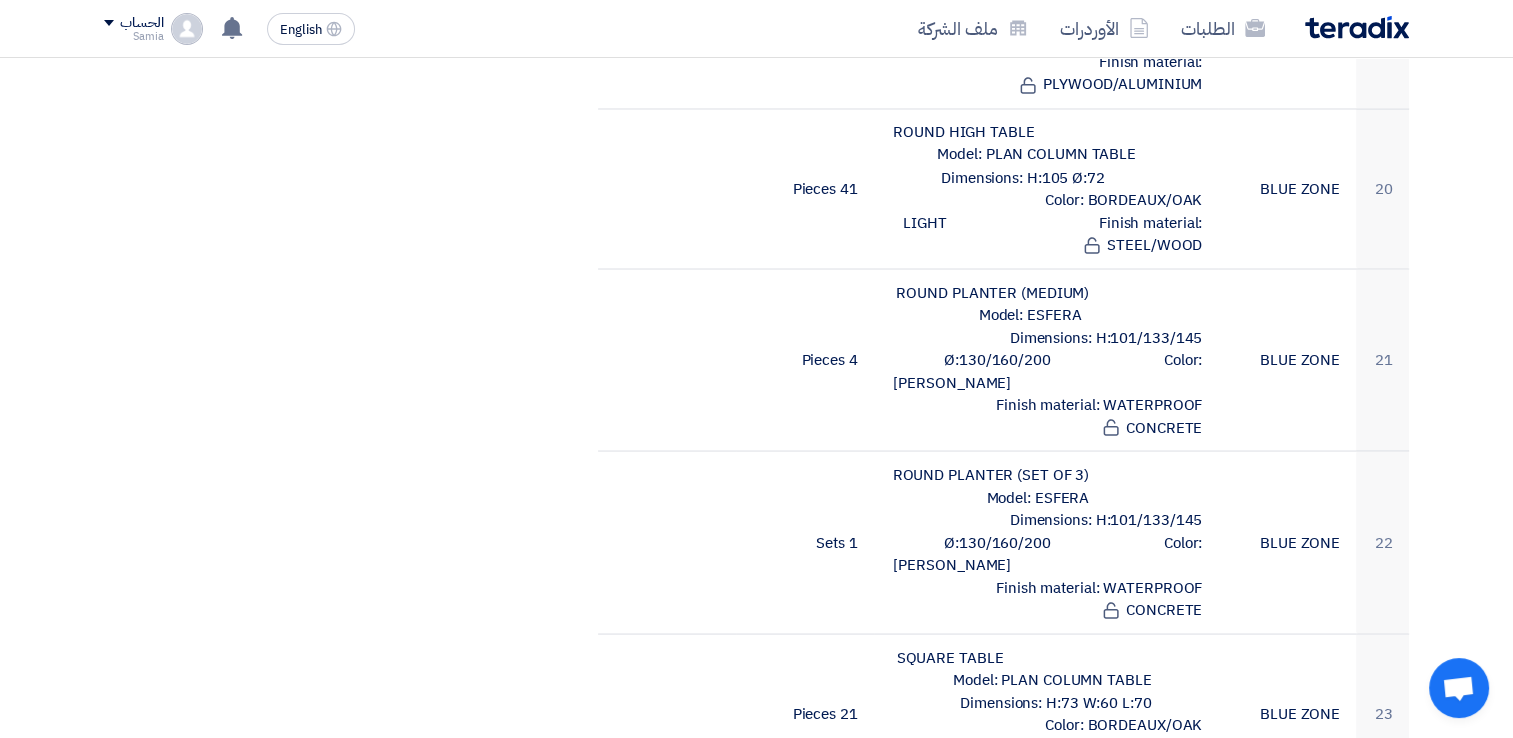 drag, startPoint x: 1007, startPoint y: 561, endPoint x: 1095, endPoint y: 561, distance: 88 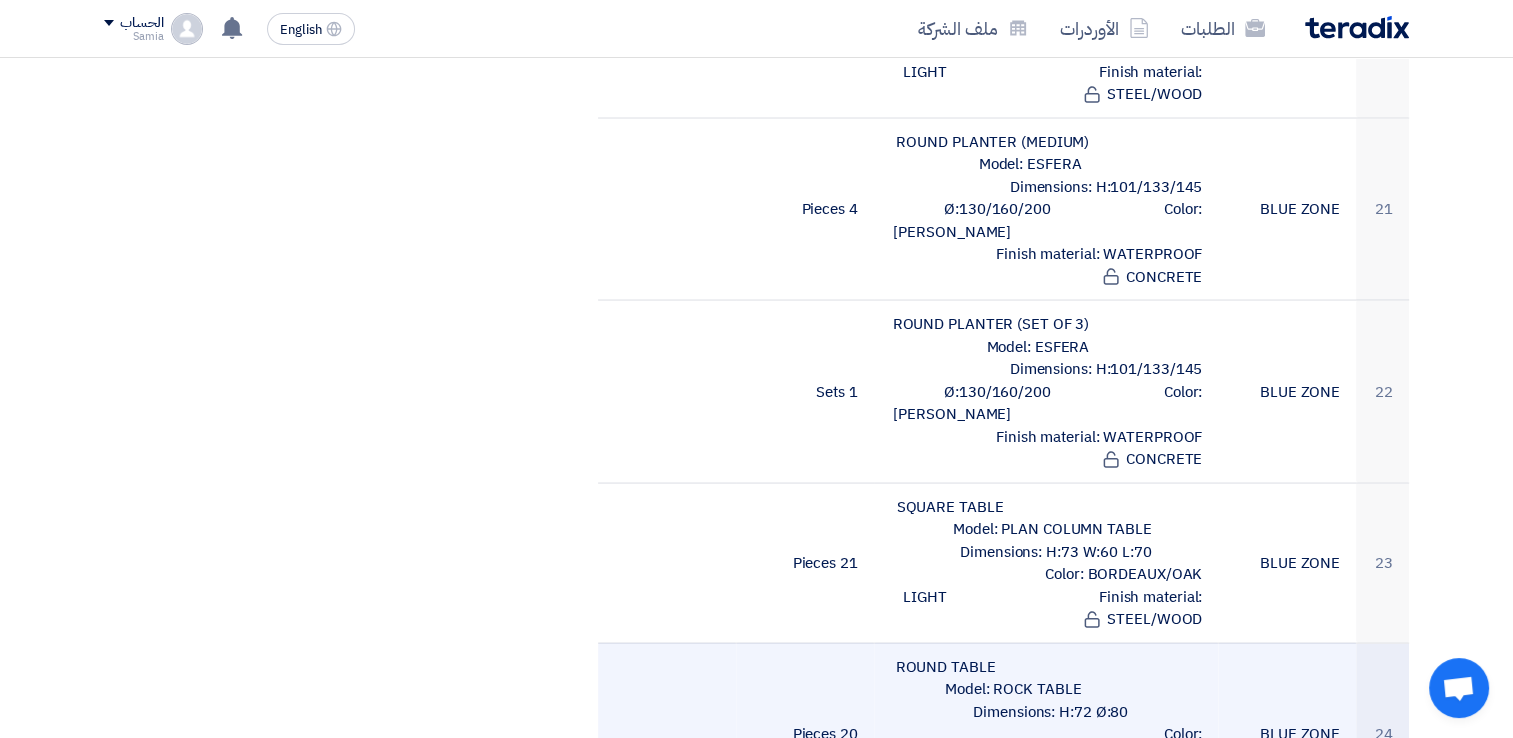 scroll, scrollTop: 3800, scrollLeft: 0, axis: vertical 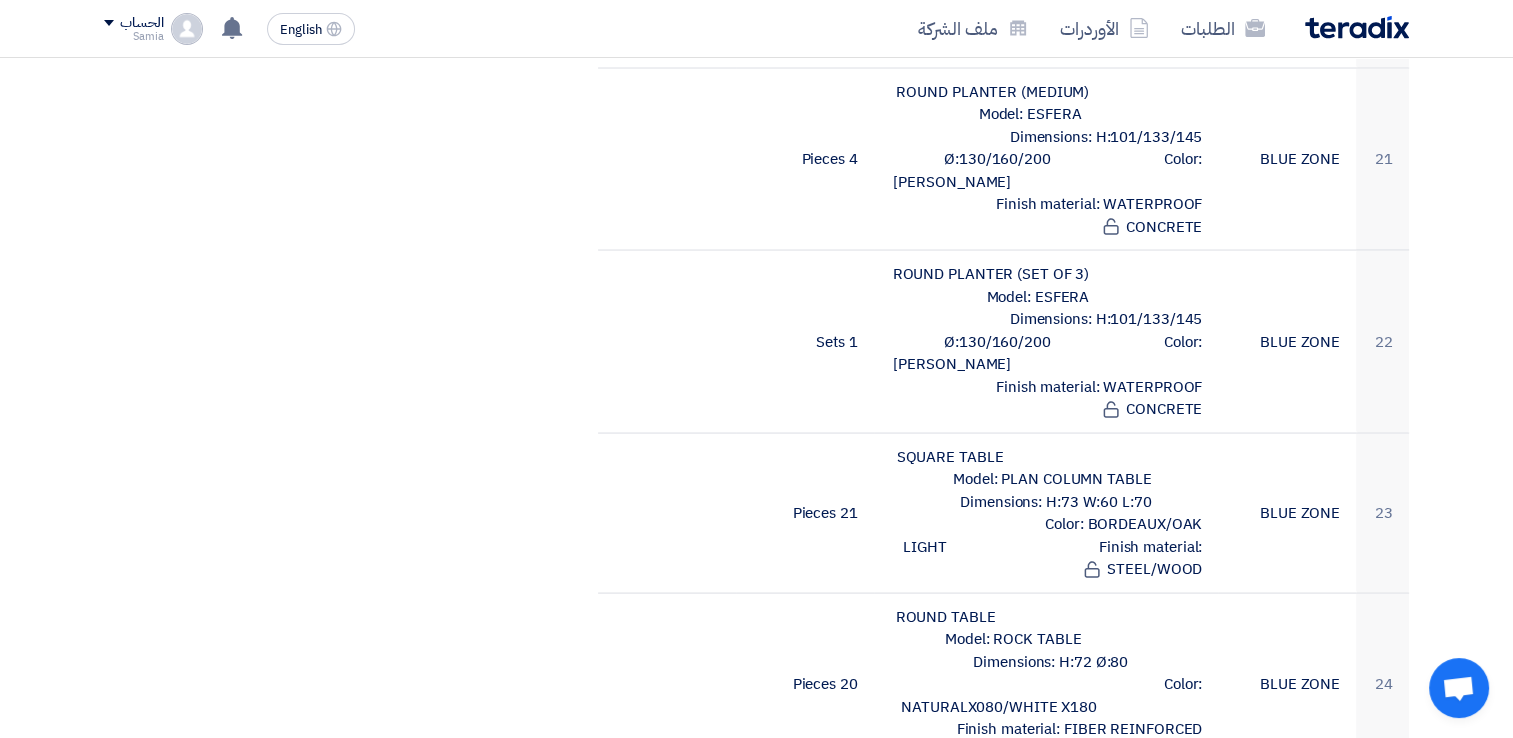 drag, startPoint x: 1002, startPoint y: 541, endPoint x: 1144, endPoint y: 541, distance: 142 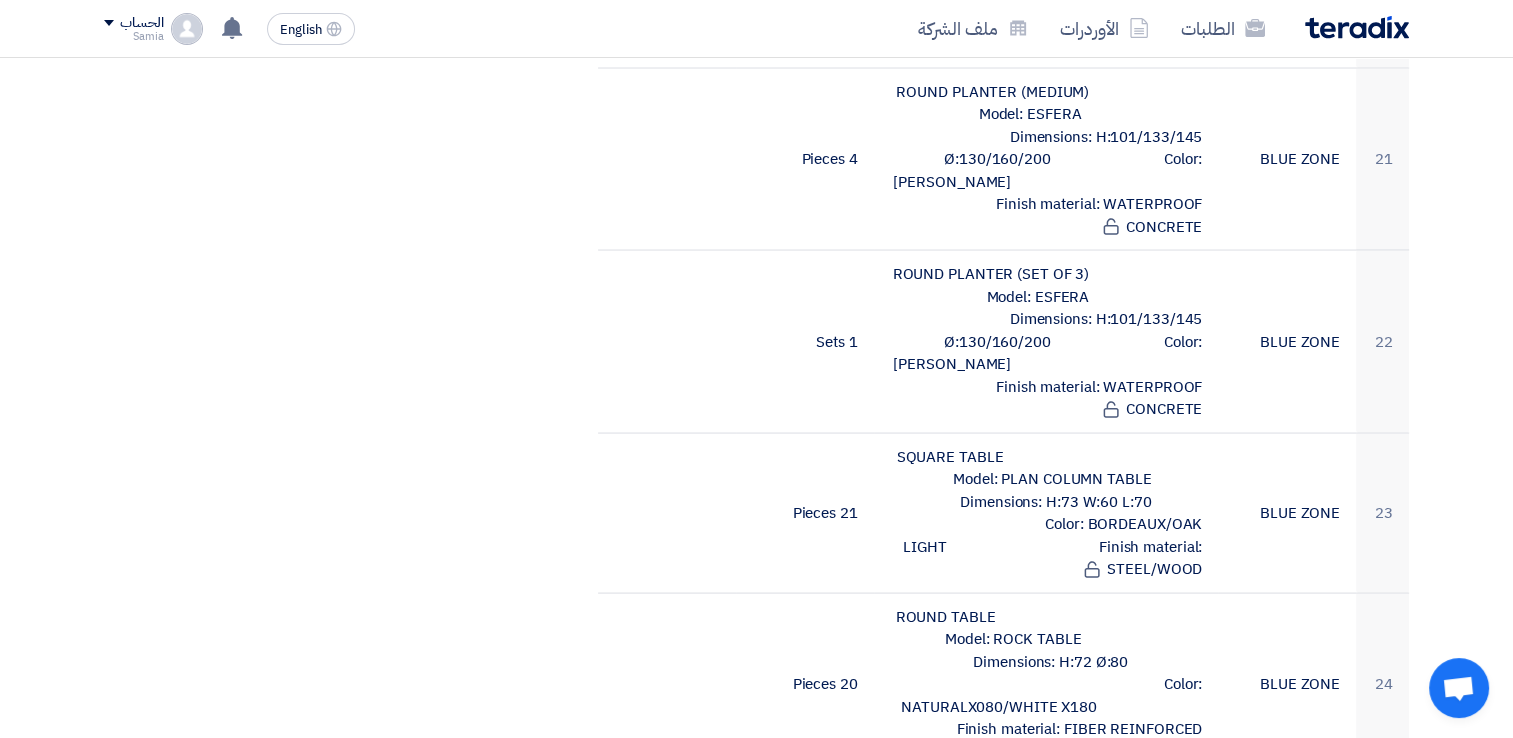 drag, startPoint x: 971, startPoint y: 607, endPoint x: 1203, endPoint y: 611, distance: 232.03448 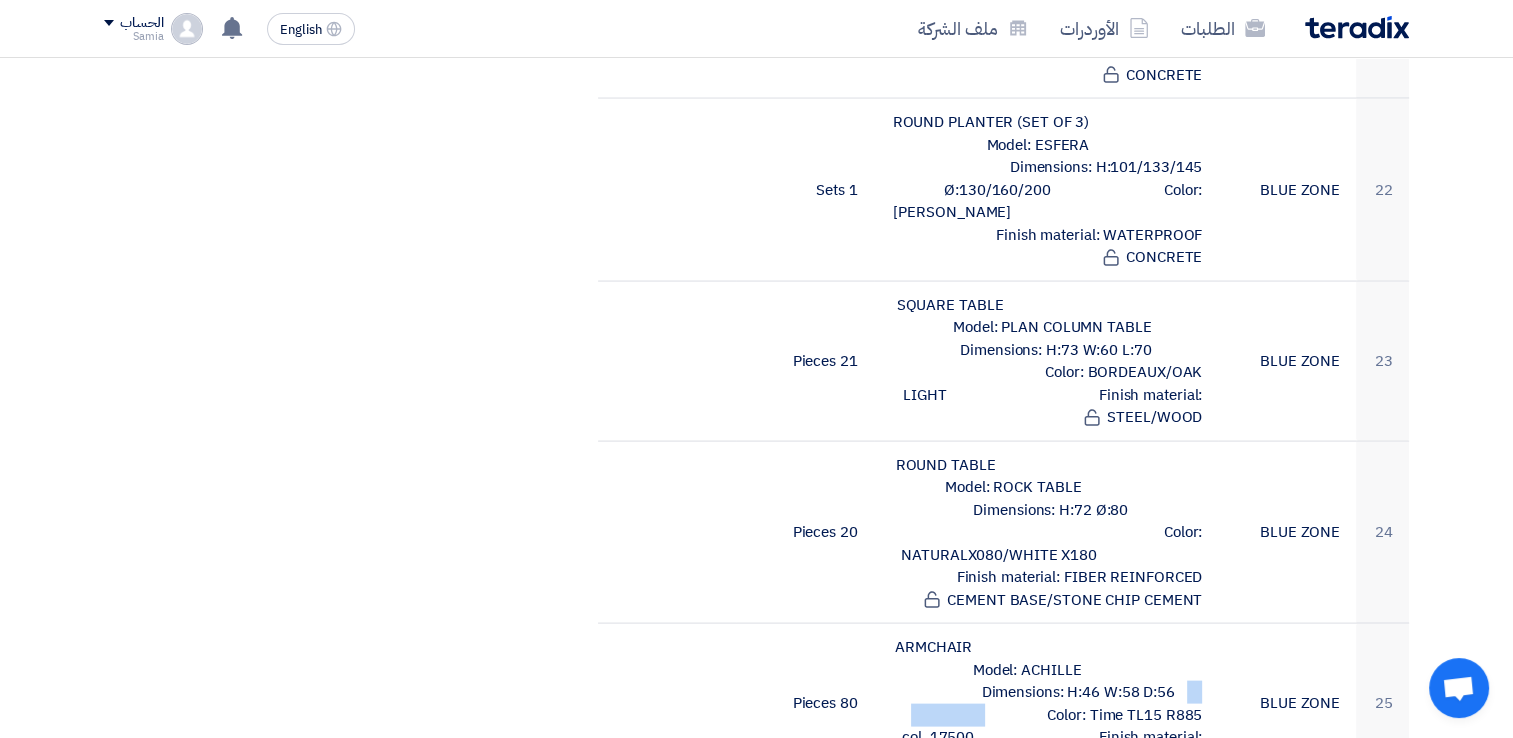 scroll, scrollTop: 4000, scrollLeft: 0, axis: vertical 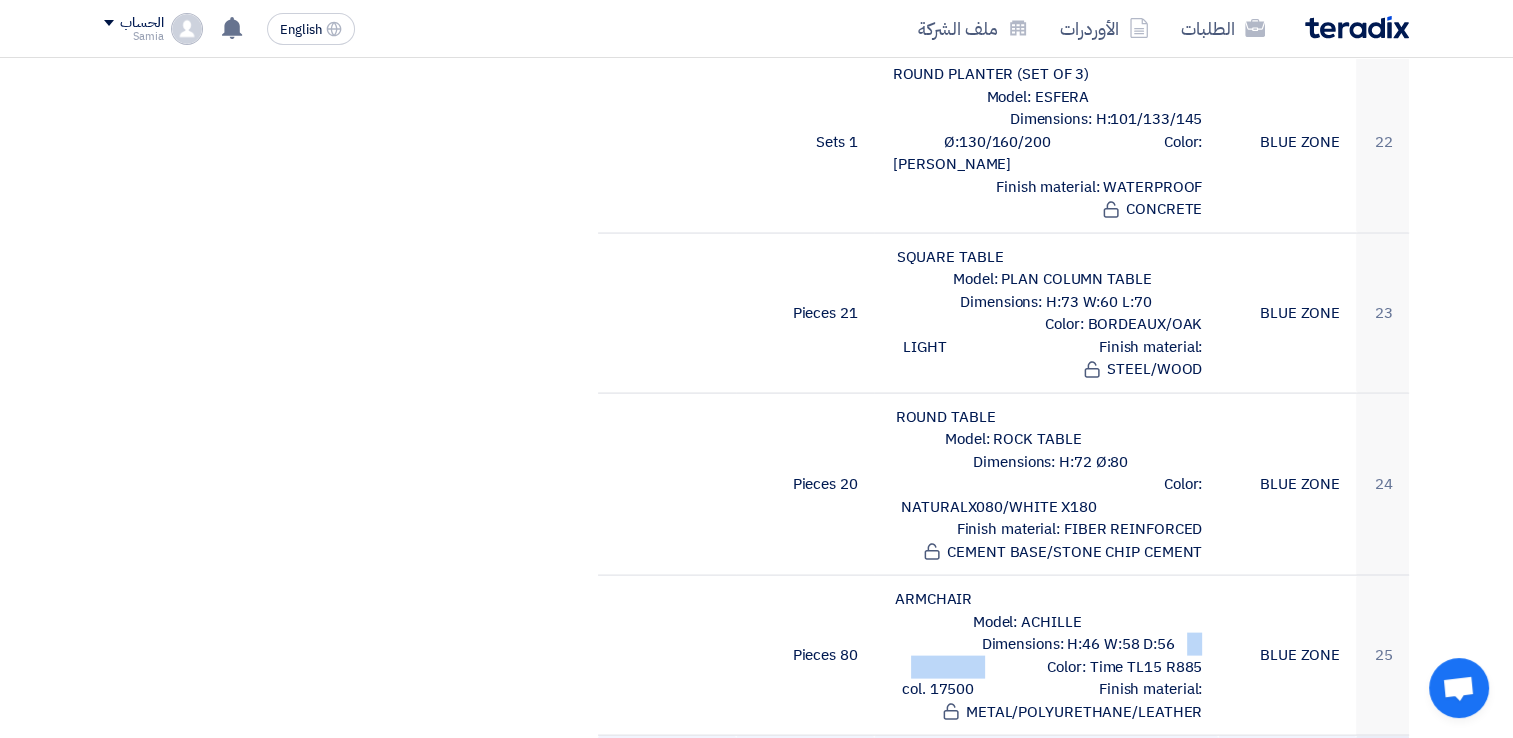 click 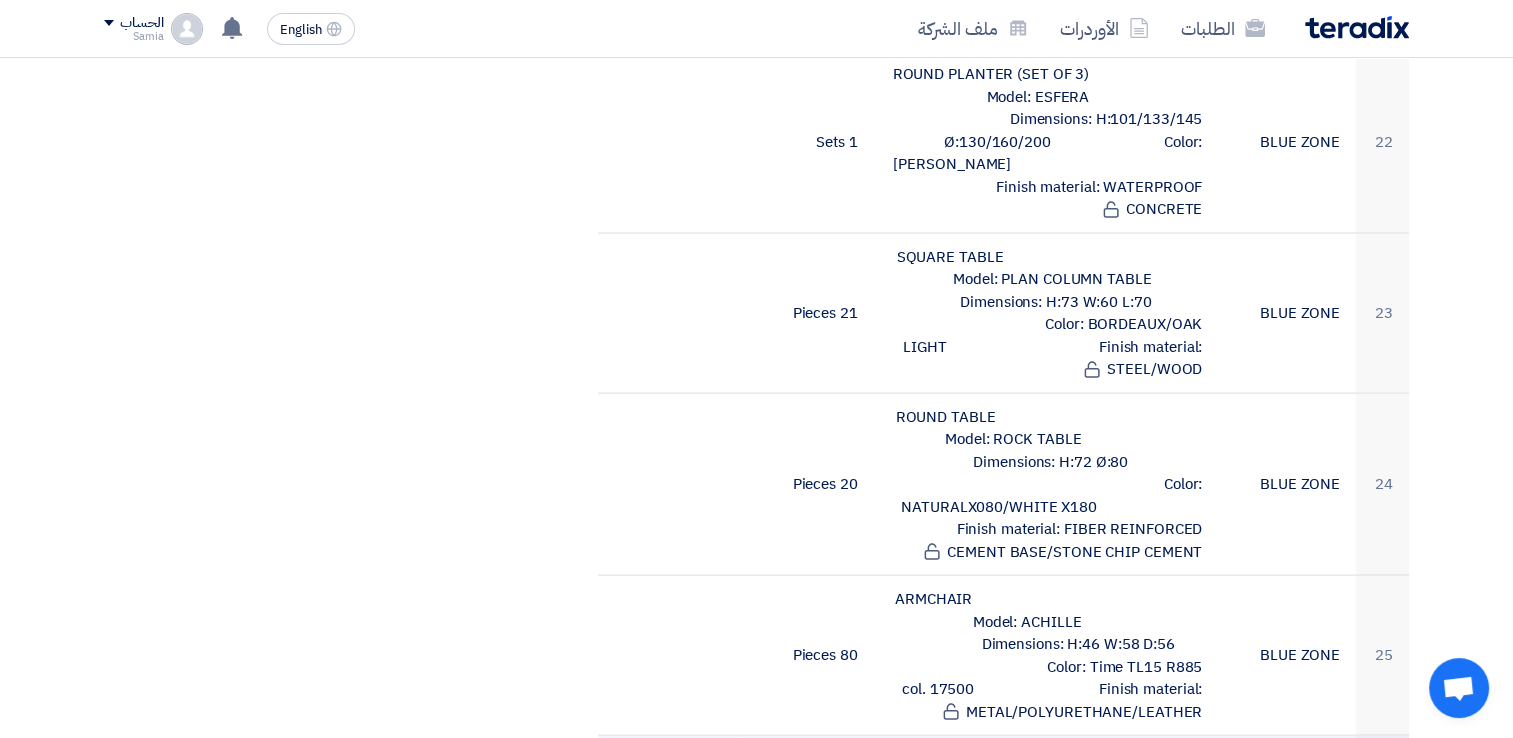 drag, startPoint x: 975, startPoint y: 475, endPoint x: 1126, endPoint y: 483, distance: 151.21178 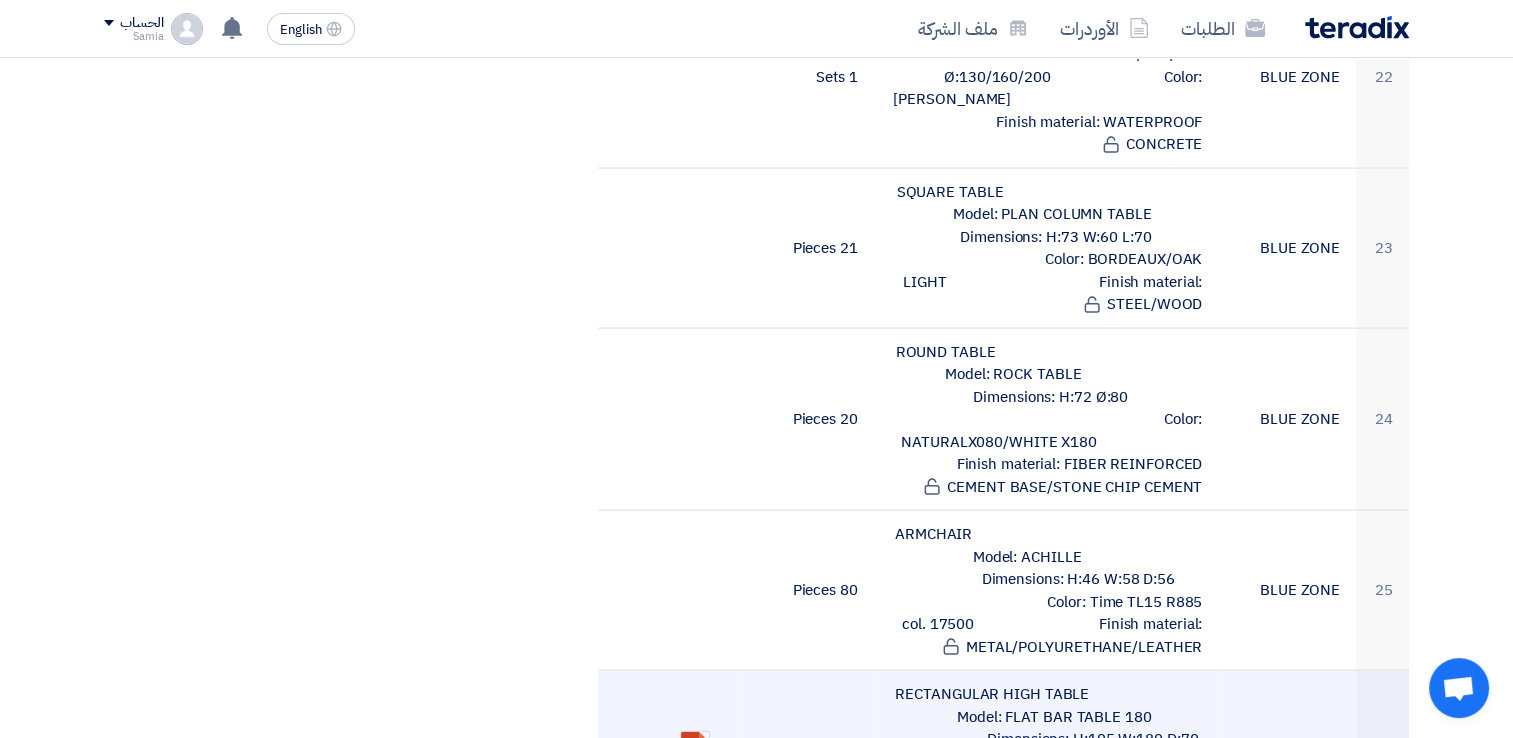 scroll, scrollTop: 4100, scrollLeft: 0, axis: vertical 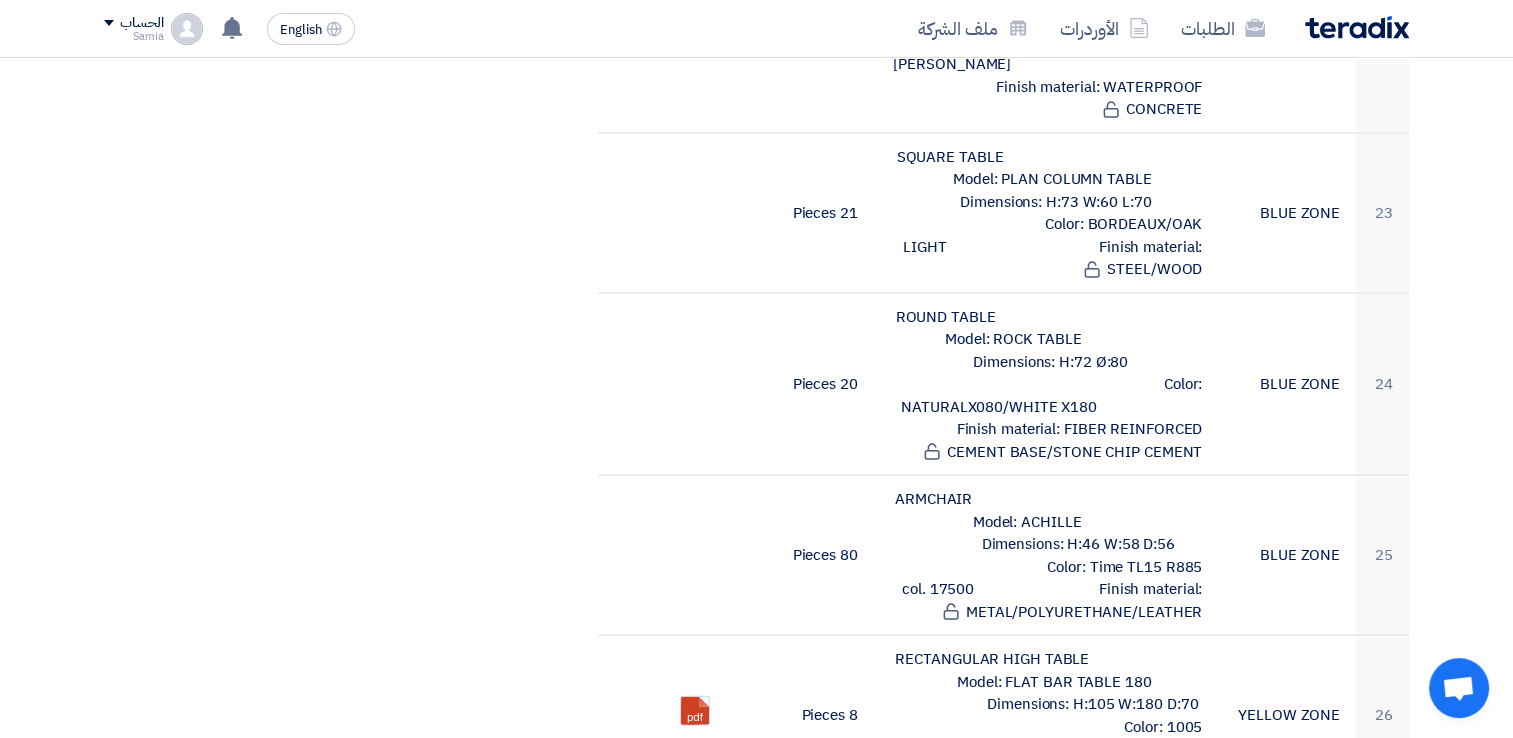 drag, startPoint x: 1020, startPoint y: 558, endPoint x: 1139, endPoint y: 568, distance: 119.419426 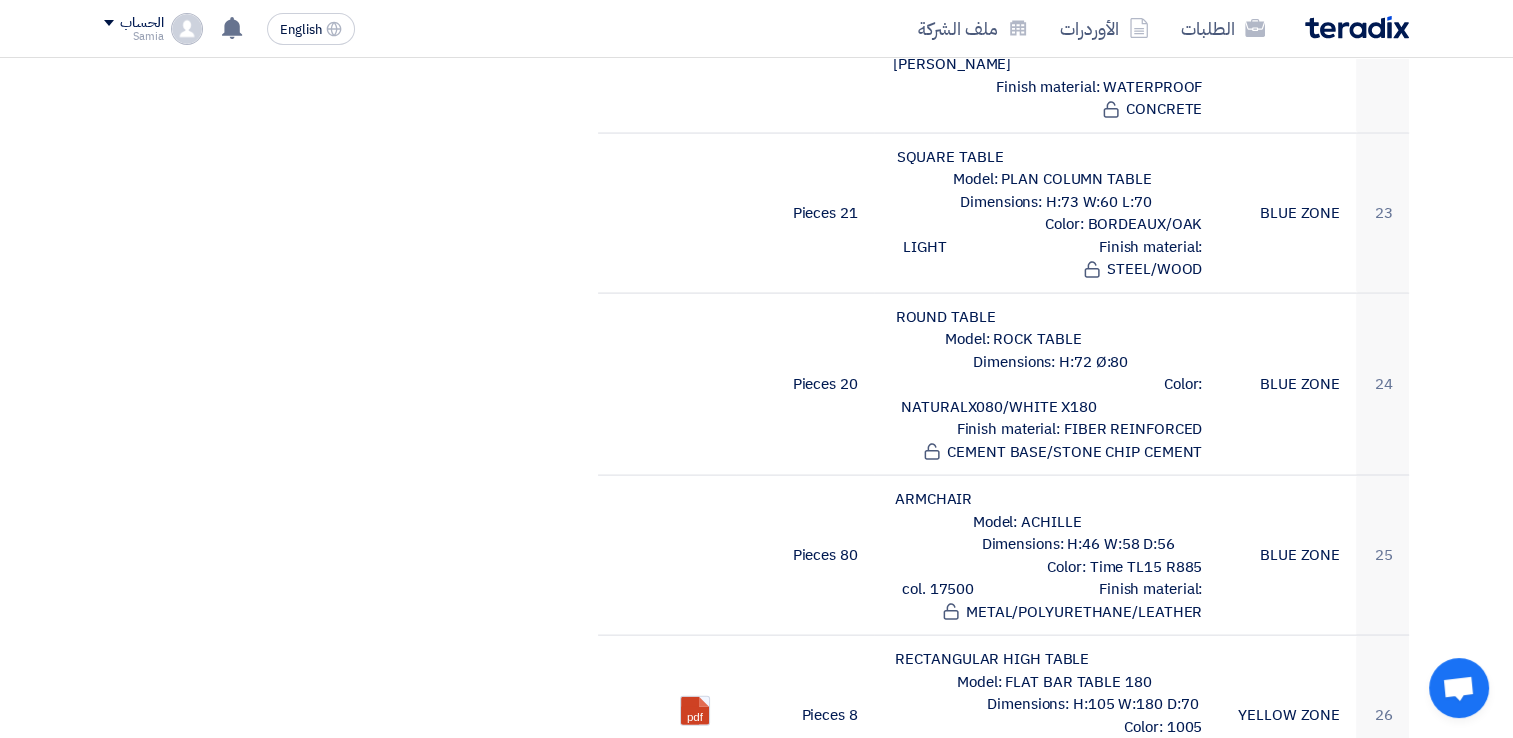 scroll, scrollTop: 4200, scrollLeft: 0, axis: vertical 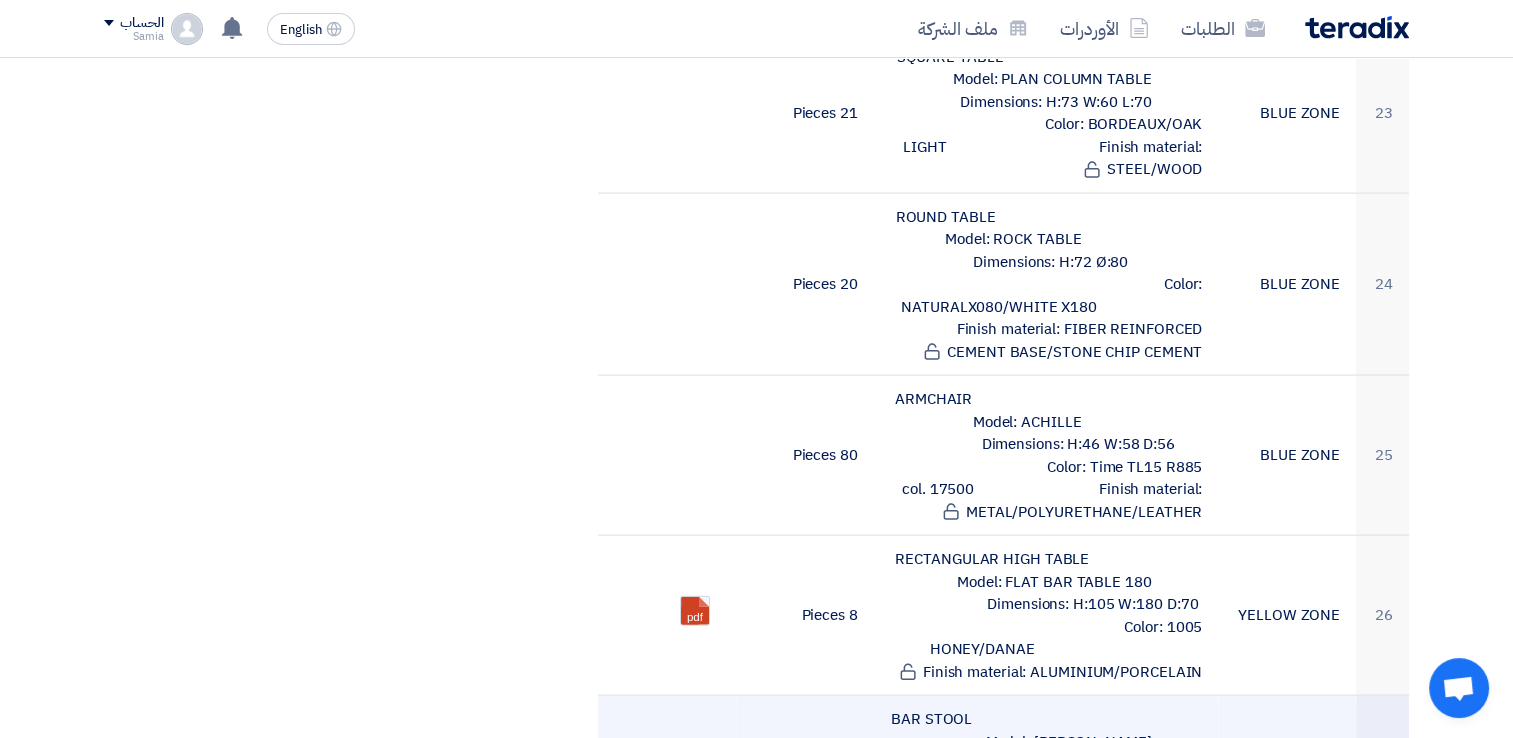 drag, startPoint x: 1064, startPoint y: 552, endPoint x: 1203, endPoint y: 552, distance: 139 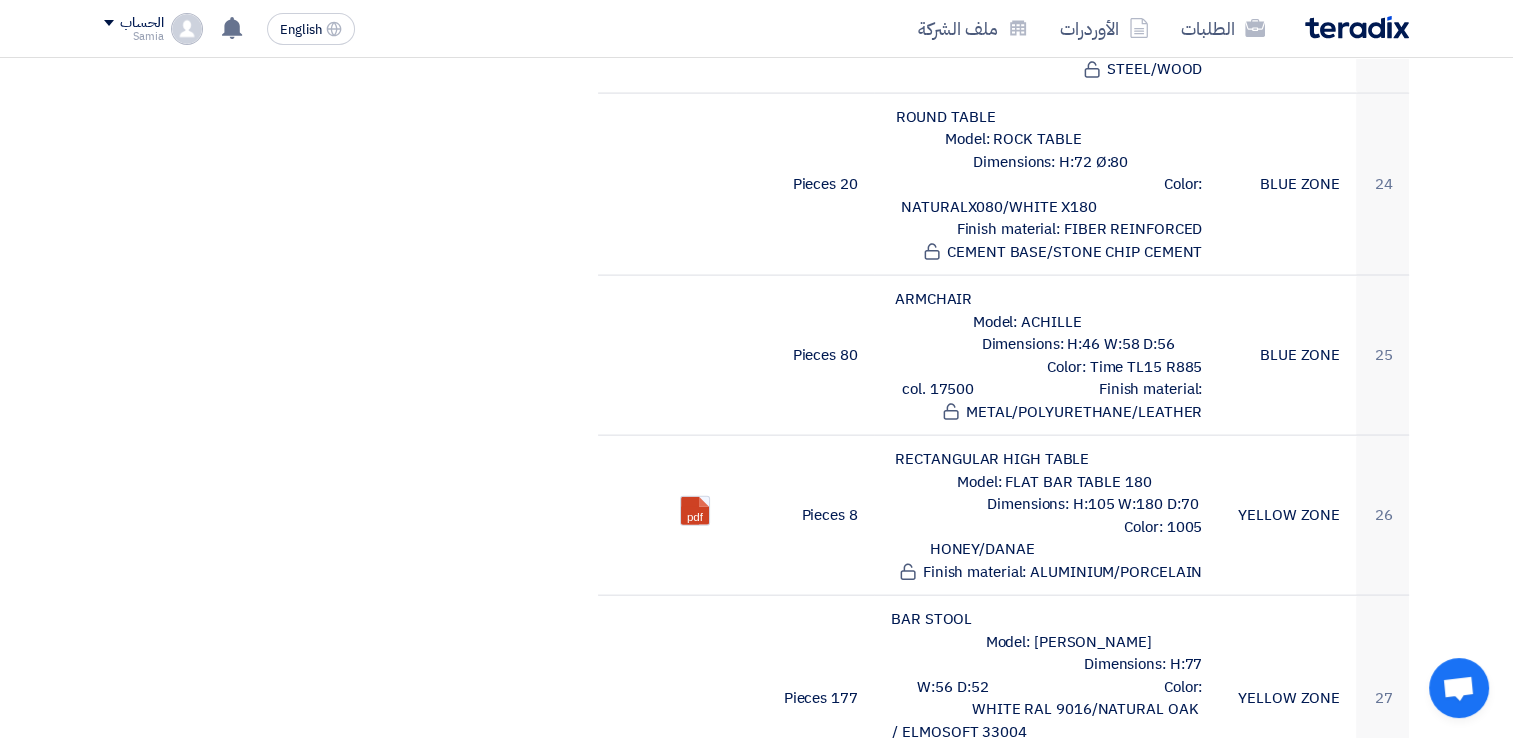 drag, startPoint x: 974, startPoint y: 566, endPoint x: 1197, endPoint y: 561, distance: 223.05605 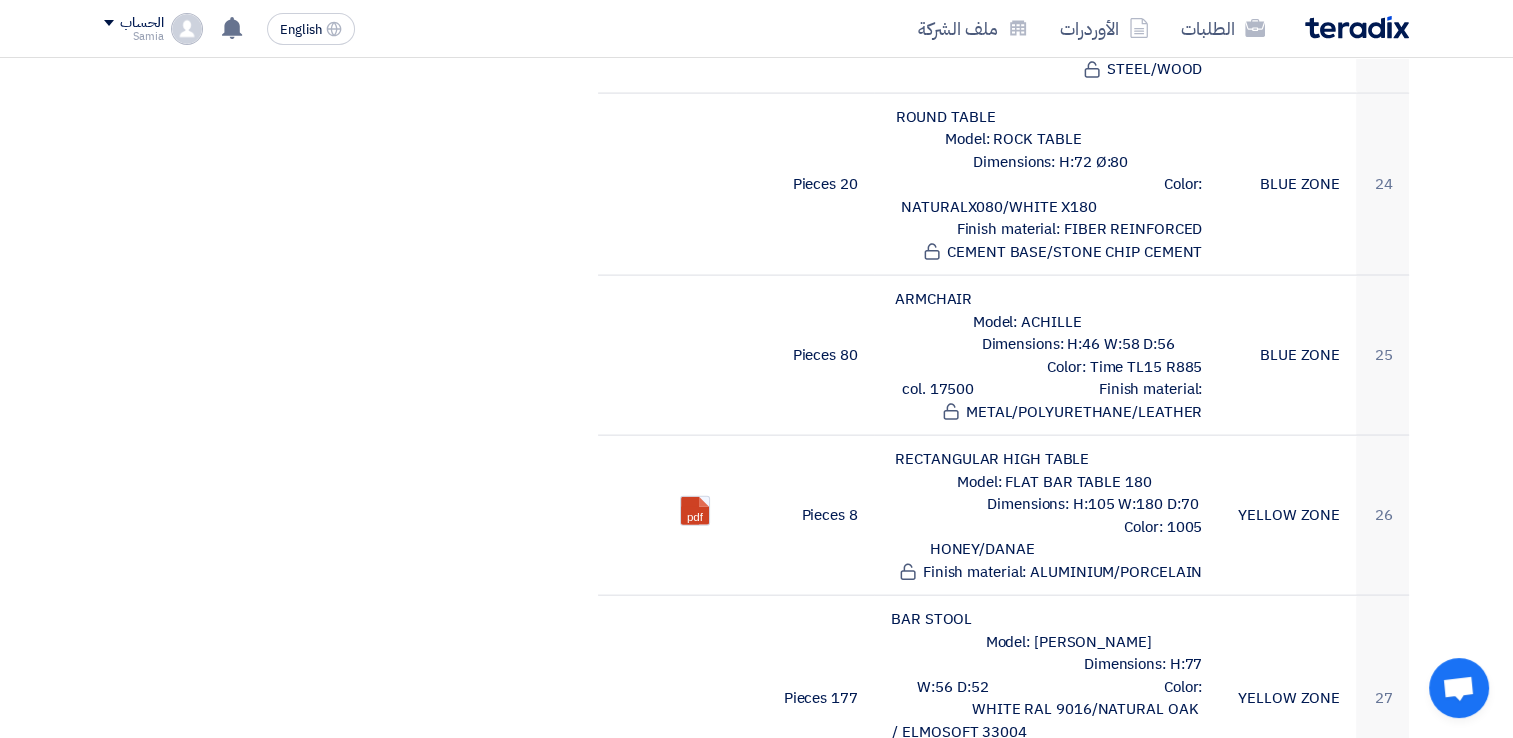 drag, startPoint x: 1067, startPoint y: 586, endPoint x: 1208, endPoint y: 603, distance: 142.02112 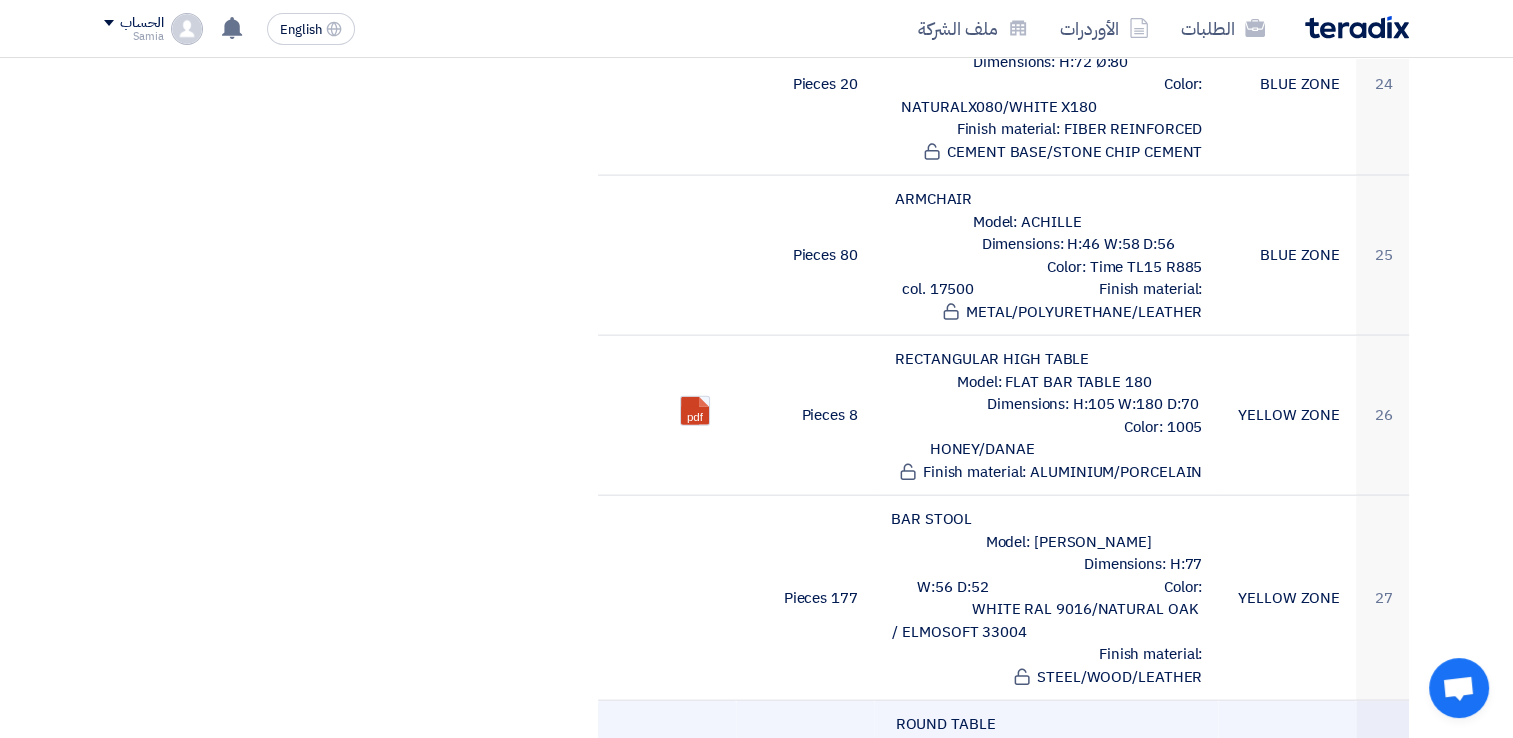 scroll, scrollTop: 4500, scrollLeft: 0, axis: vertical 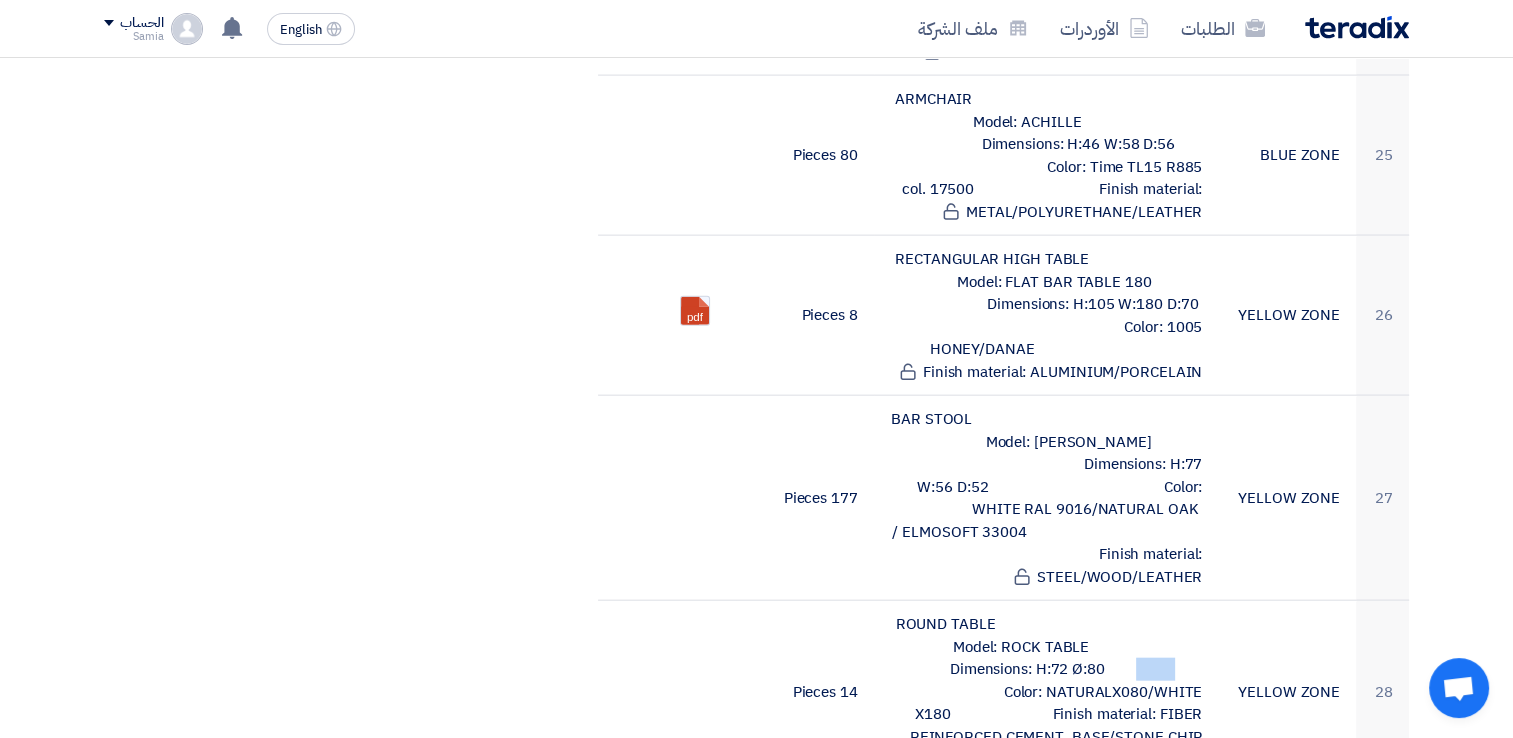 click on "ARMCHAIR                                                                            Model: ACHILLE                                                       Dimensions: H:46 W:58 D:56                                          Color: Time TL15 R885 col. 17500                                 Finish material: METAL/POLYURETHANE/LEATHER" 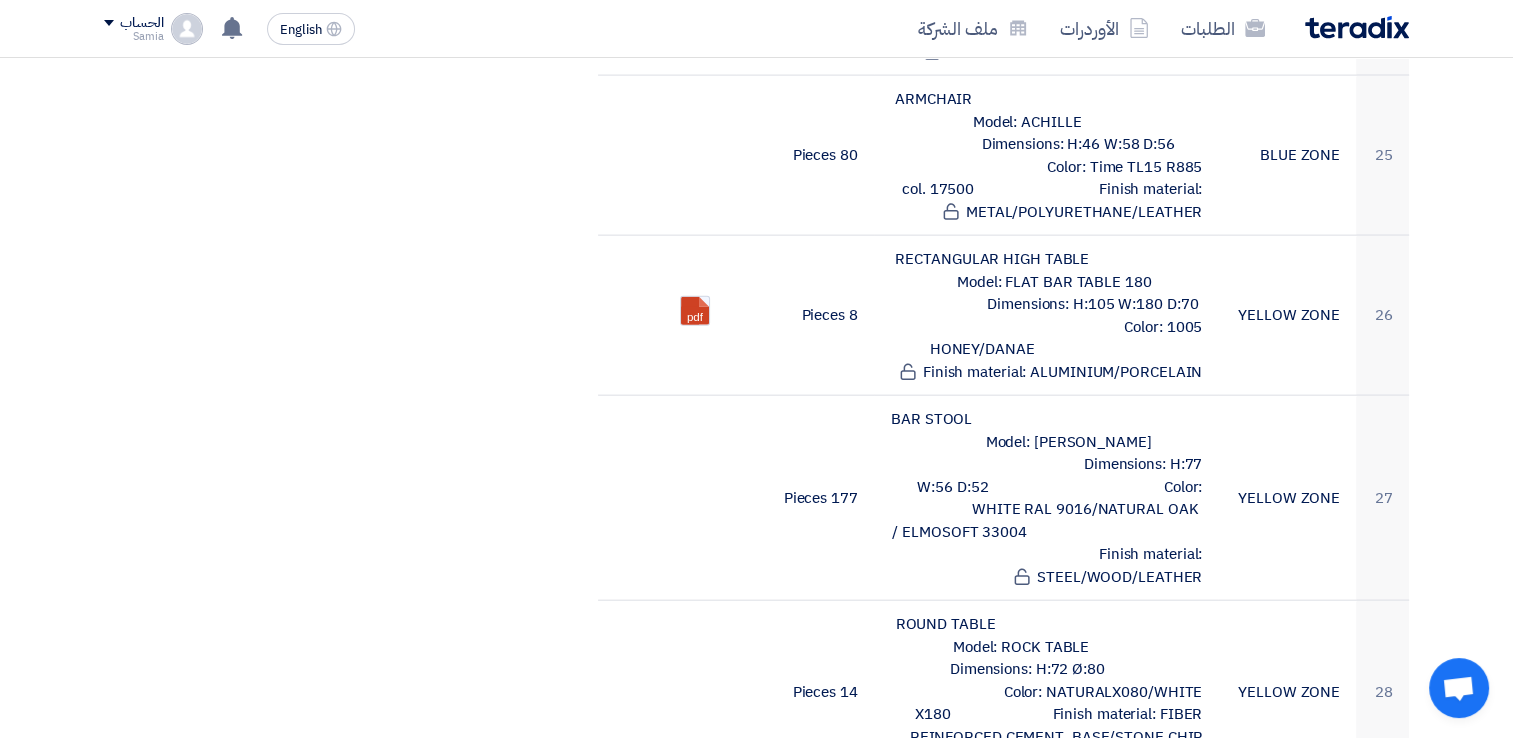drag, startPoint x: 987, startPoint y: 522, endPoint x: 1146, endPoint y: 525, distance: 159.0283 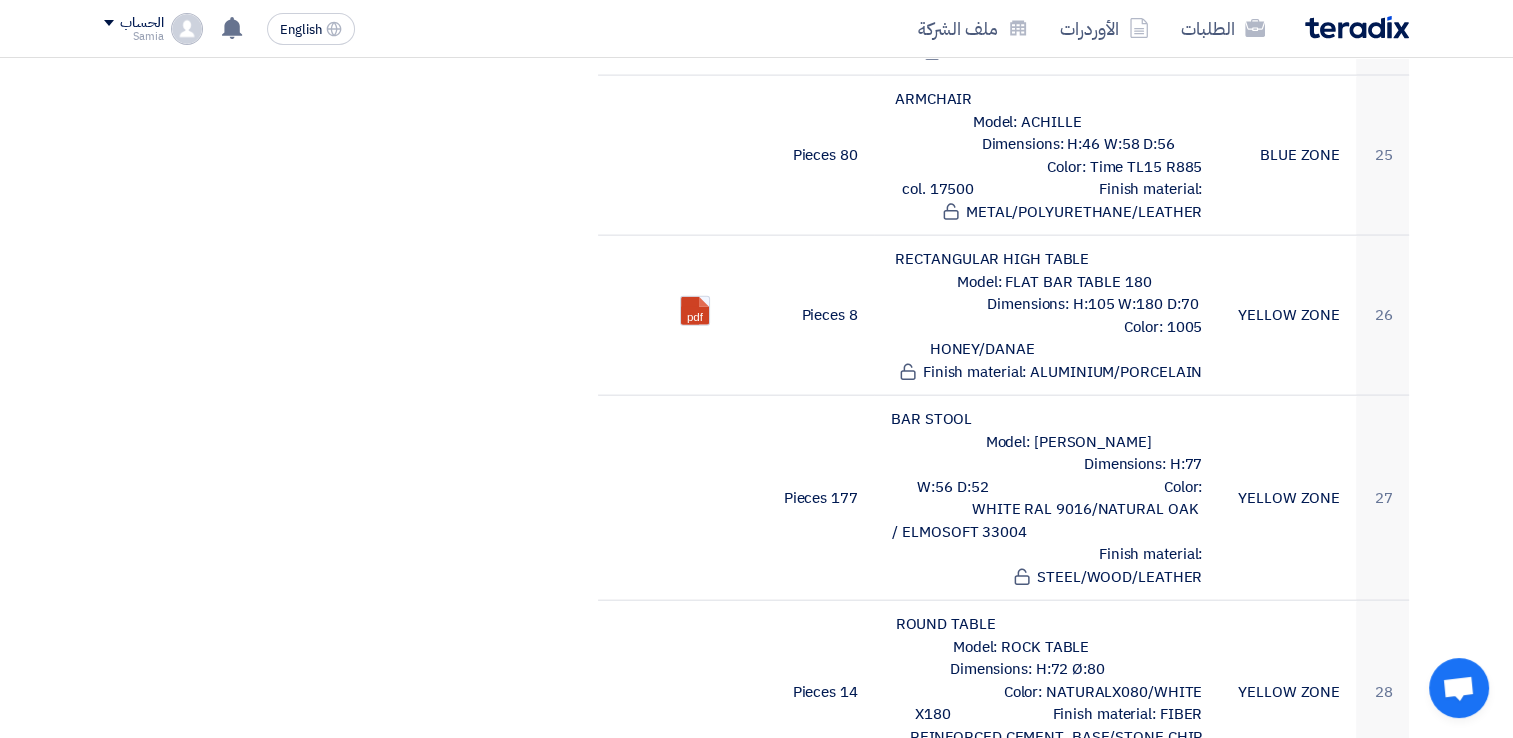 drag, startPoint x: 972, startPoint y: 591, endPoint x: 1216, endPoint y: 602, distance: 244.24782 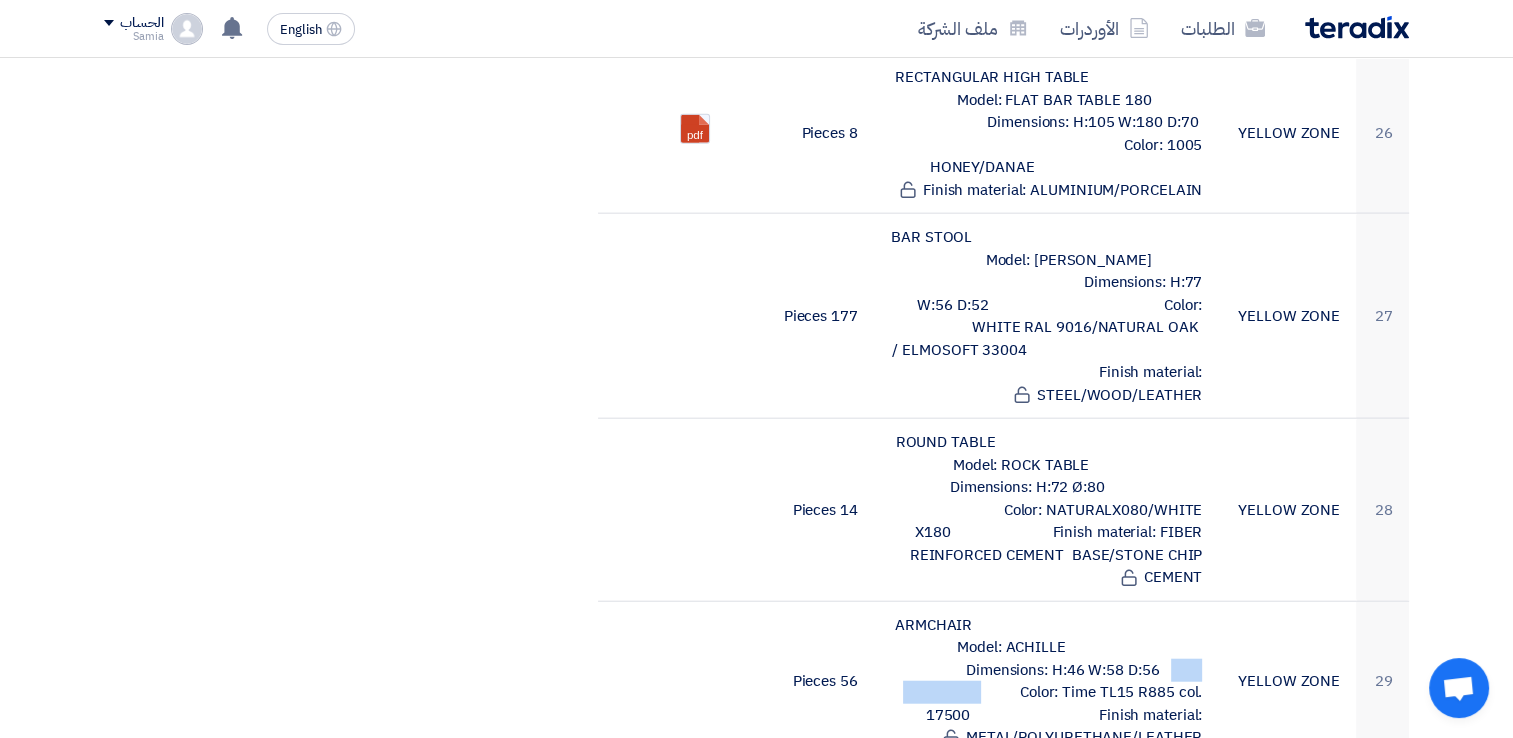 scroll, scrollTop: 4700, scrollLeft: 0, axis: vertical 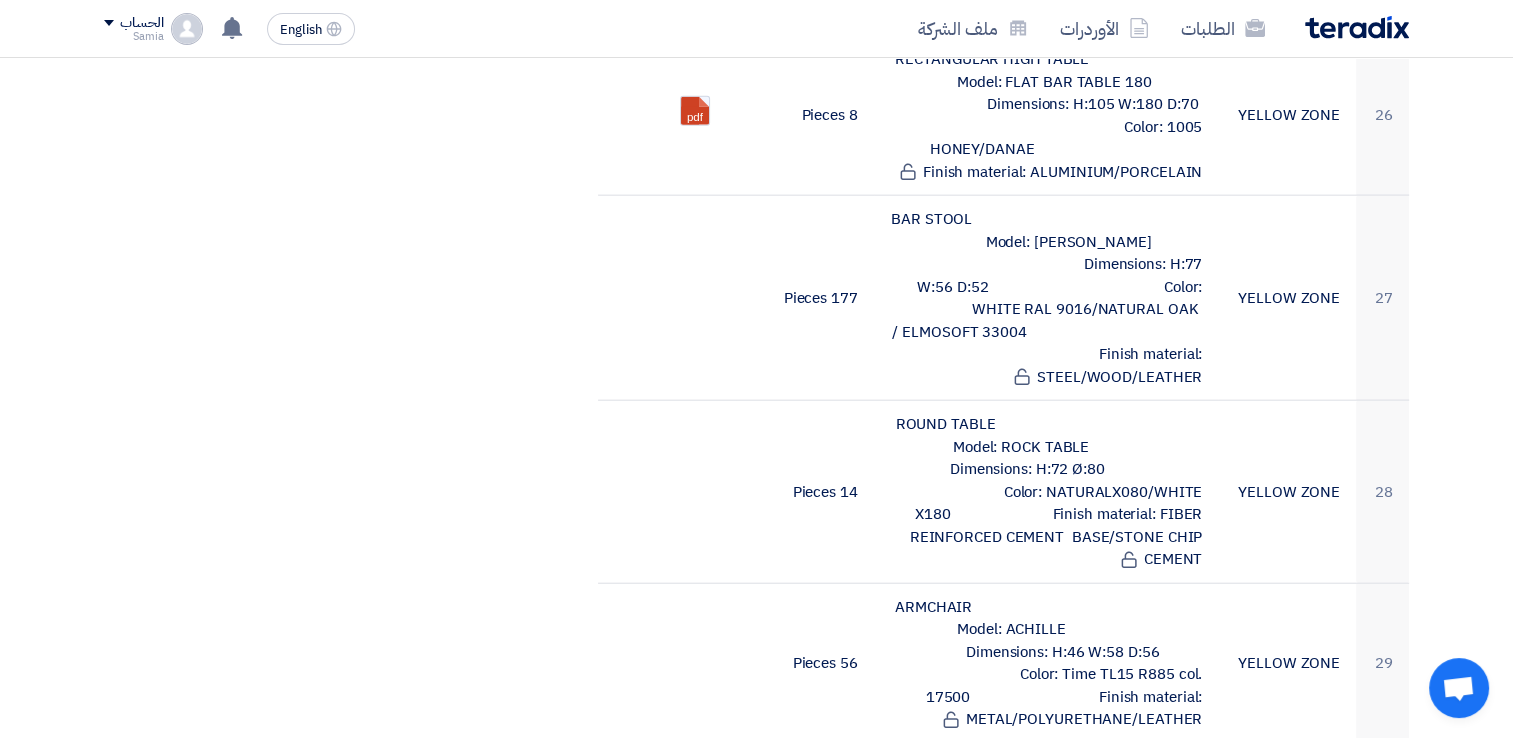 drag, startPoint x: 940, startPoint y: 460, endPoint x: 1140, endPoint y: 461, distance: 200.0025 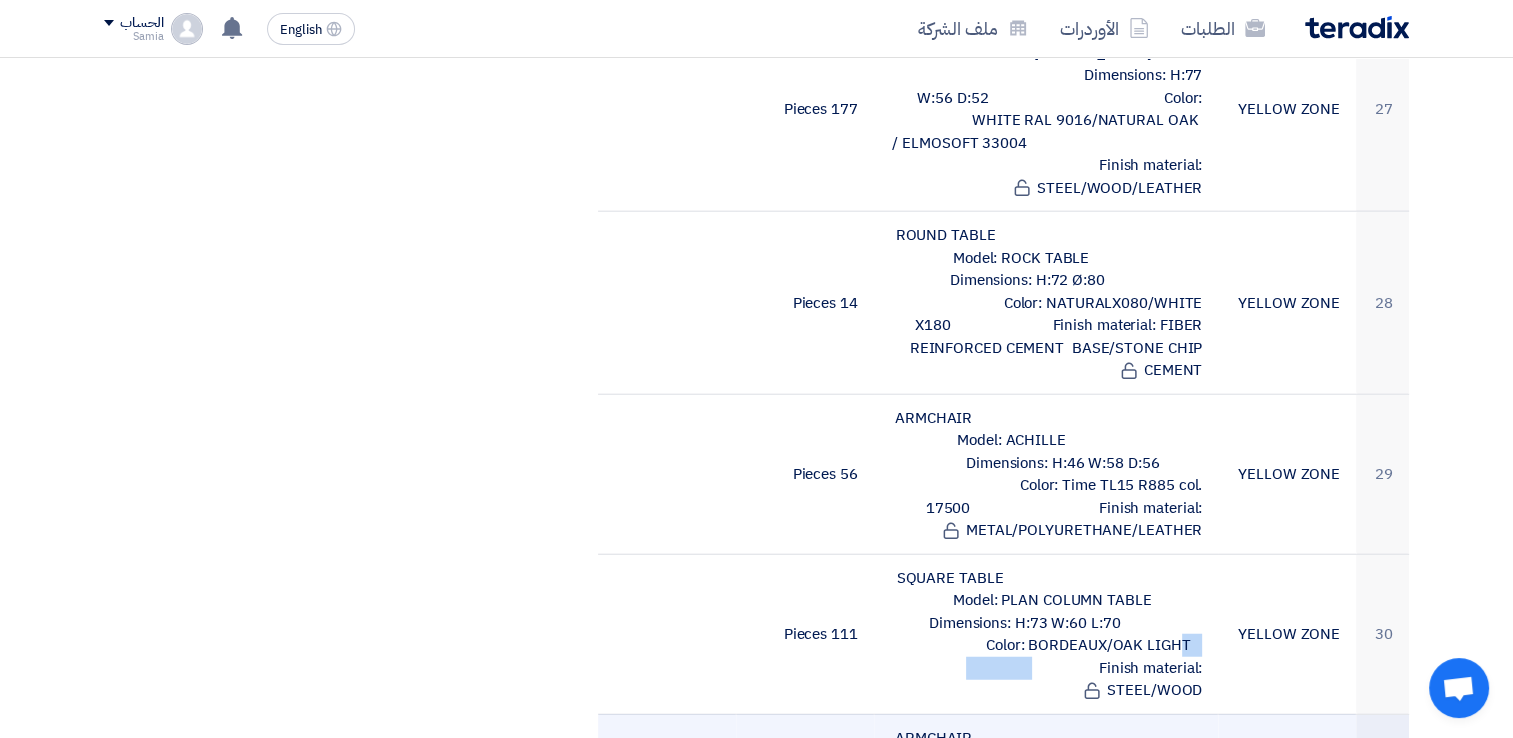 scroll, scrollTop: 4900, scrollLeft: 0, axis: vertical 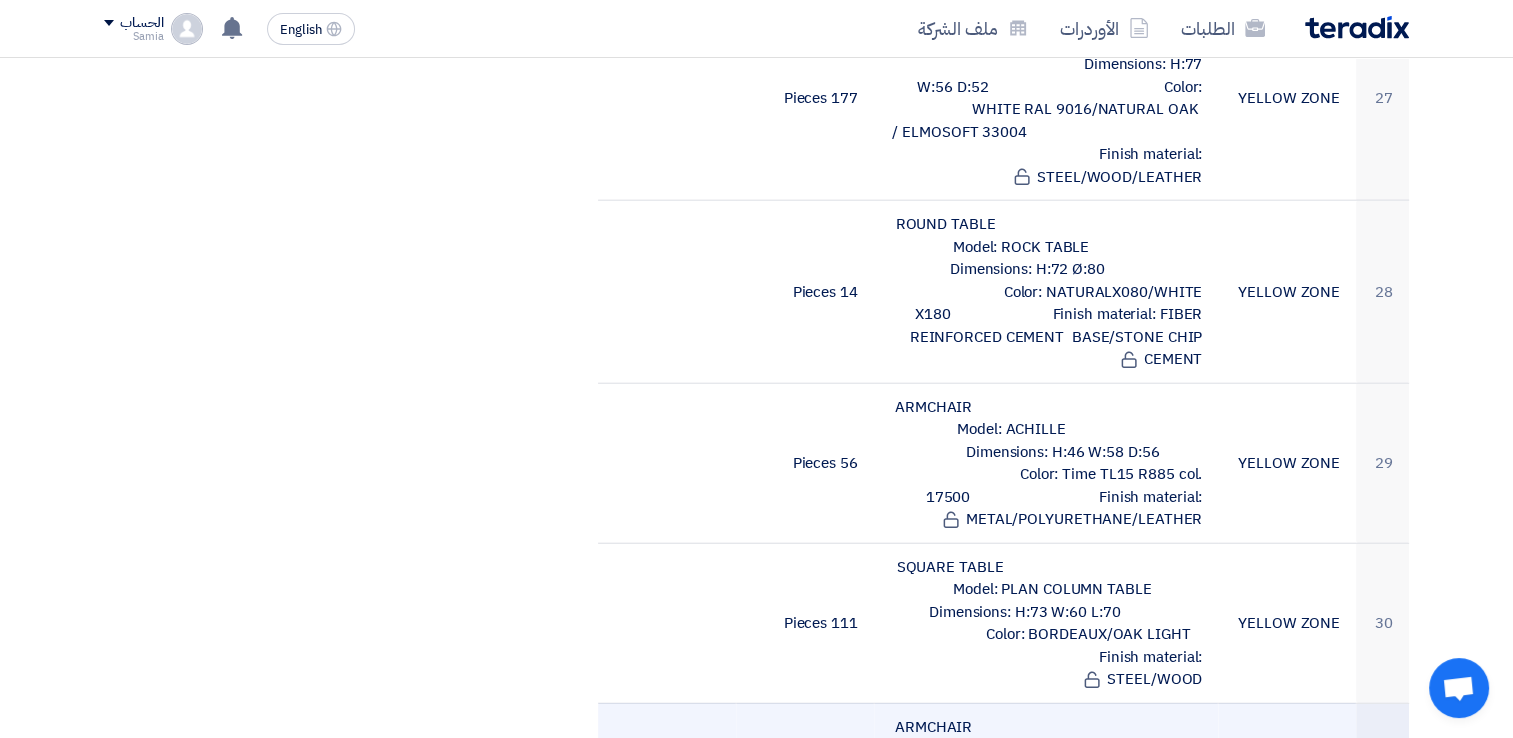 drag, startPoint x: 1005, startPoint y: 418, endPoint x: 1132, endPoint y: 422, distance: 127.06297 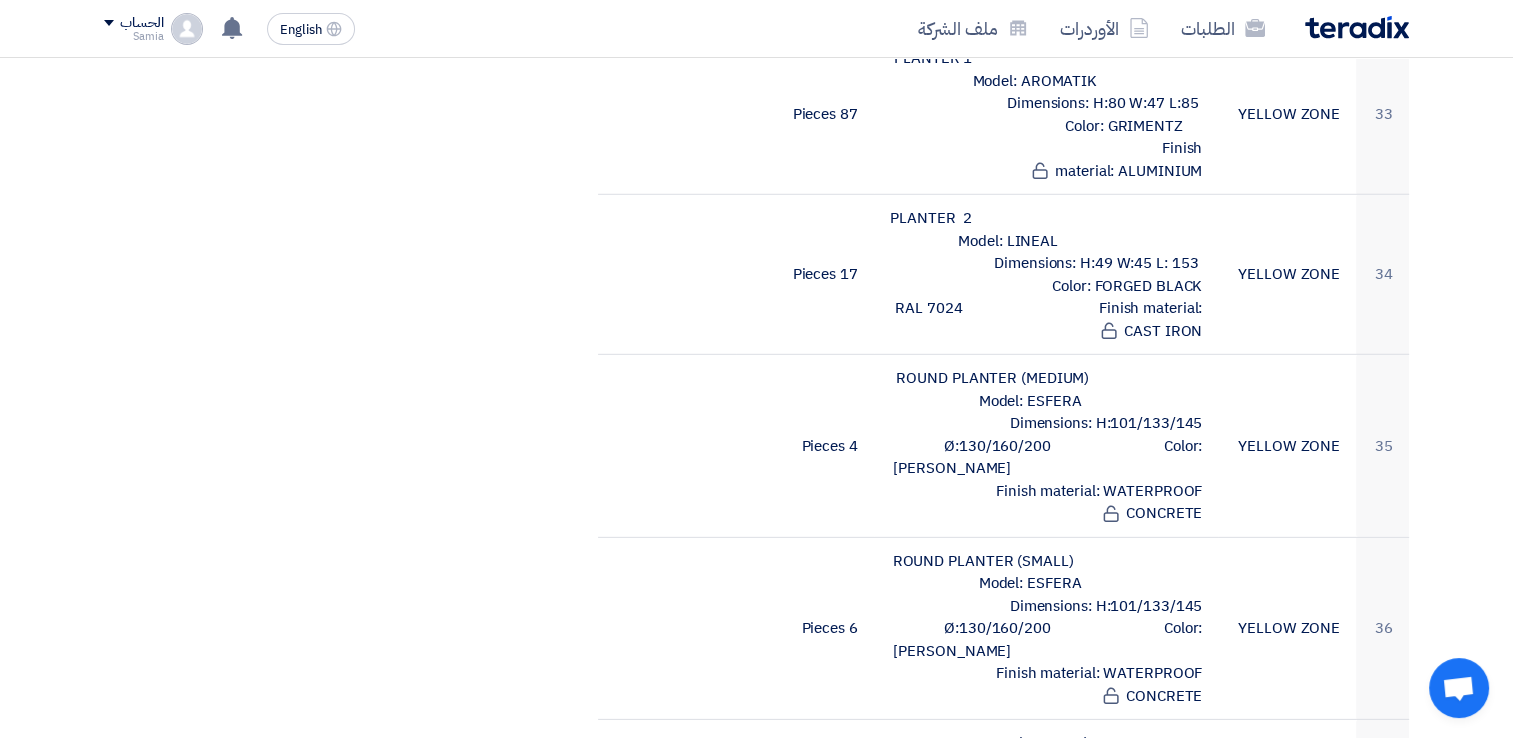 scroll, scrollTop: 5900, scrollLeft: 0, axis: vertical 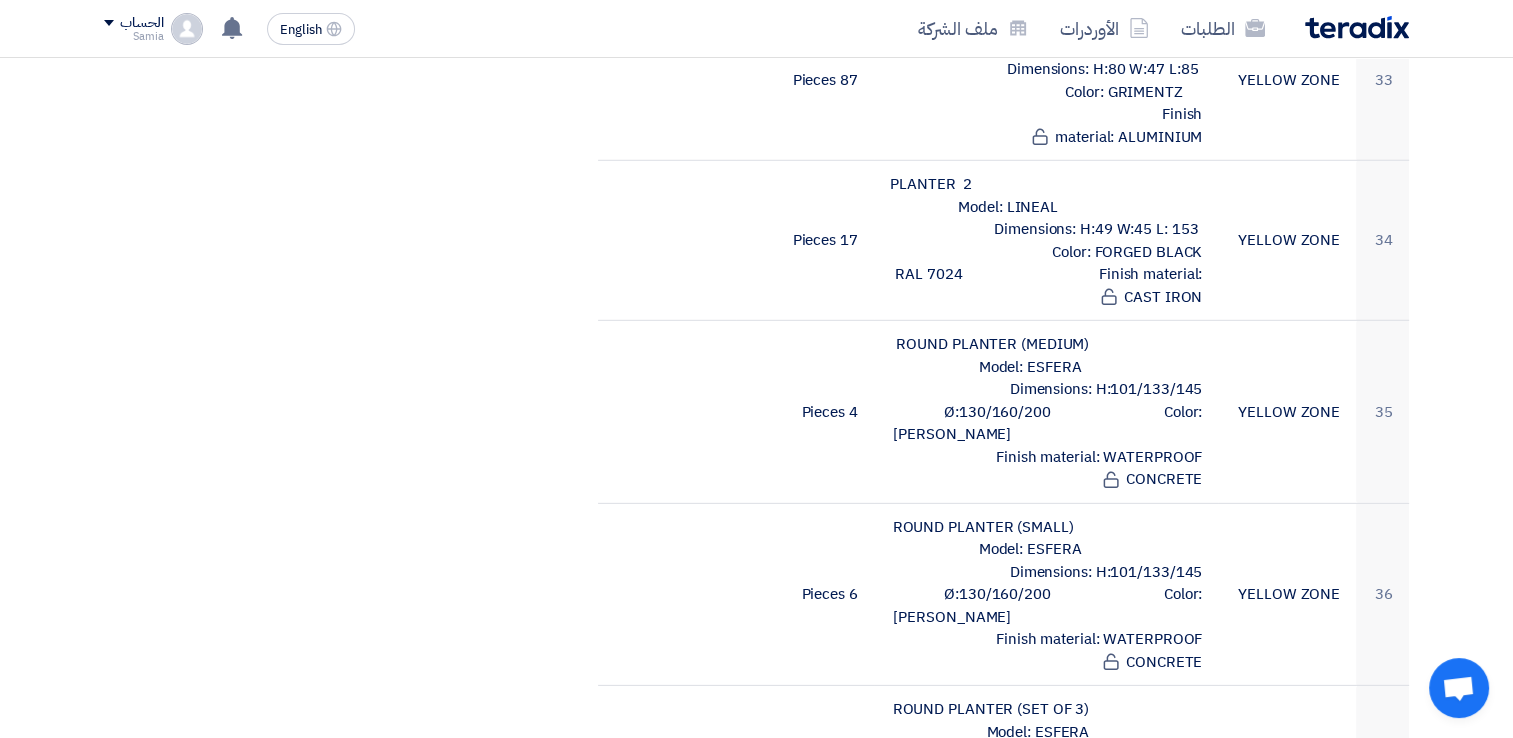 drag, startPoint x: 1002, startPoint y: 470, endPoint x: 1108, endPoint y: 477, distance: 106.23088 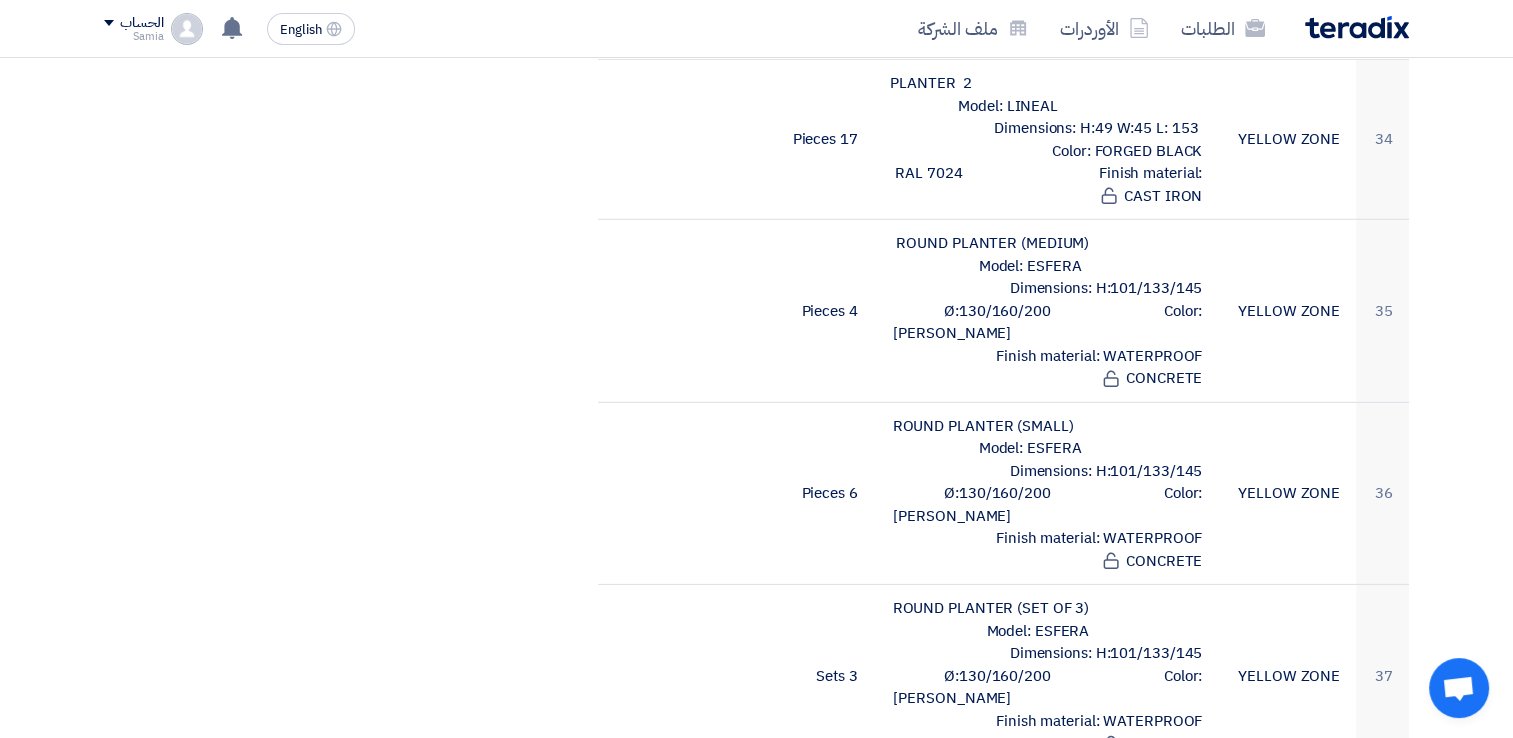 scroll, scrollTop: 6100, scrollLeft: 0, axis: vertical 